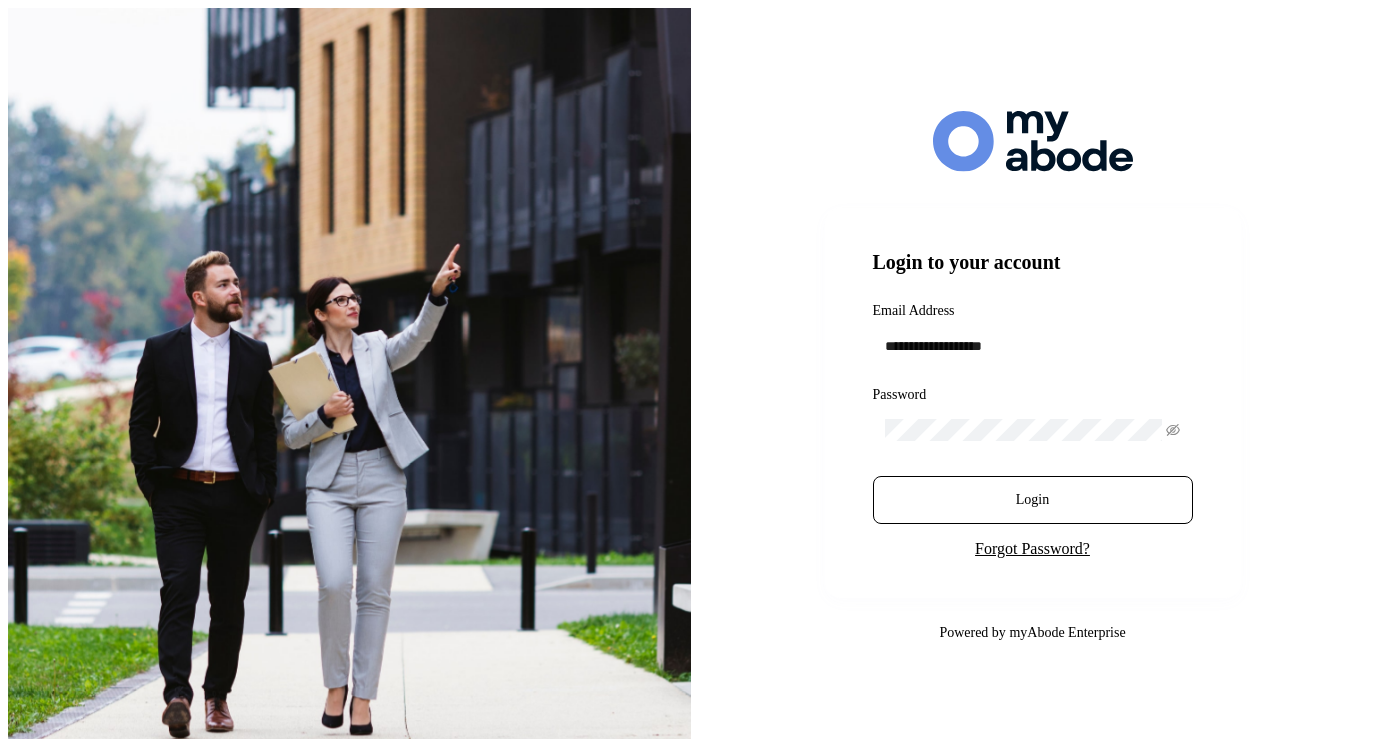 scroll, scrollTop: 0, scrollLeft: 0, axis: both 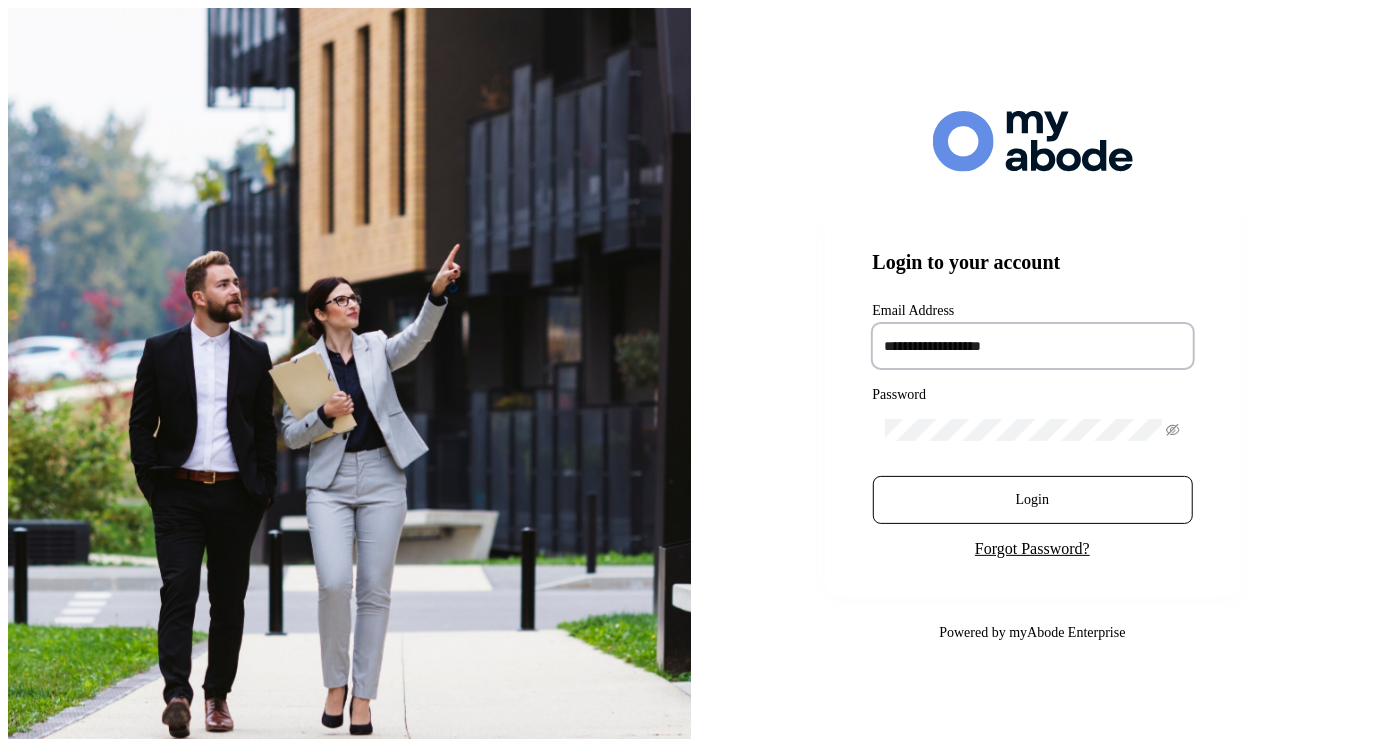 click at bounding box center [1033, 346] 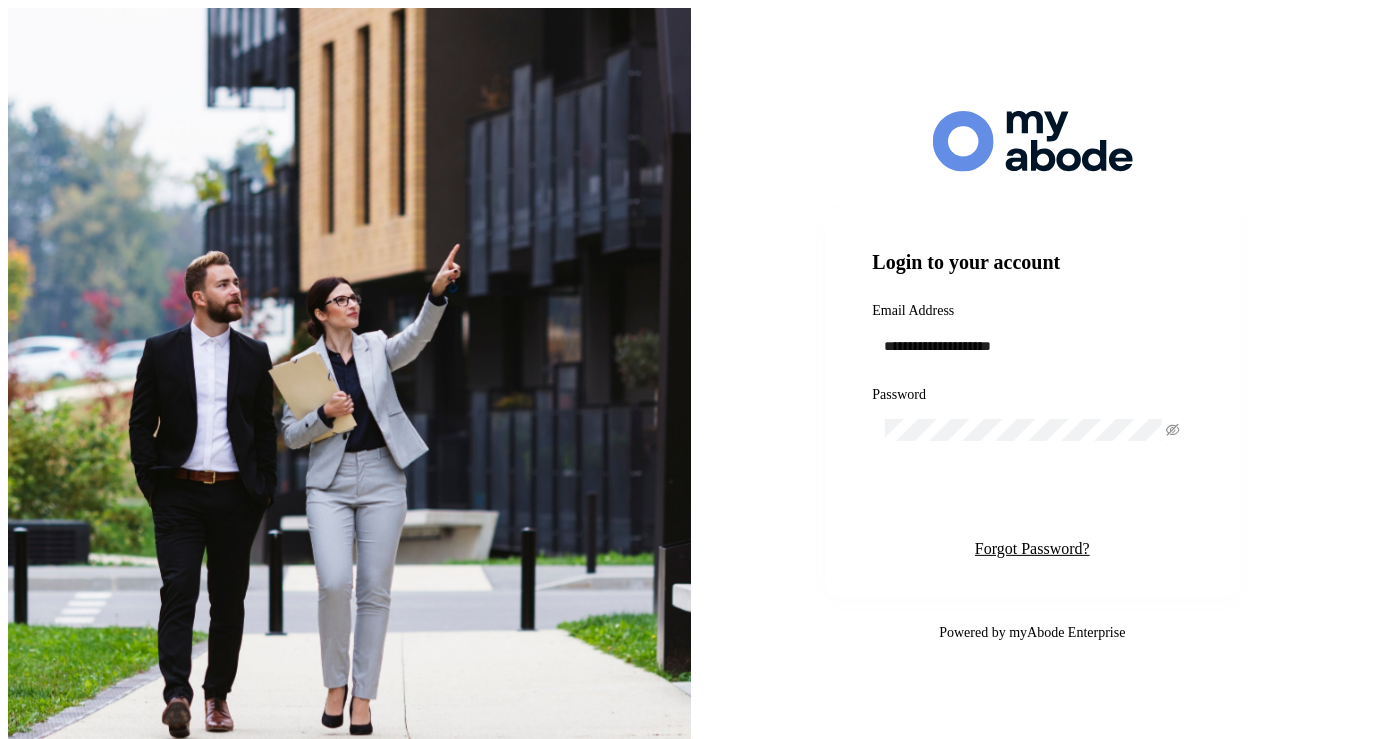 click on "Login" at bounding box center (1032, 500) 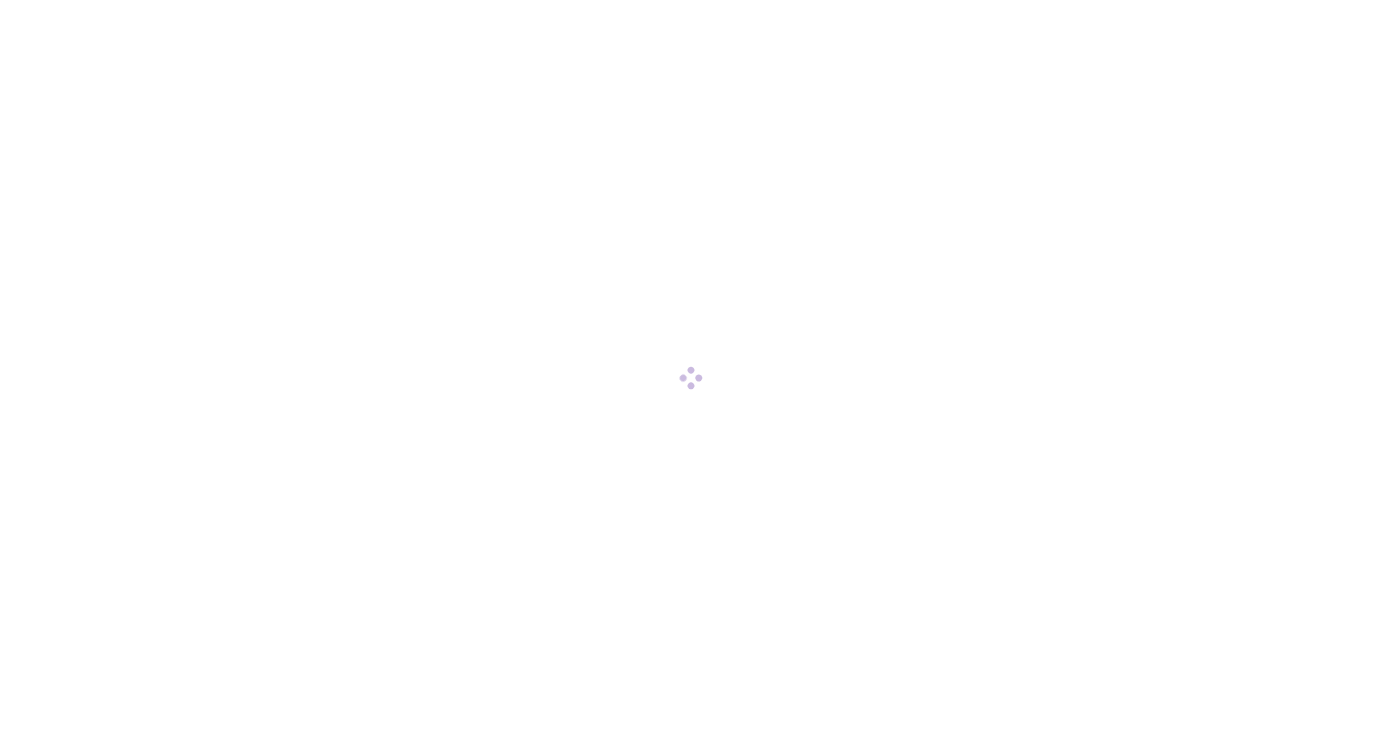 scroll, scrollTop: 0, scrollLeft: 0, axis: both 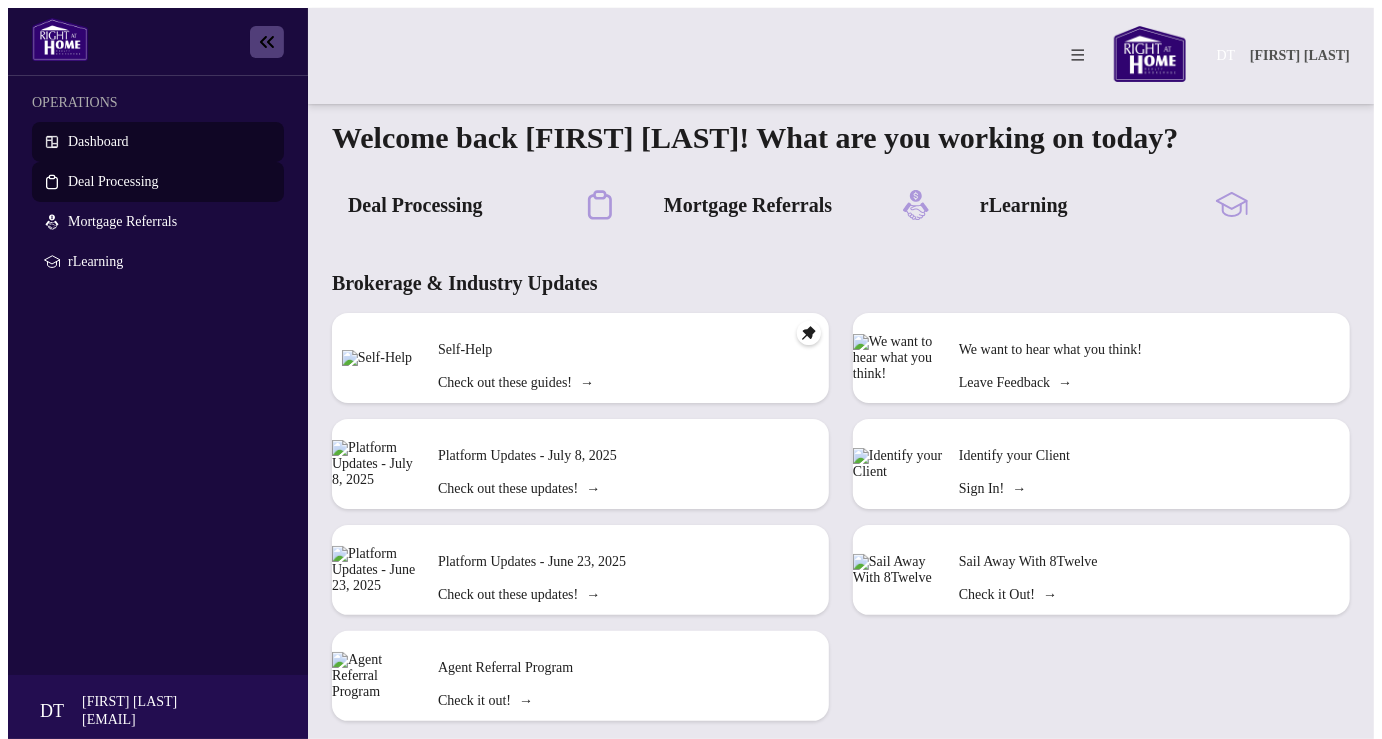 click on "Deal Processing" at bounding box center (113, 181) 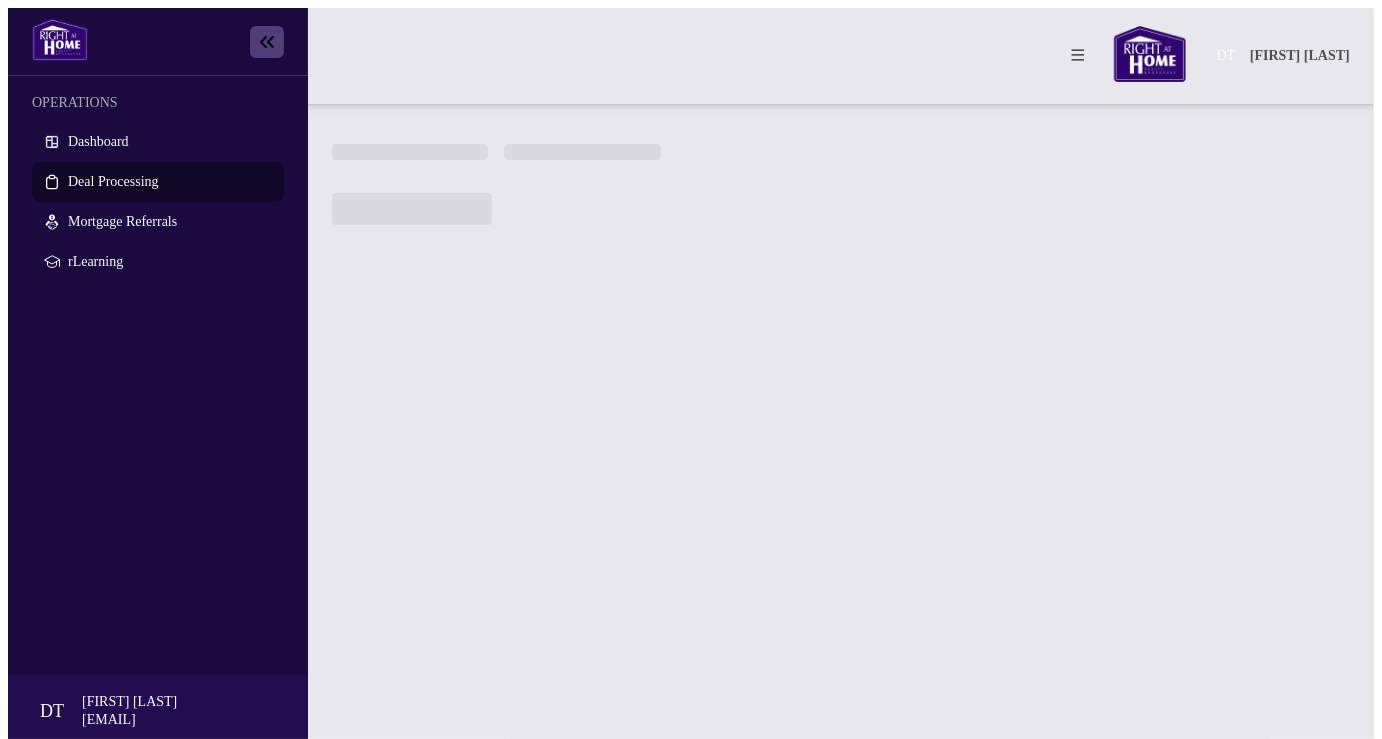 scroll, scrollTop: 0, scrollLeft: 0, axis: both 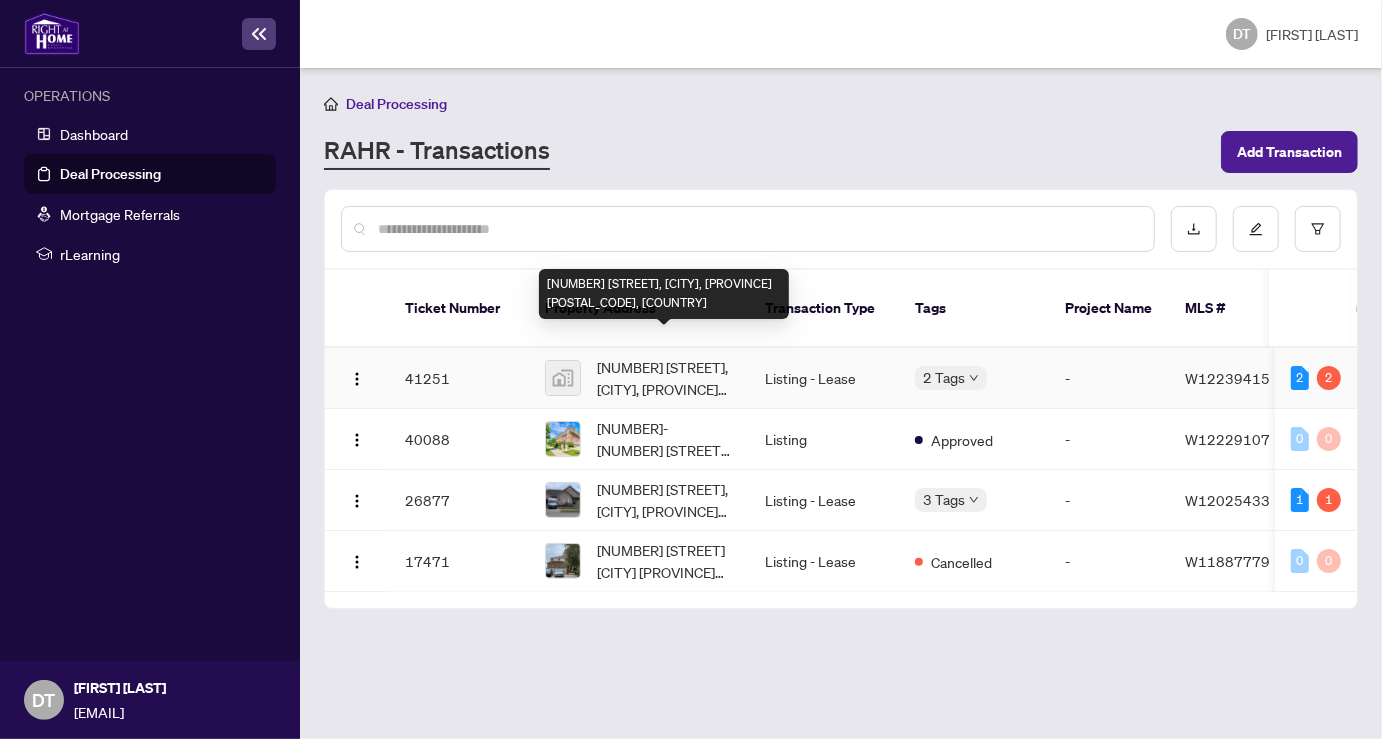 click on "[NUMBER] [STREET], [CITY], [PROVINCE] [POSTAL_CODE], [COUNTRY]" at bounding box center (665, 378) 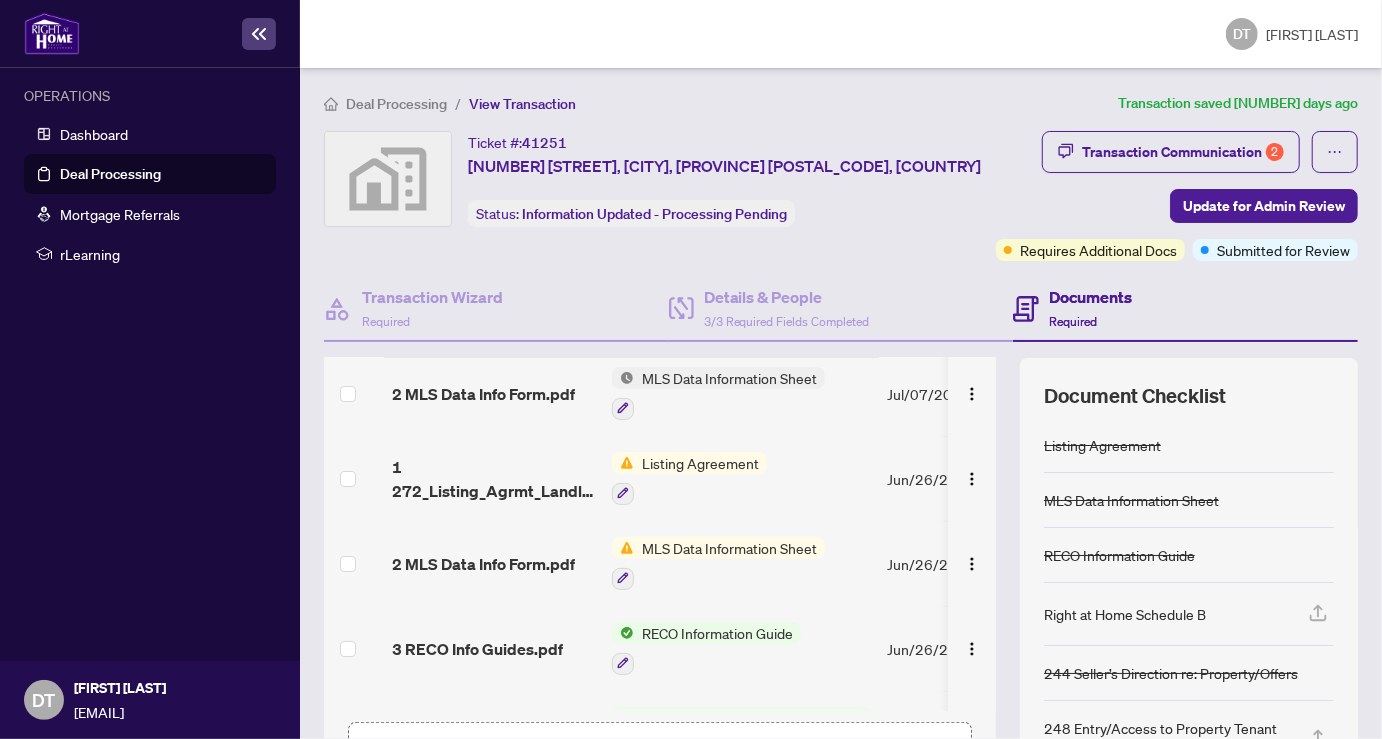 scroll, scrollTop: 222, scrollLeft: 0, axis: vertical 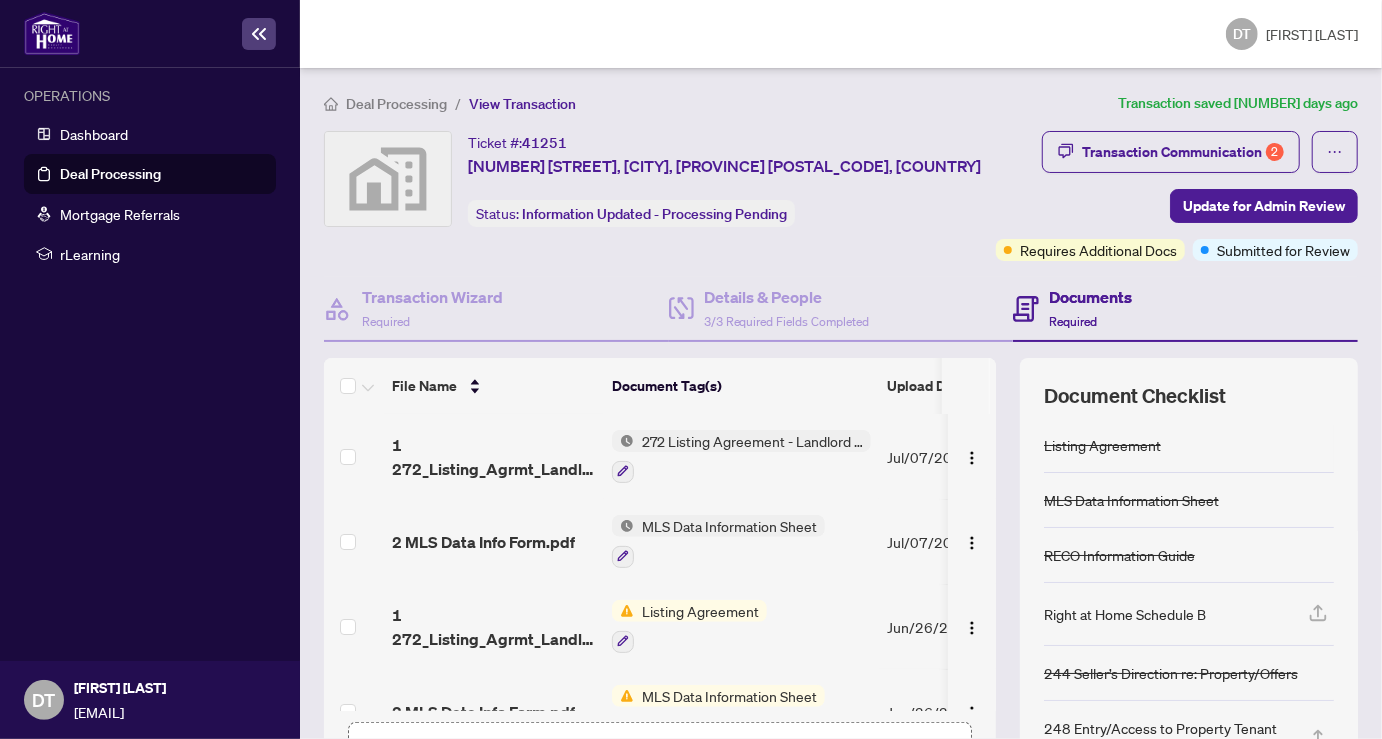 click at bounding box center (259, 34) 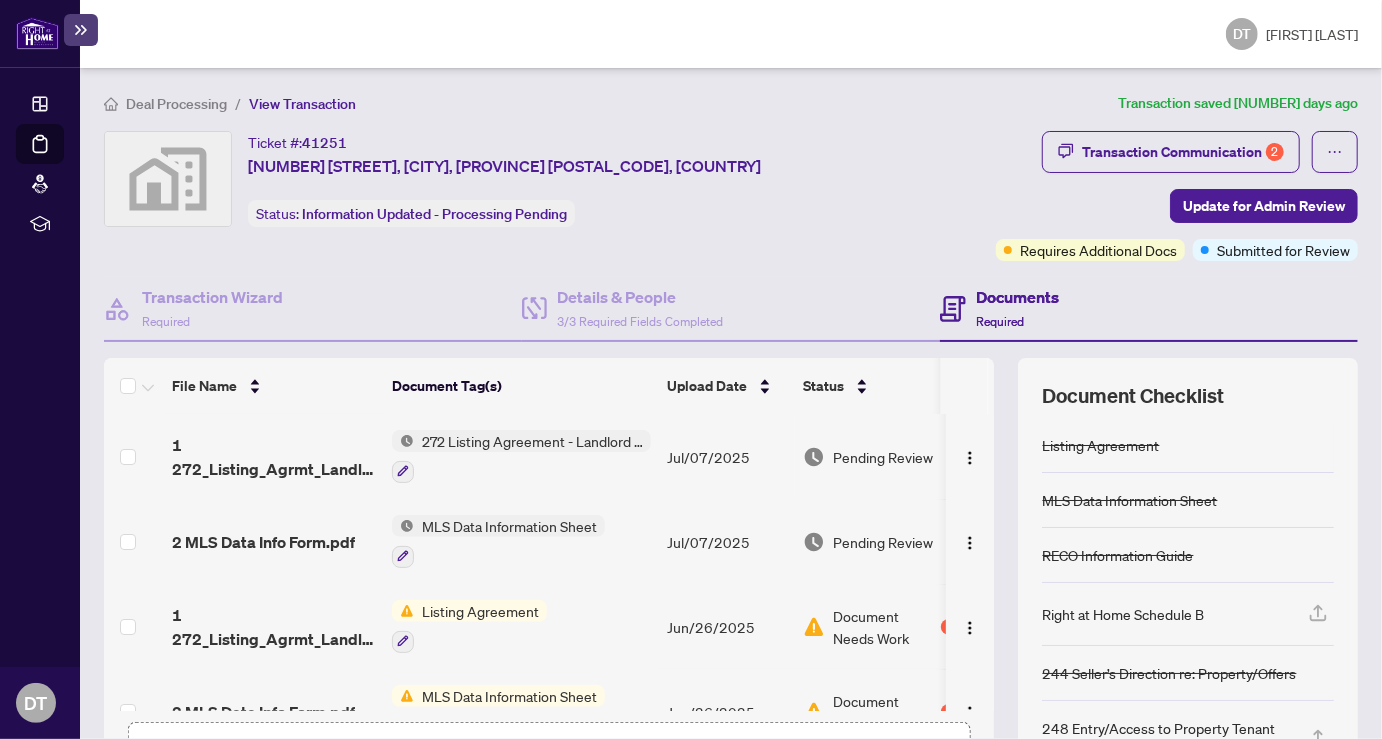 click at bounding box center [81, 30] 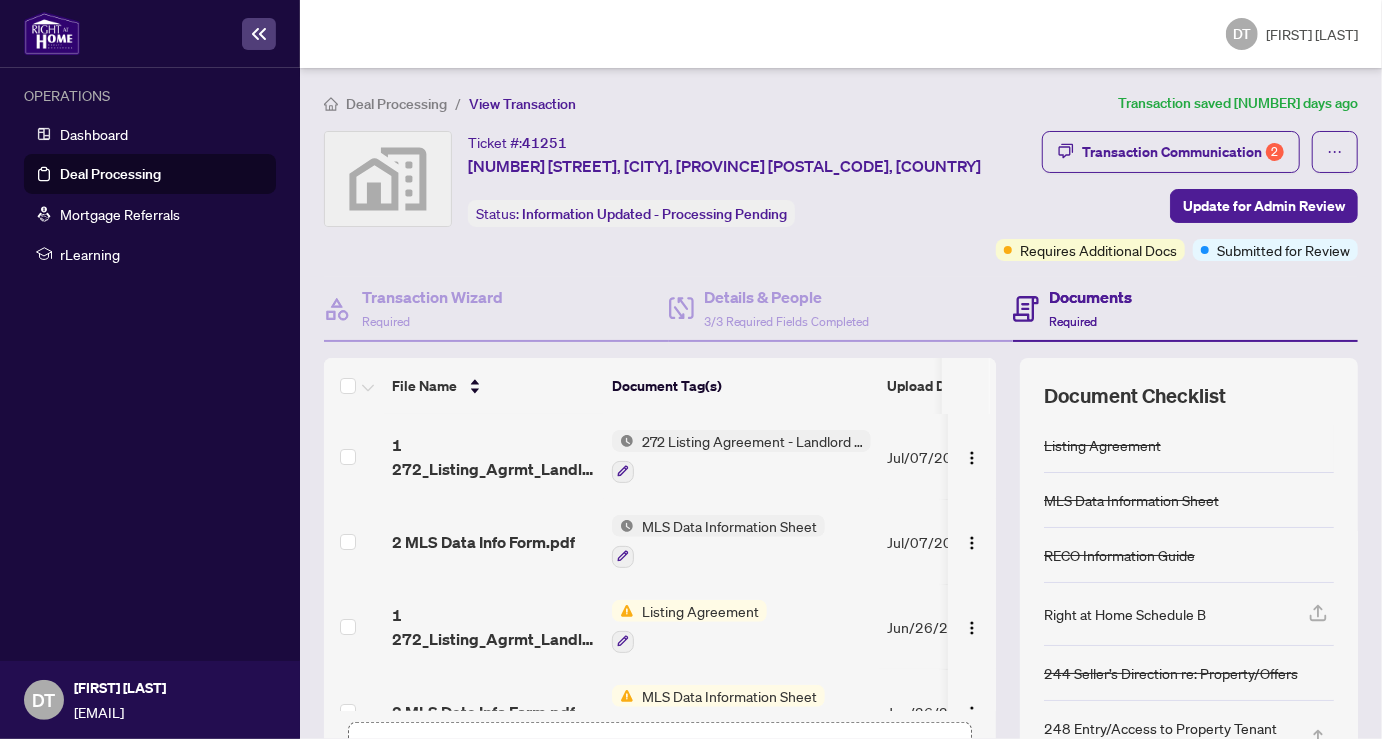 click on "Deal Processing" at bounding box center (110, 174) 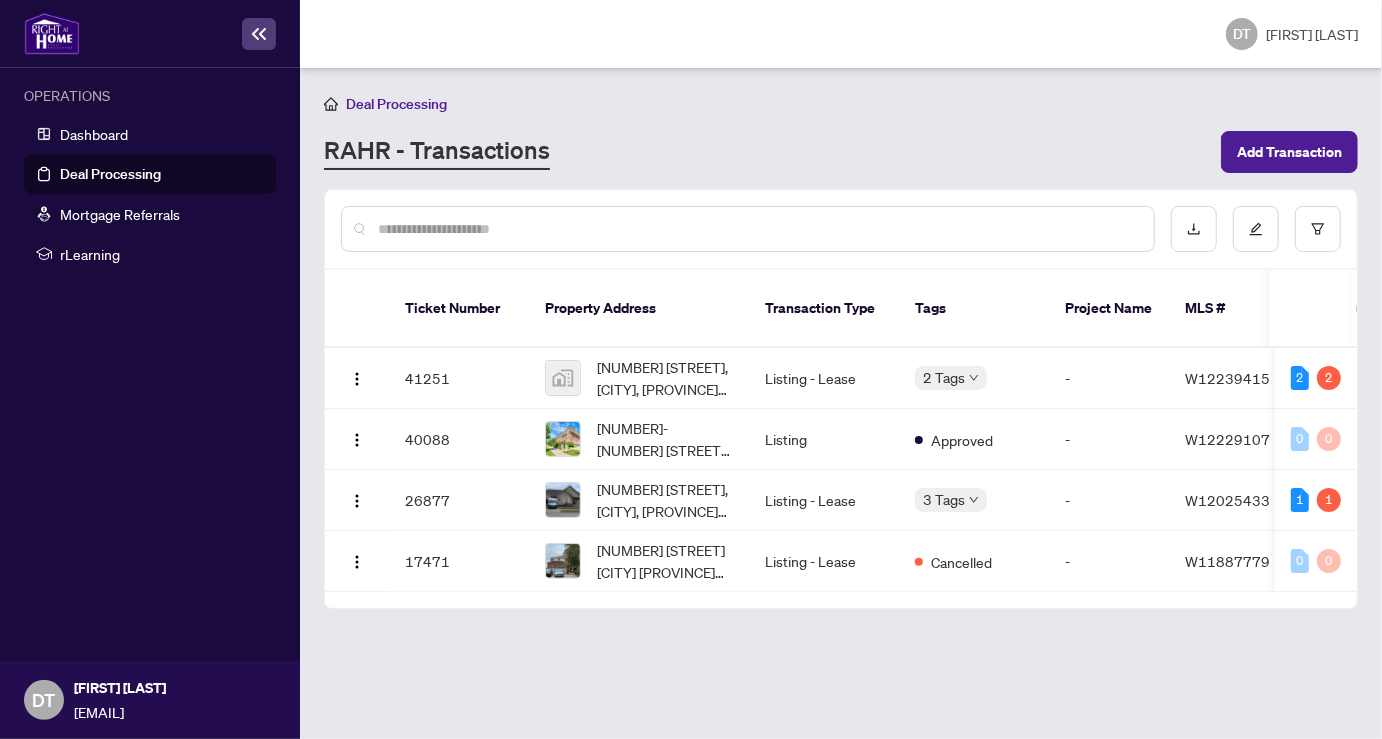 click at bounding box center (758, 229) 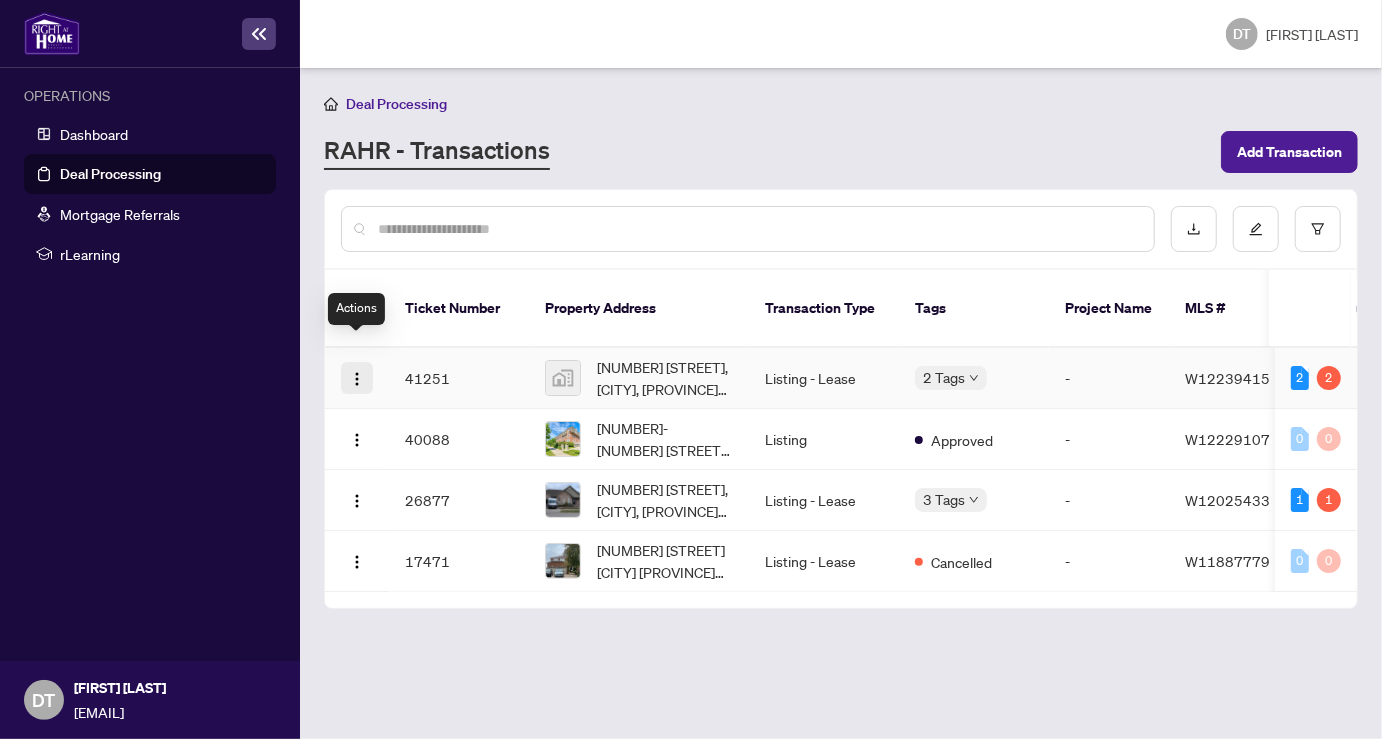 click at bounding box center [357, 379] 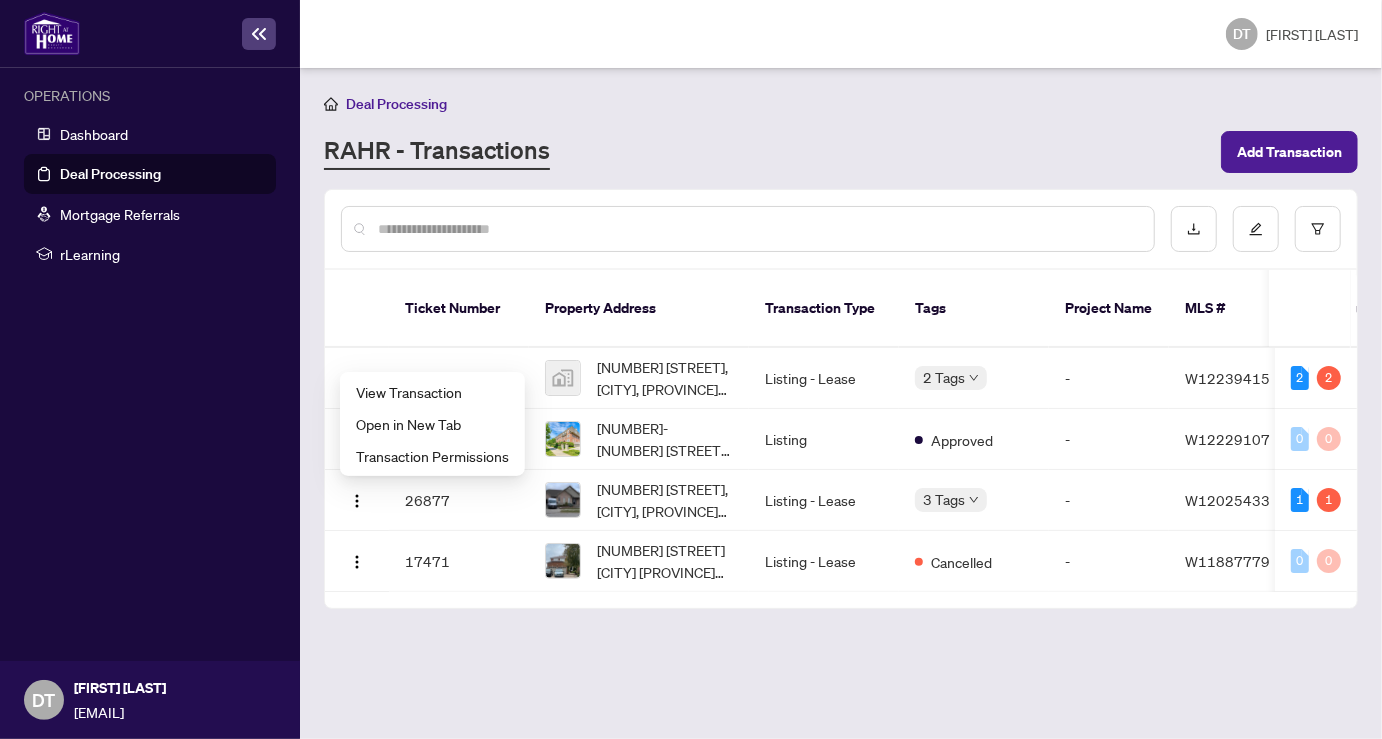 click on "RAHR - Transactions Add Transaction" at bounding box center [841, 152] 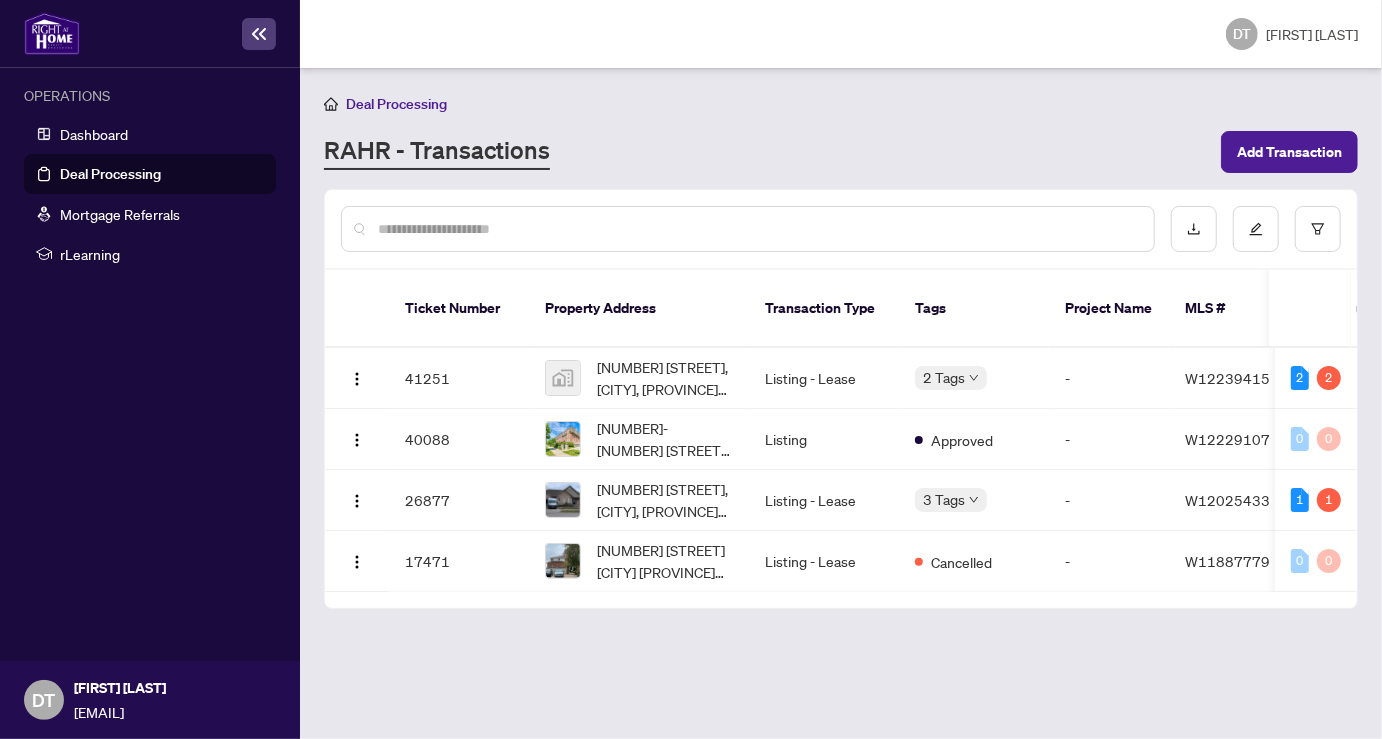 click on "RAHR - Transactions" at bounding box center (437, 152) 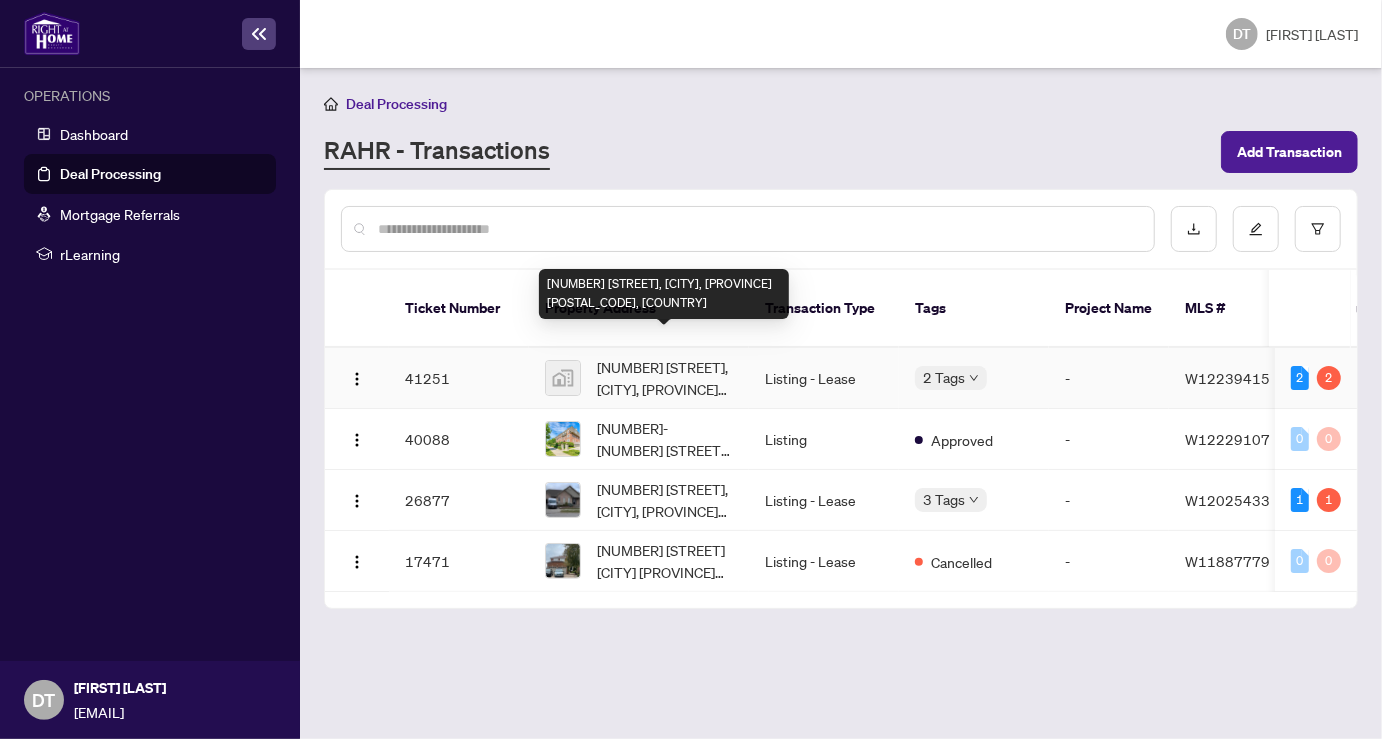 click on "[NUMBER] [STREET], [CITY], [PROVINCE] [POSTAL_CODE], [COUNTRY]" at bounding box center (665, 378) 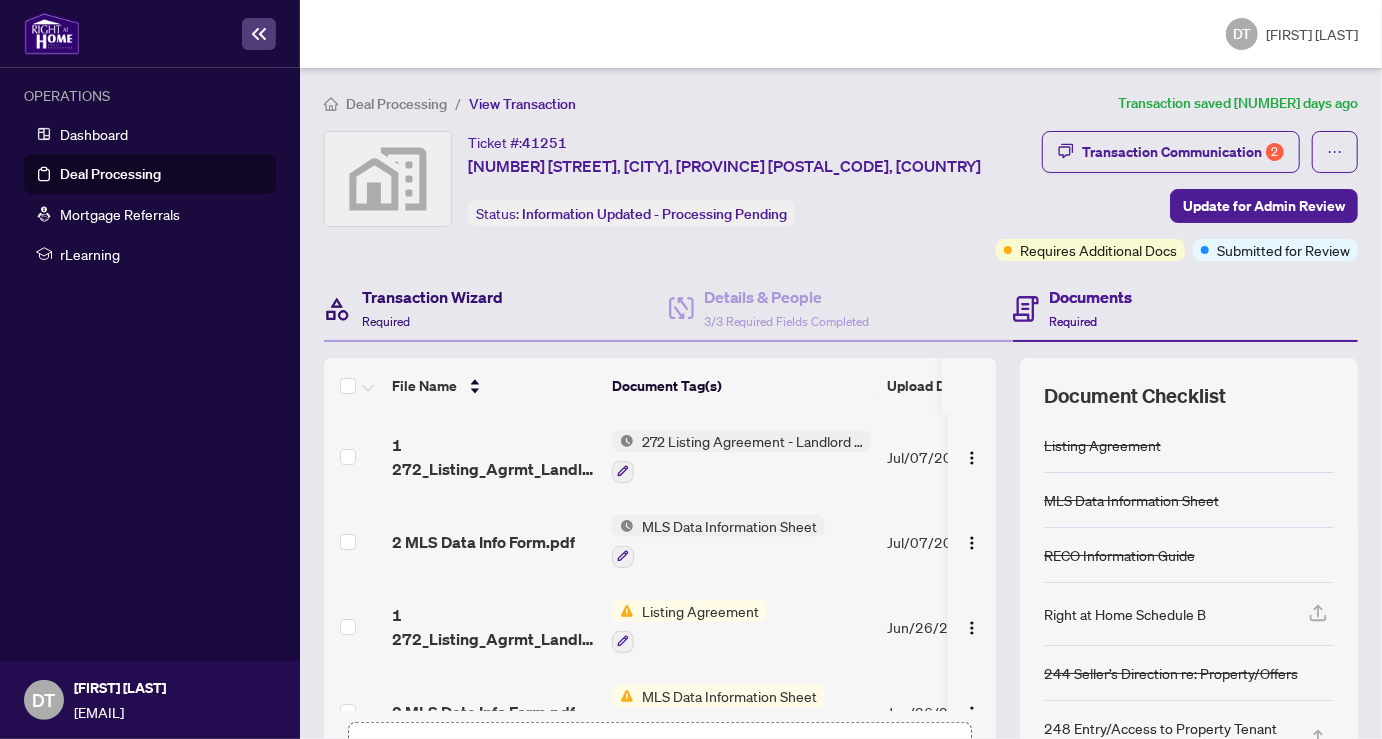 click on "Transaction Wizard" at bounding box center (432, 297) 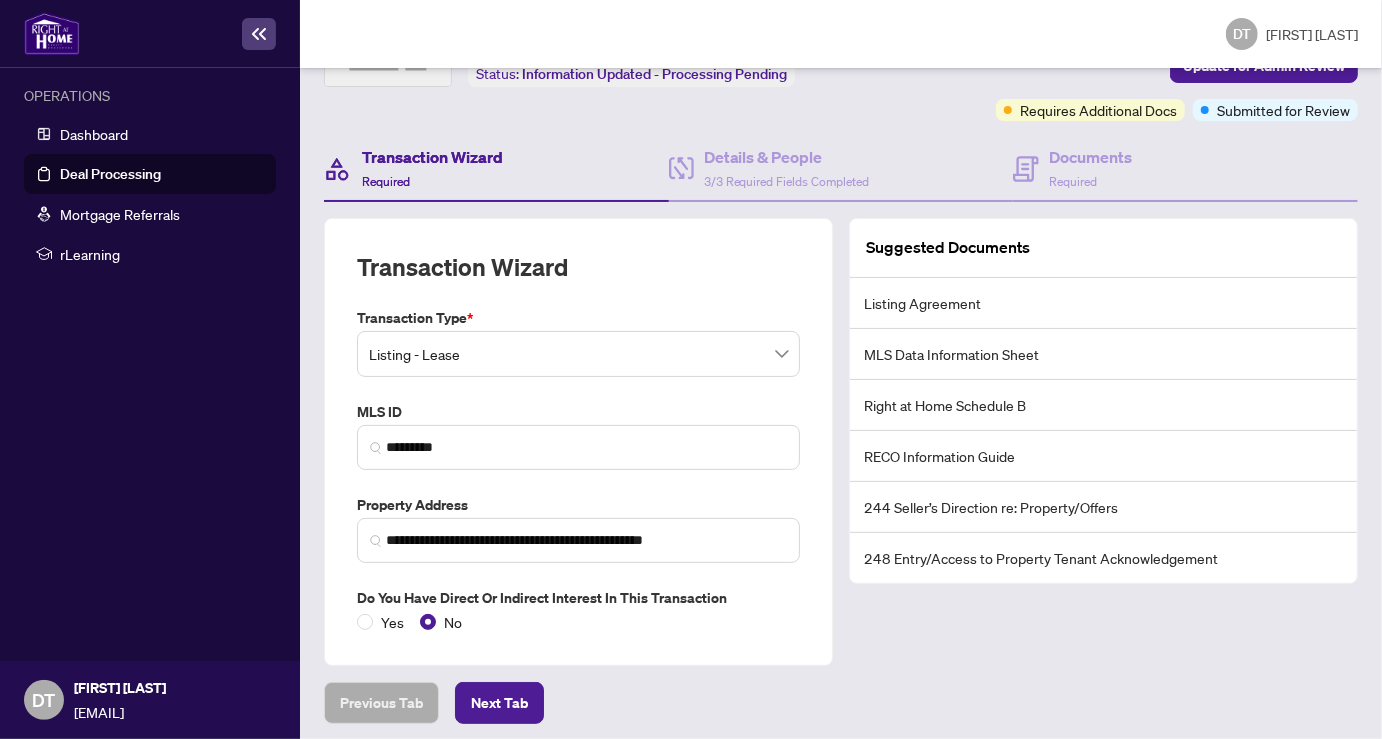scroll, scrollTop: 141, scrollLeft: 0, axis: vertical 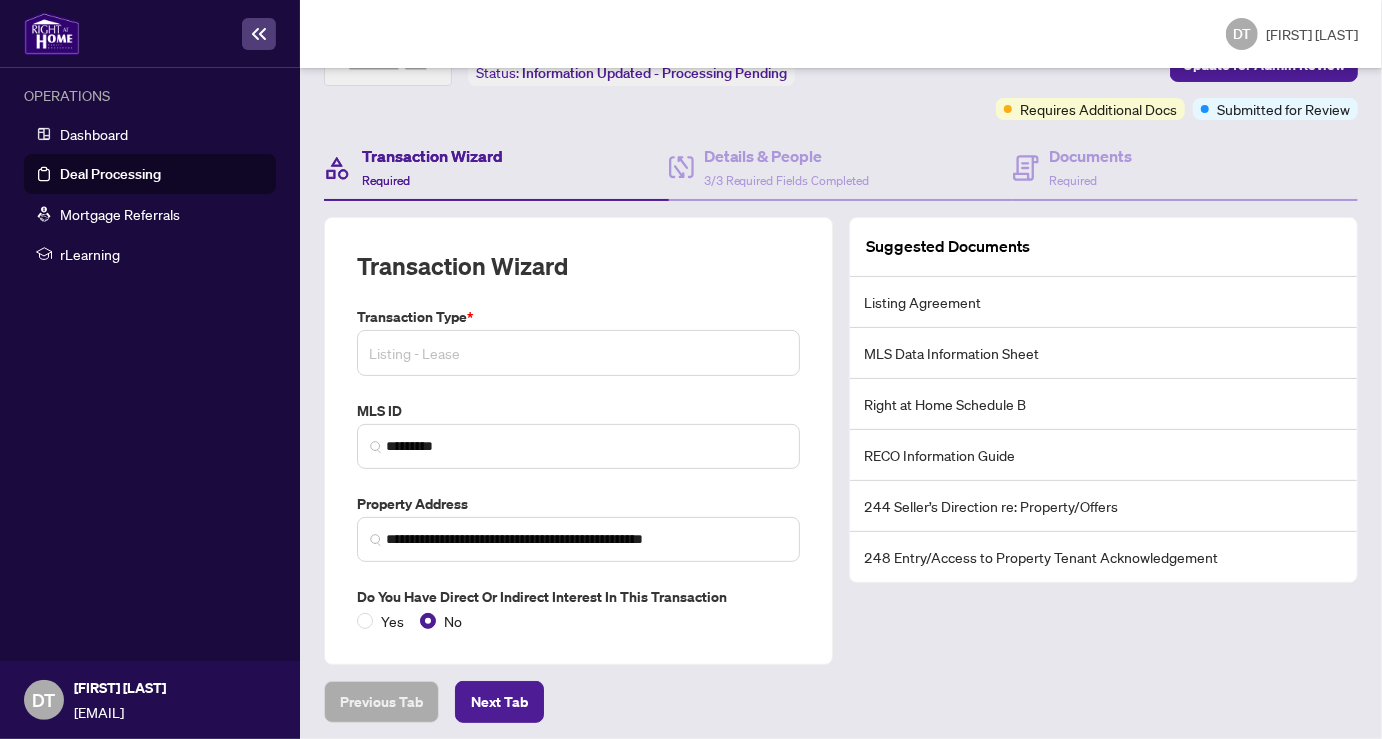 click on "Listing - Lease" at bounding box center (578, 353) 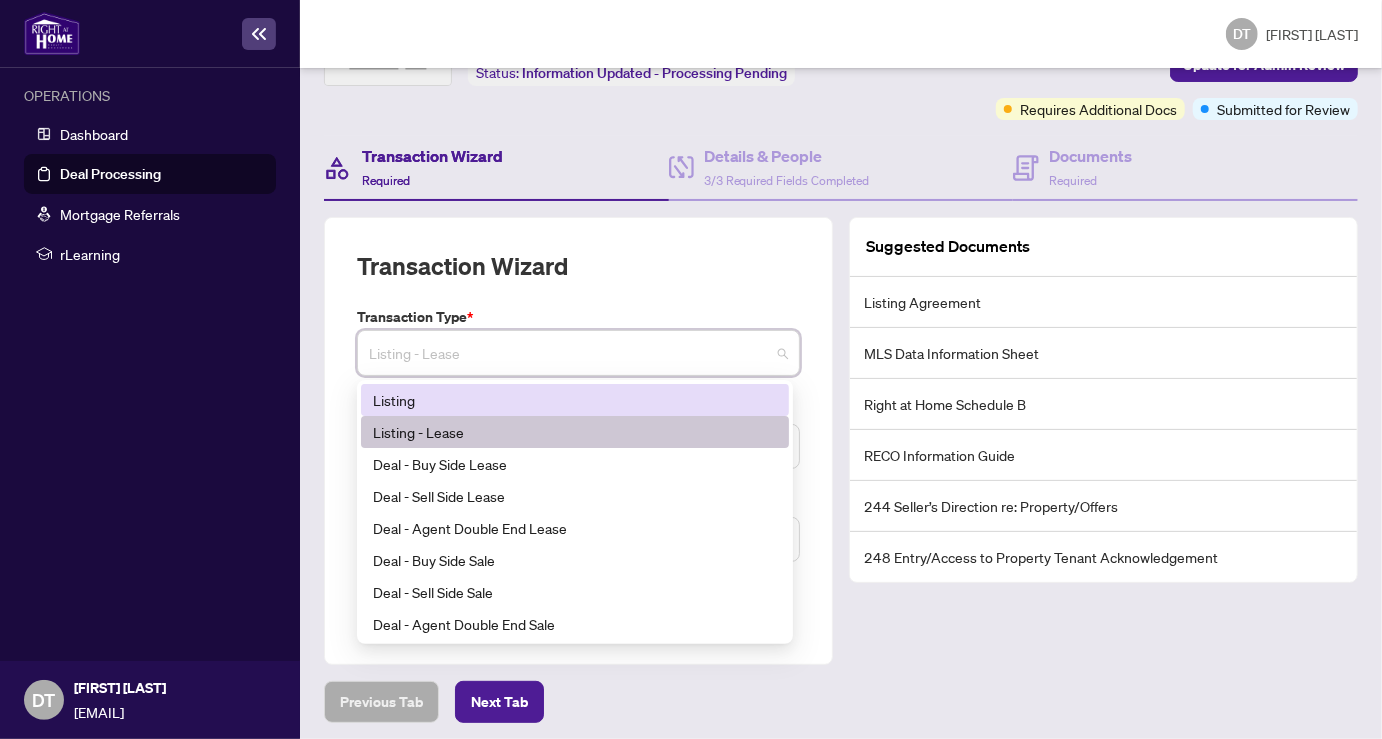 click on "Transaction Wizard" at bounding box center [578, 278] 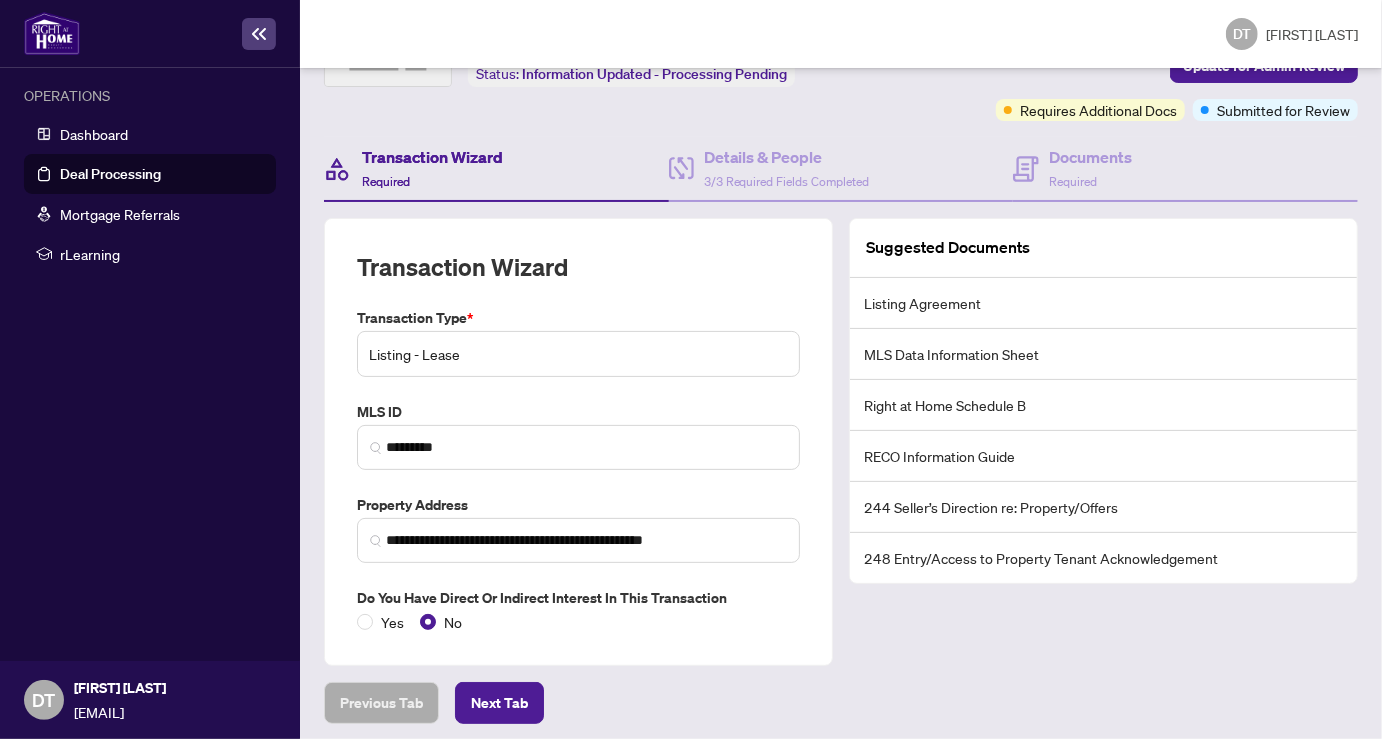 scroll, scrollTop: 141, scrollLeft: 0, axis: vertical 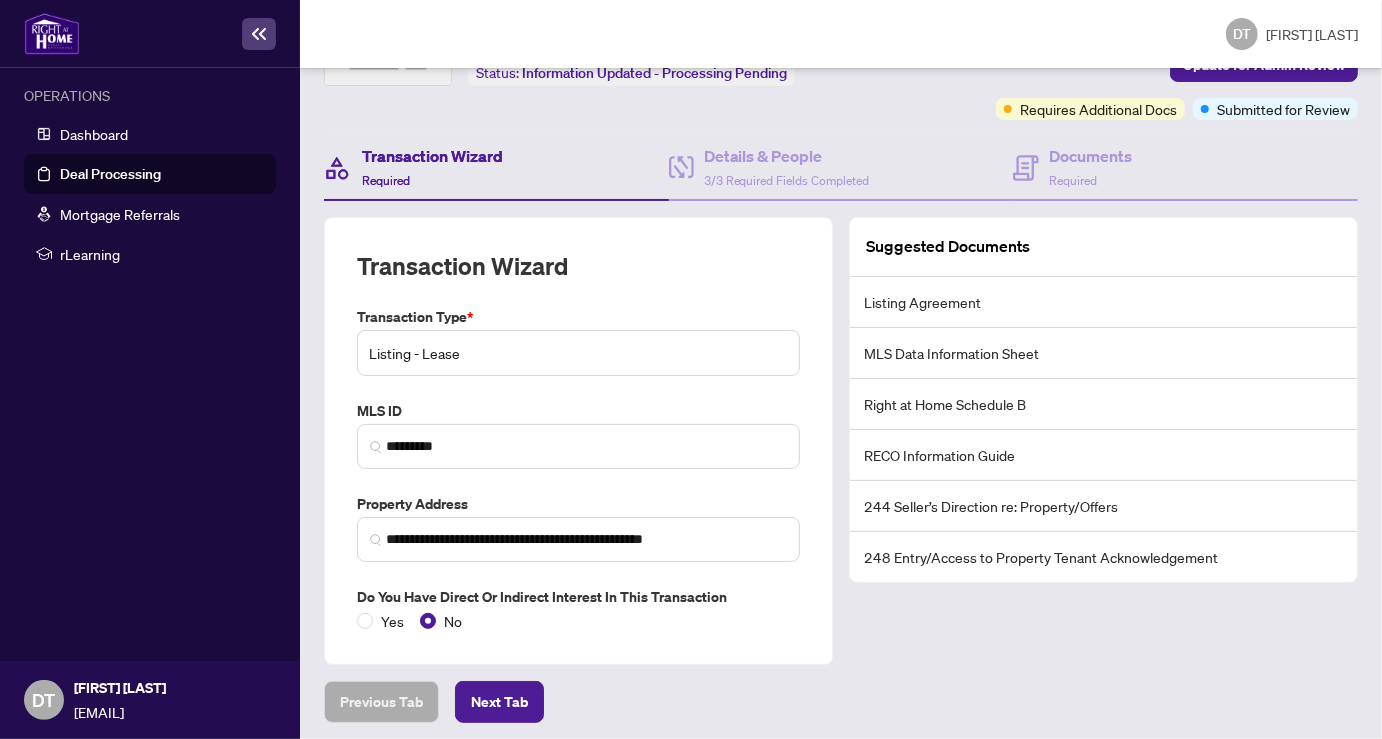 click on "Listing - Lease" at bounding box center [578, 353] 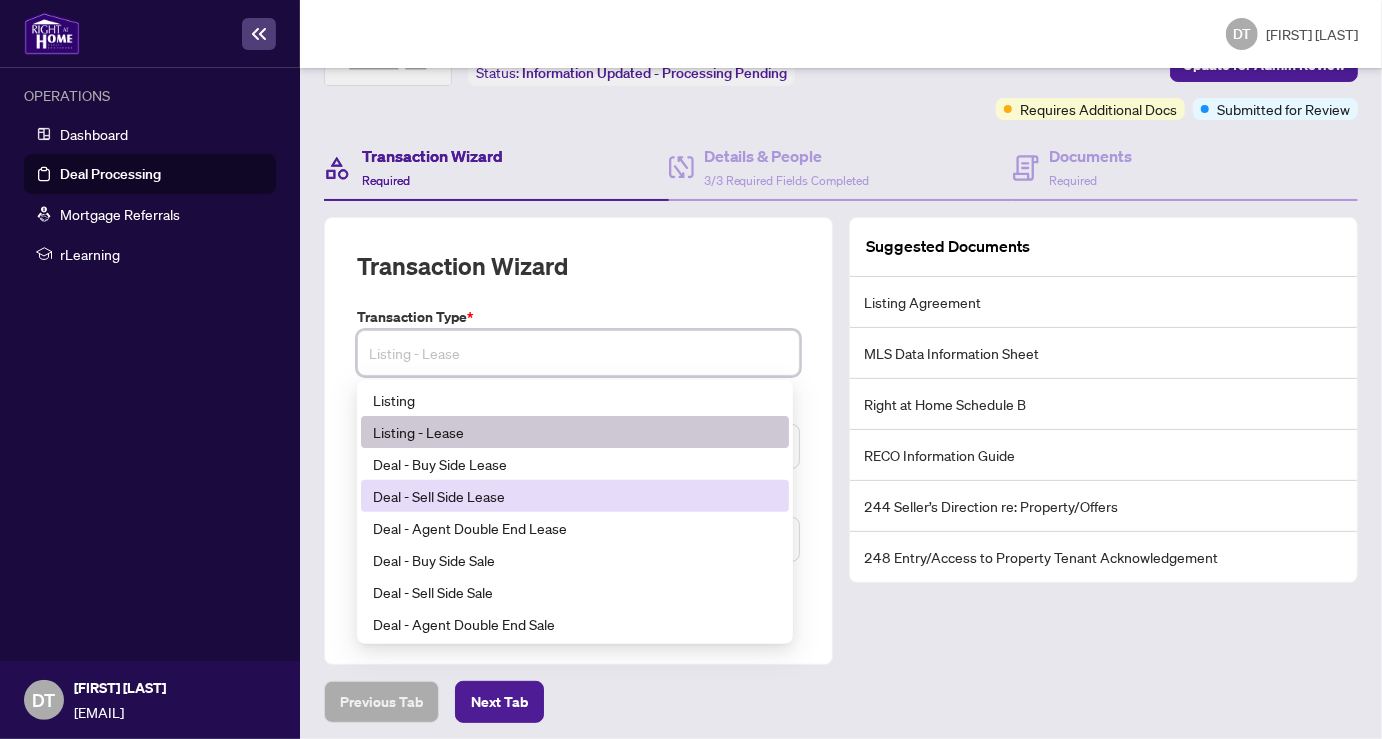 click on "Deal - Sell Side Lease" at bounding box center (575, 496) 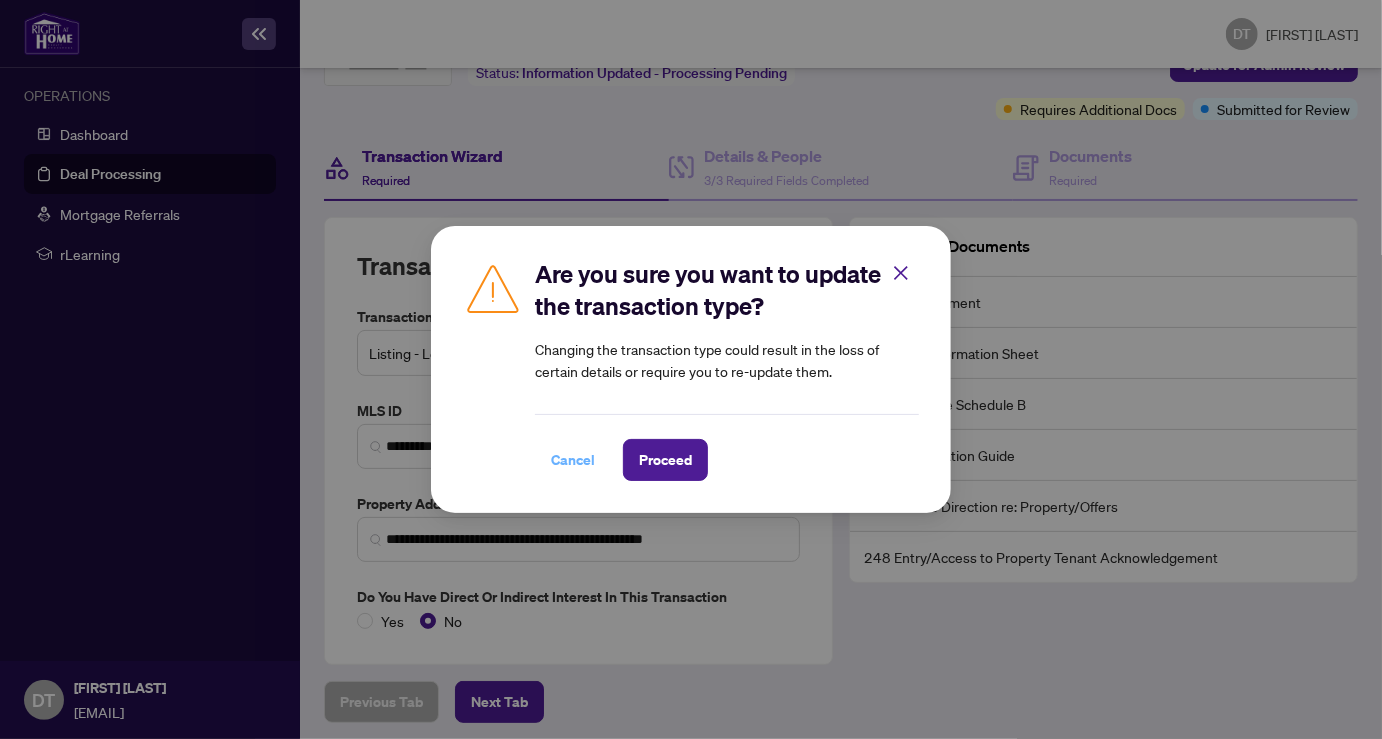 click on "Cancel" at bounding box center [573, 460] 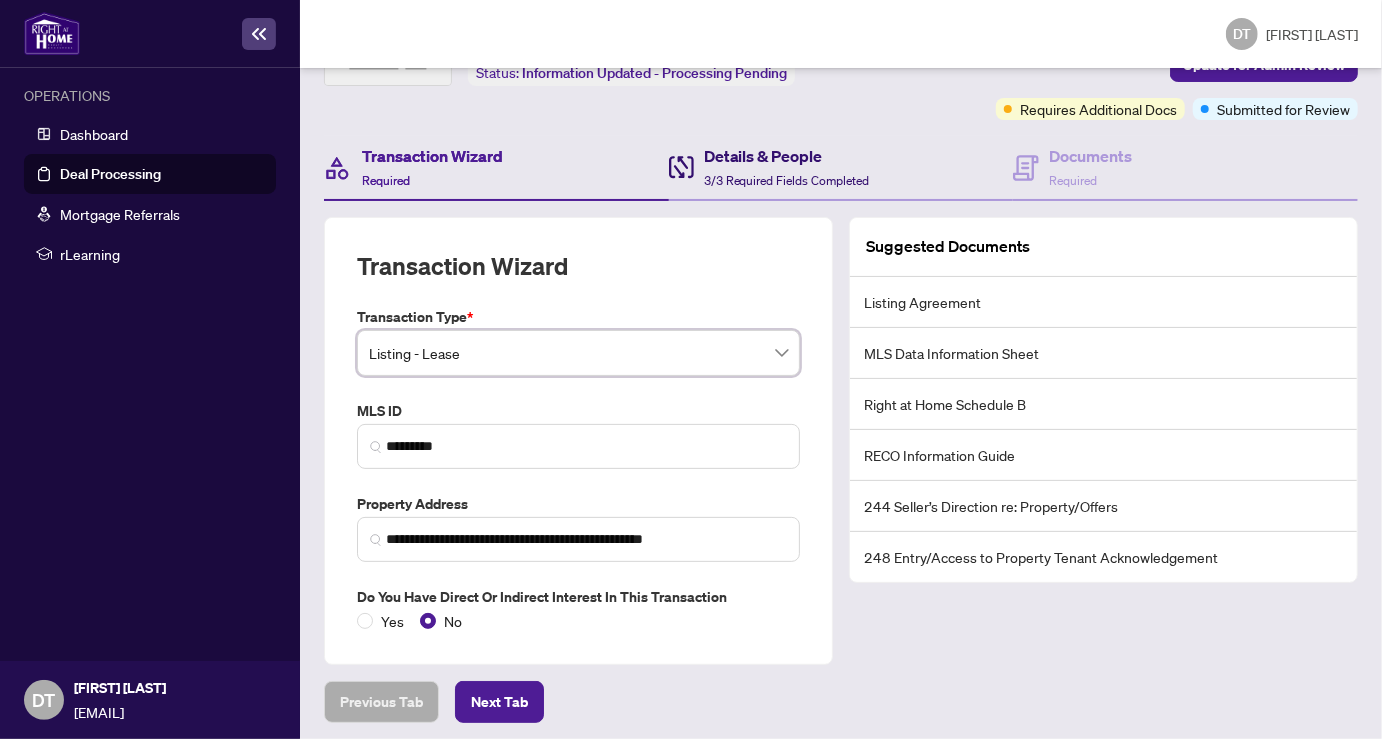 click on "Details & People" at bounding box center [787, 156] 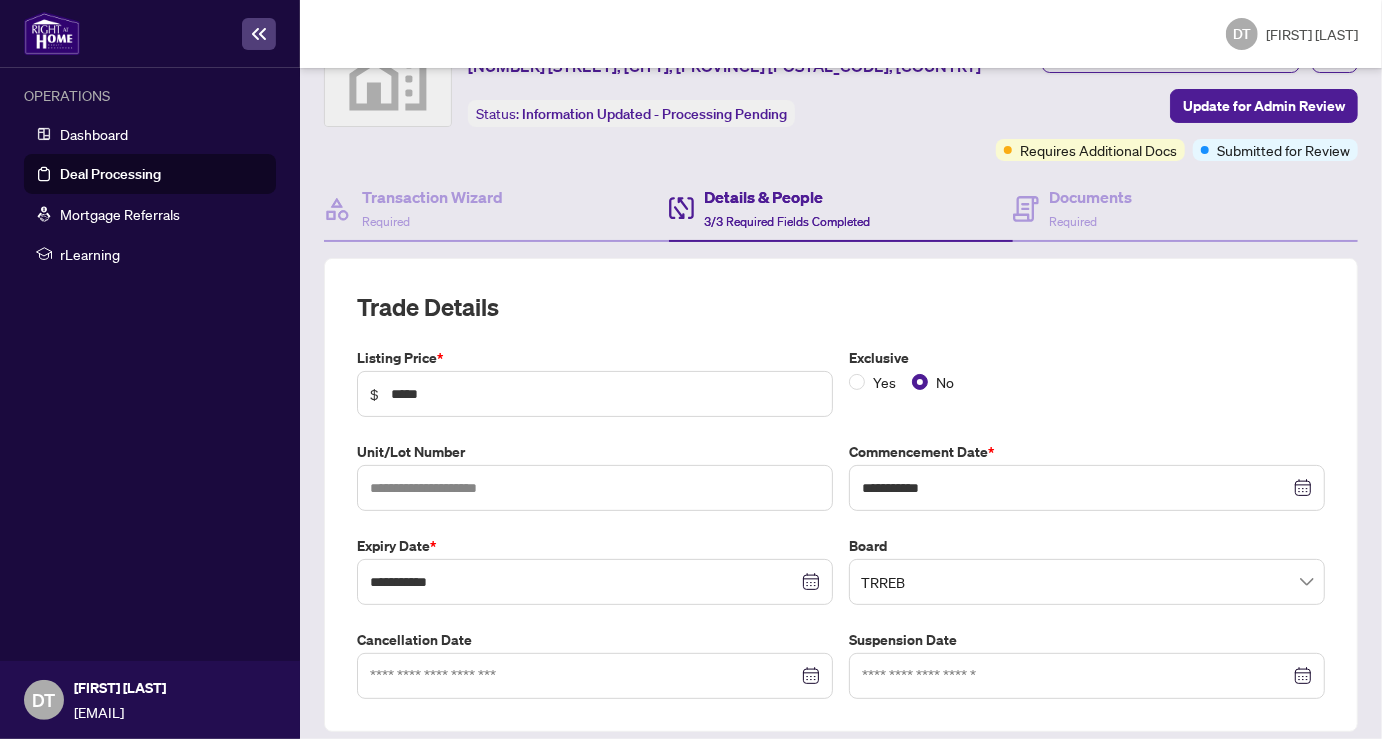scroll, scrollTop: 0, scrollLeft: 0, axis: both 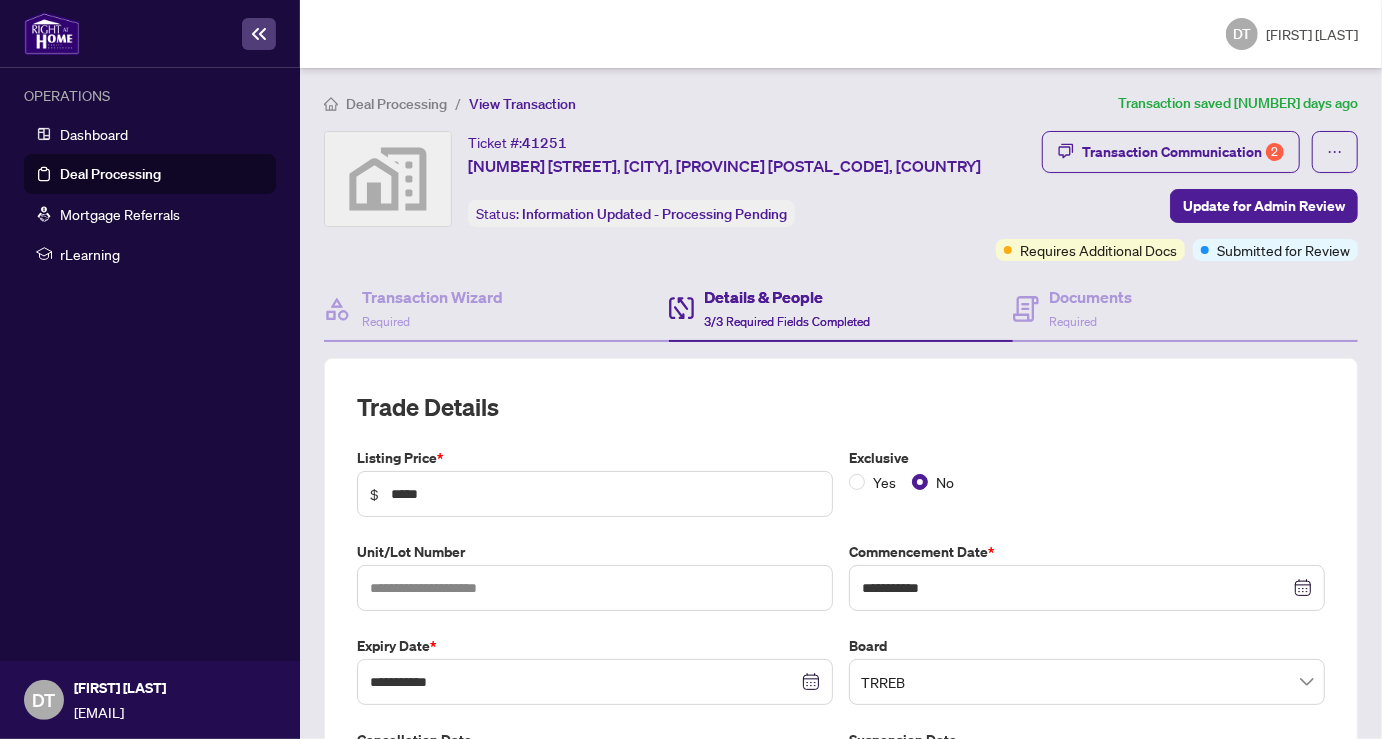 click on "Trade Details" at bounding box center (841, 407) 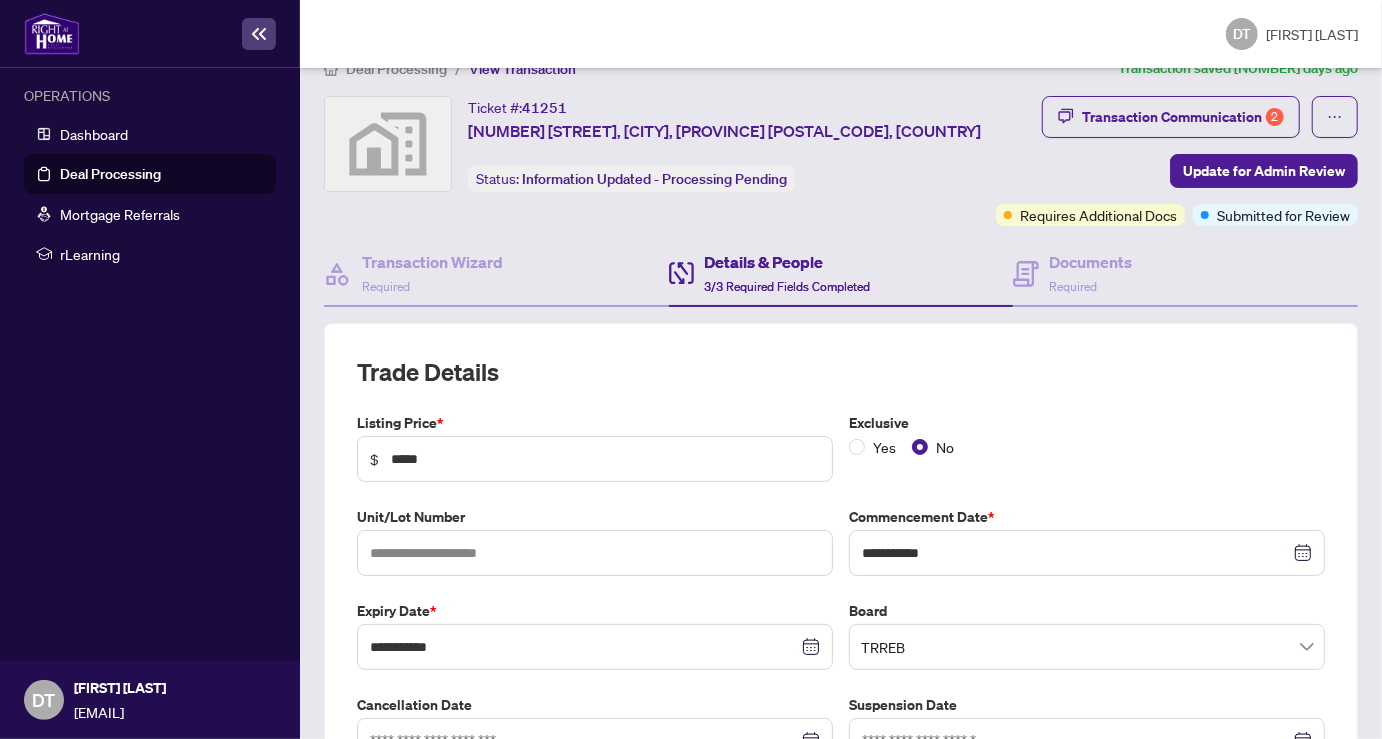 scroll, scrollTop: 0, scrollLeft: 0, axis: both 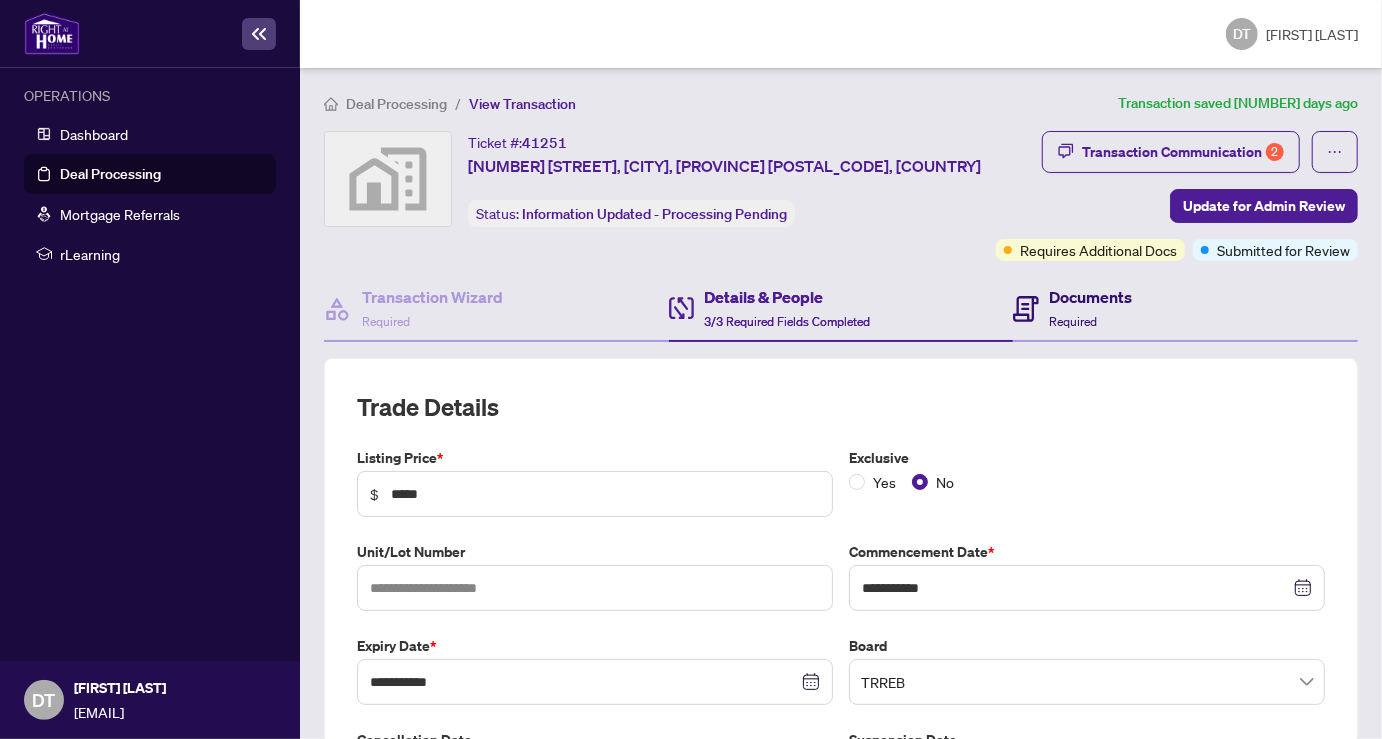 click on "Documents" at bounding box center (1090, 297) 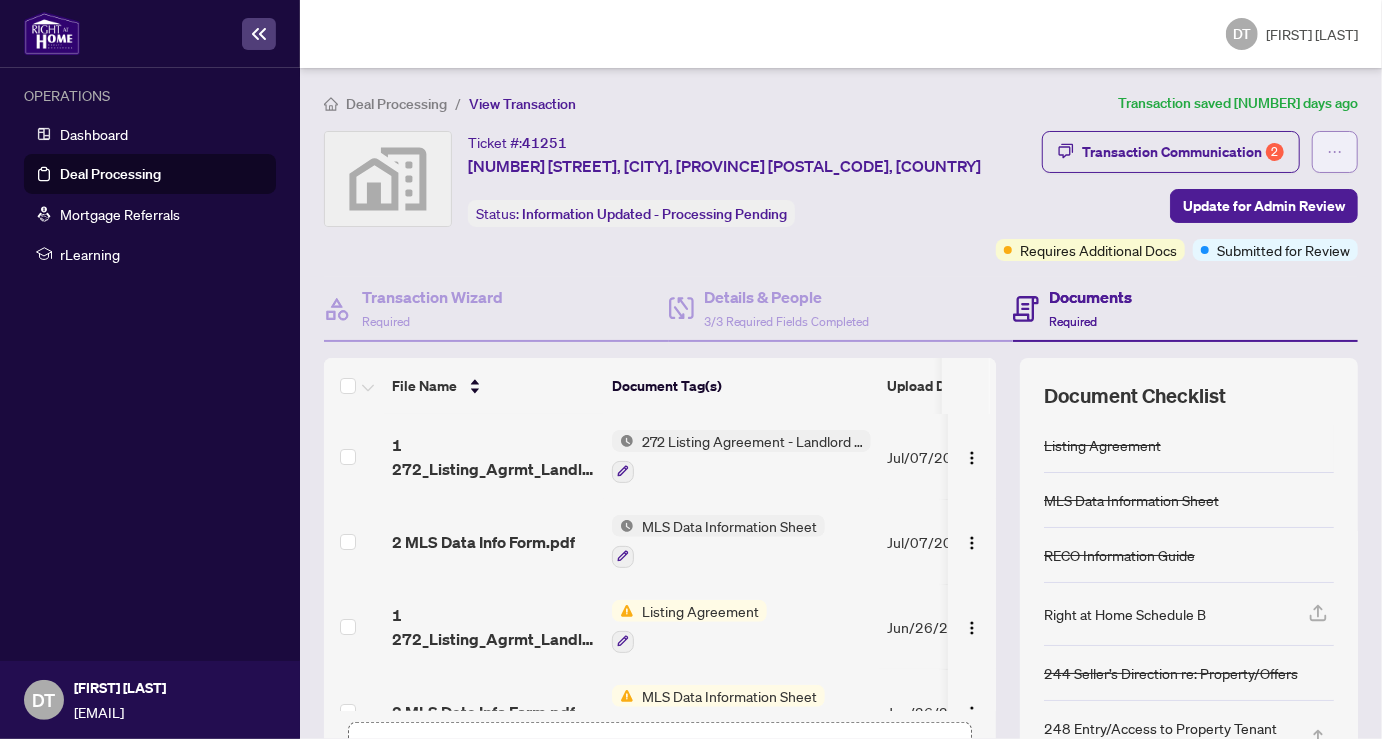 click at bounding box center (1335, 152) 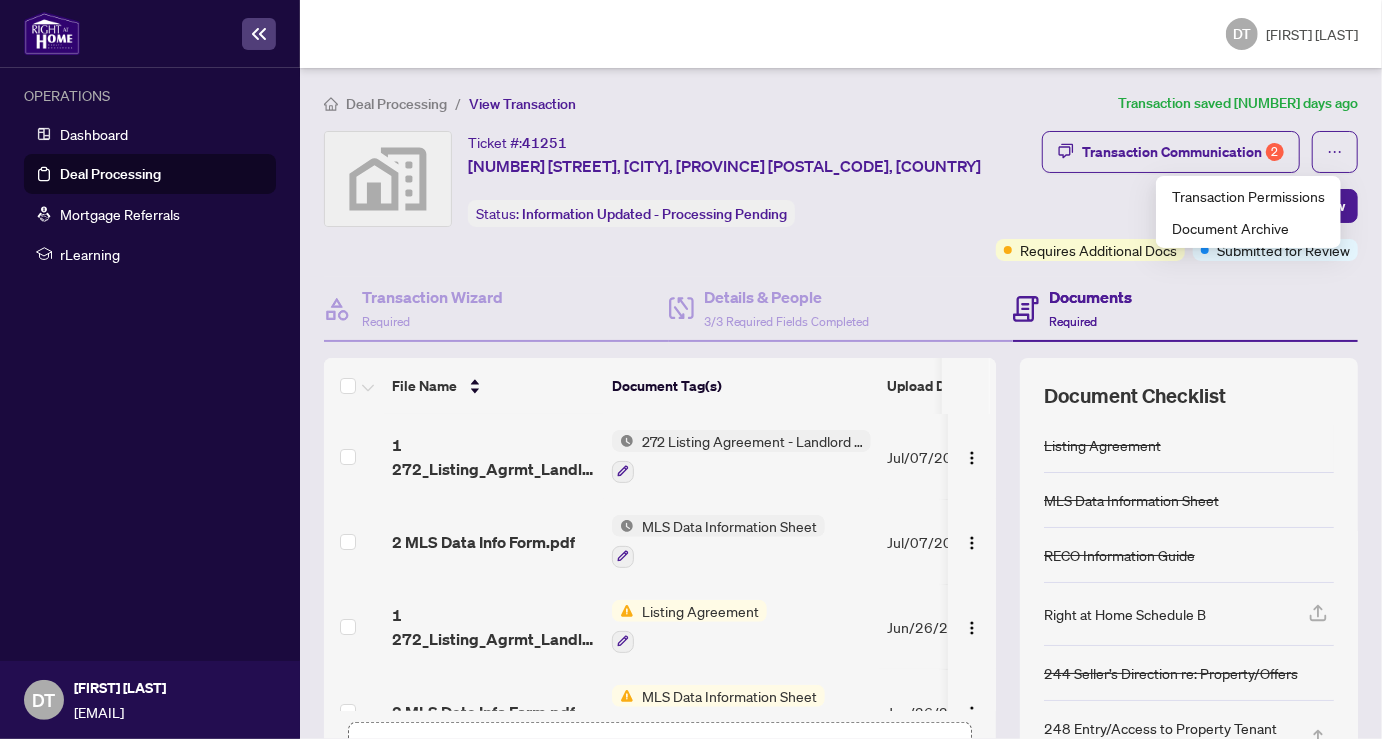 click on "Ticket #: [NUMBER] [NUMBER] [STREET], [CITY], [PROVINCE] [POSTAL_CODE], [COUNTRY] Status: Information Updated - Processing Pending Update for Admin Review" at bounding box center (656, 196) 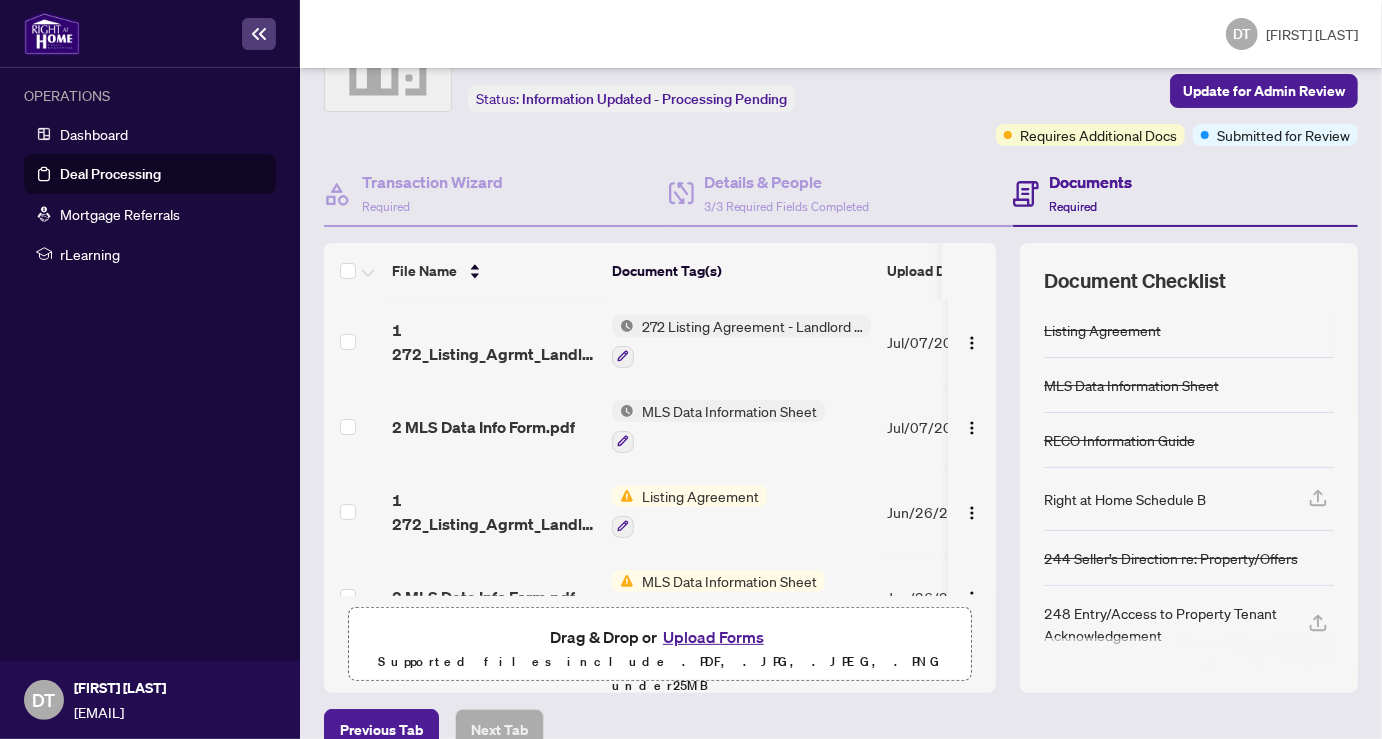 scroll, scrollTop: 146, scrollLeft: 0, axis: vertical 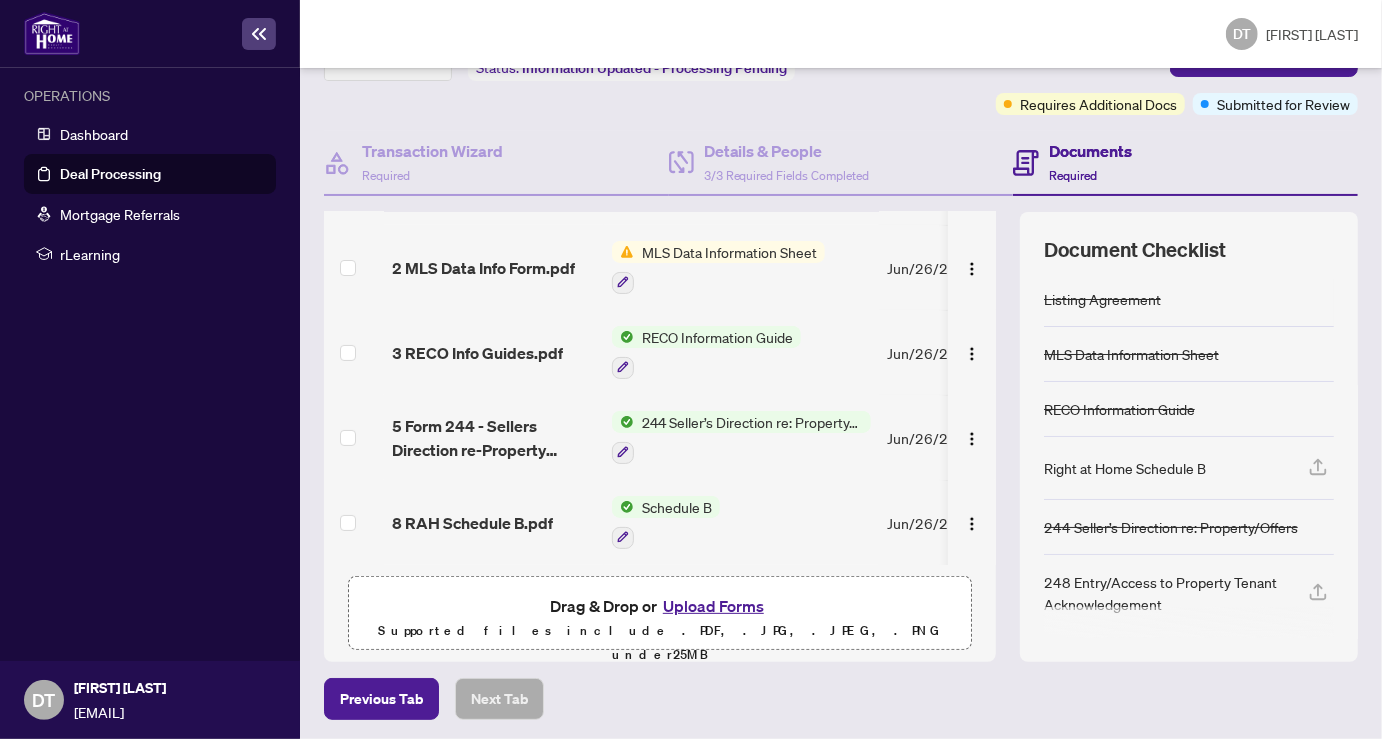 click on "Previous Tab Next Tab" at bounding box center (841, 699) 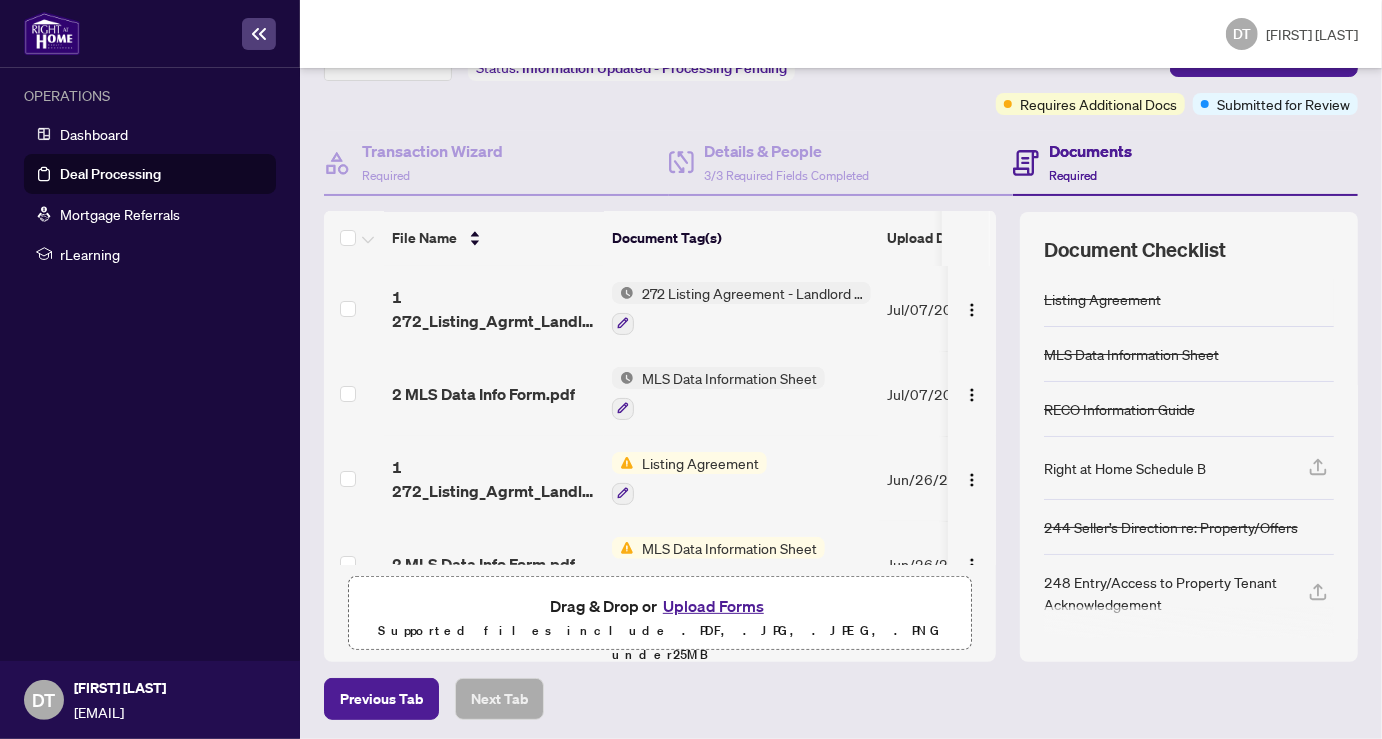 scroll, scrollTop: 0, scrollLeft: 0, axis: both 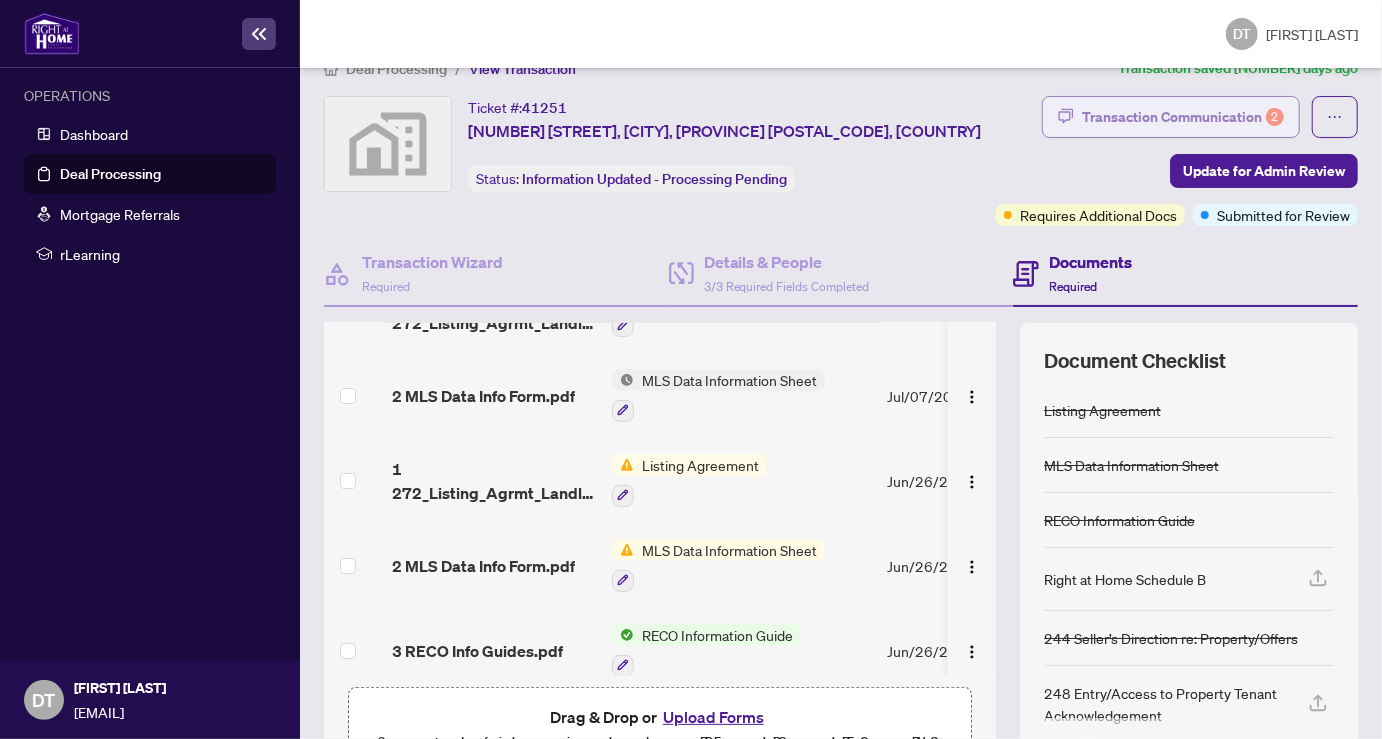 click on "Transaction Communication 2" at bounding box center [1183, 117] 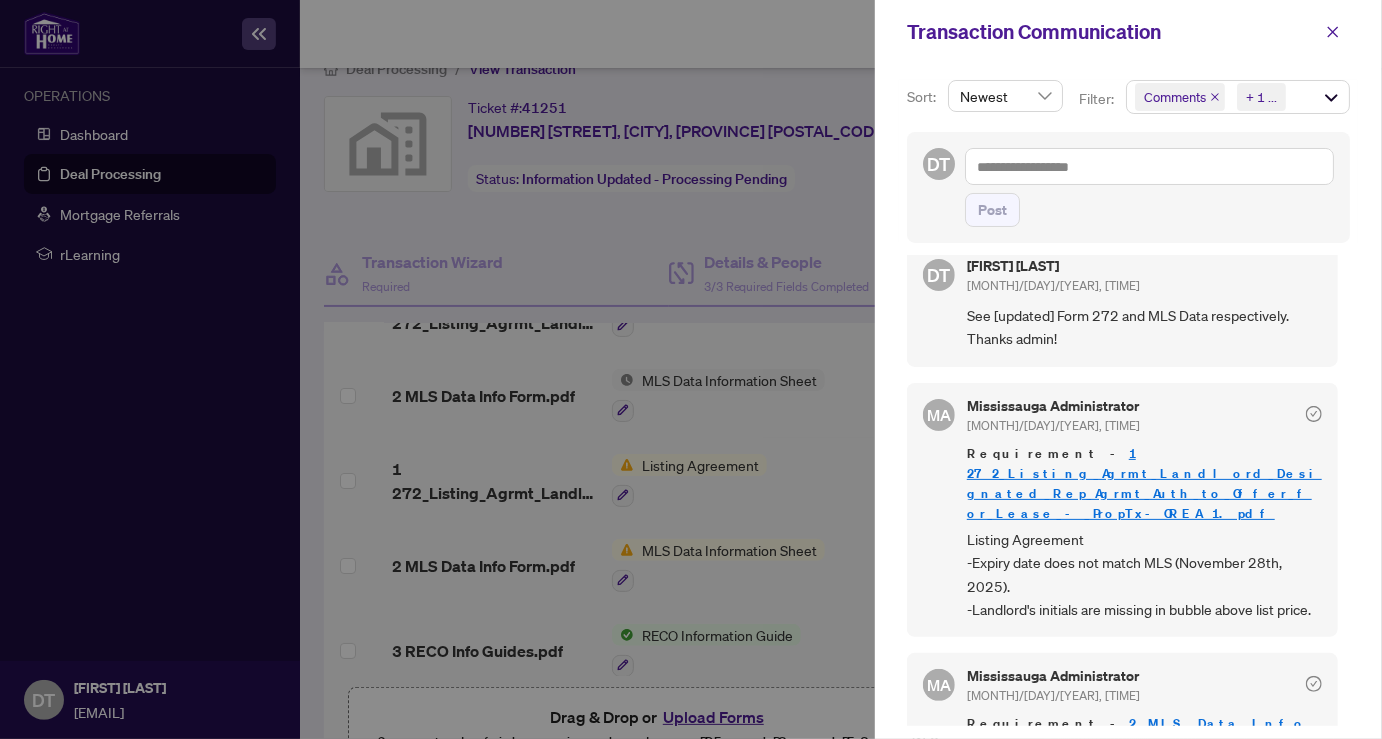 scroll, scrollTop: 0, scrollLeft: 0, axis: both 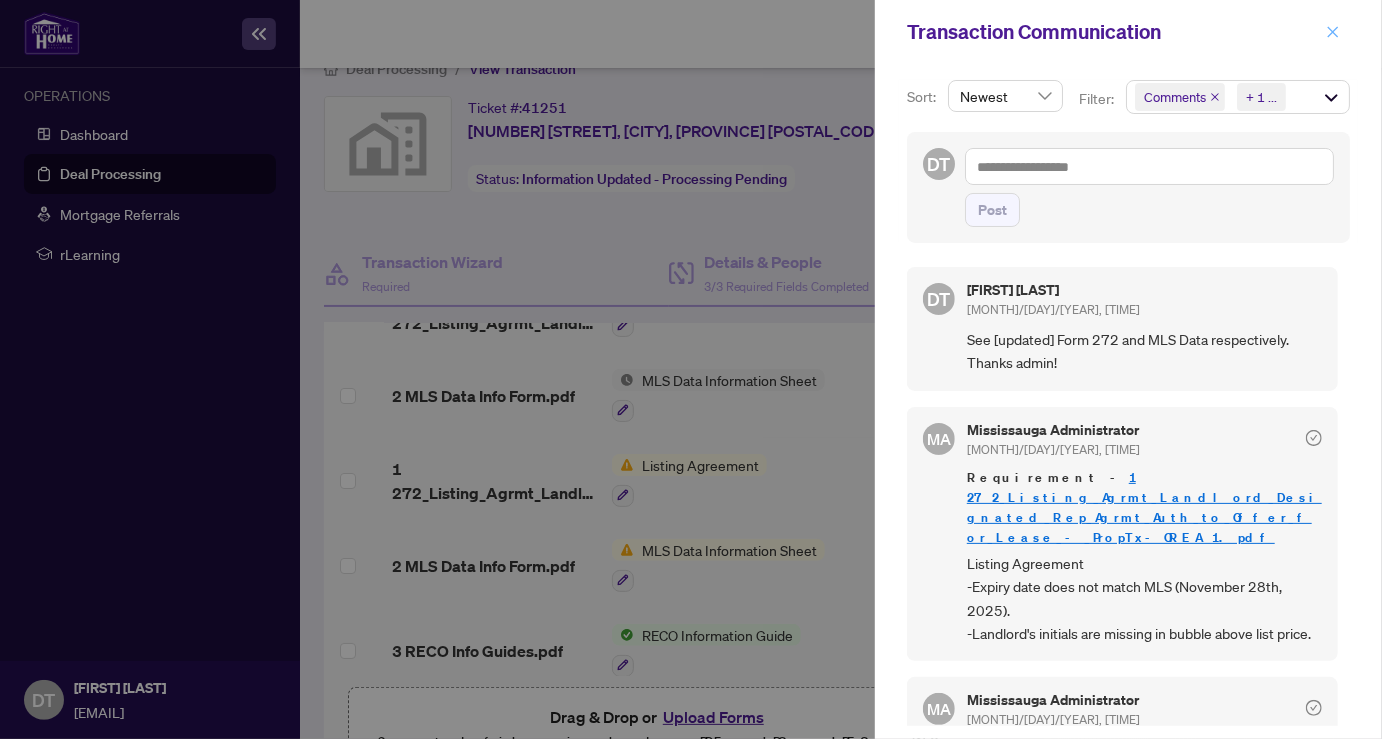 click at bounding box center (1333, 31) 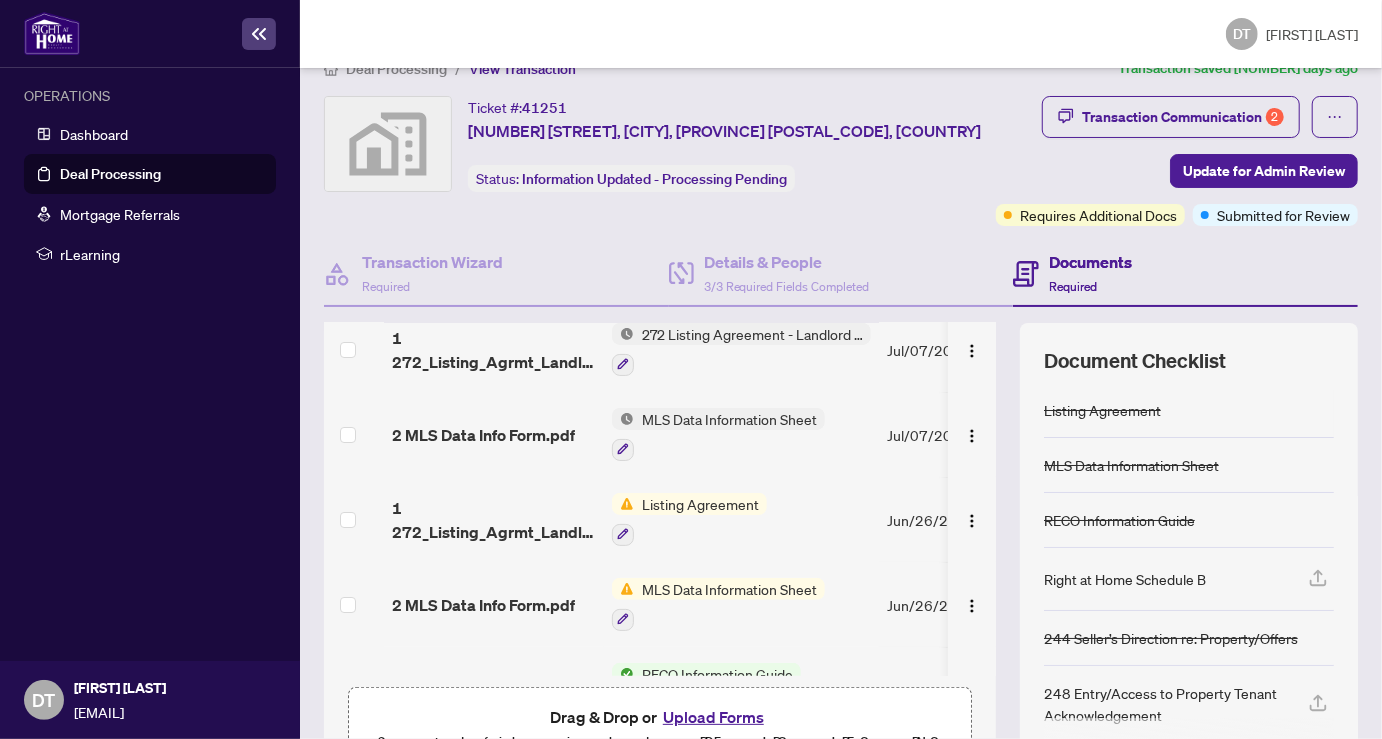 scroll, scrollTop: 0, scrollLeft: 0, axis: both 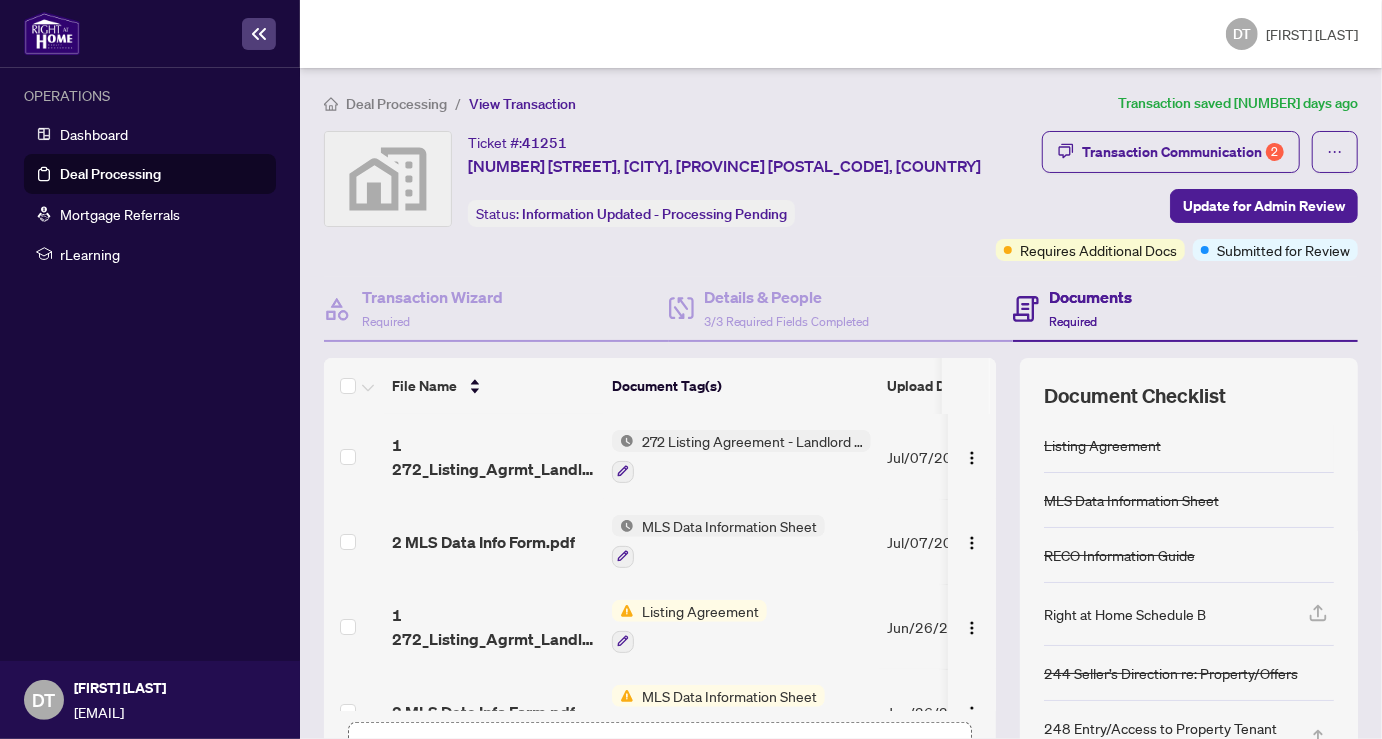 click on "Documents" at bounding box center (1090, 297) 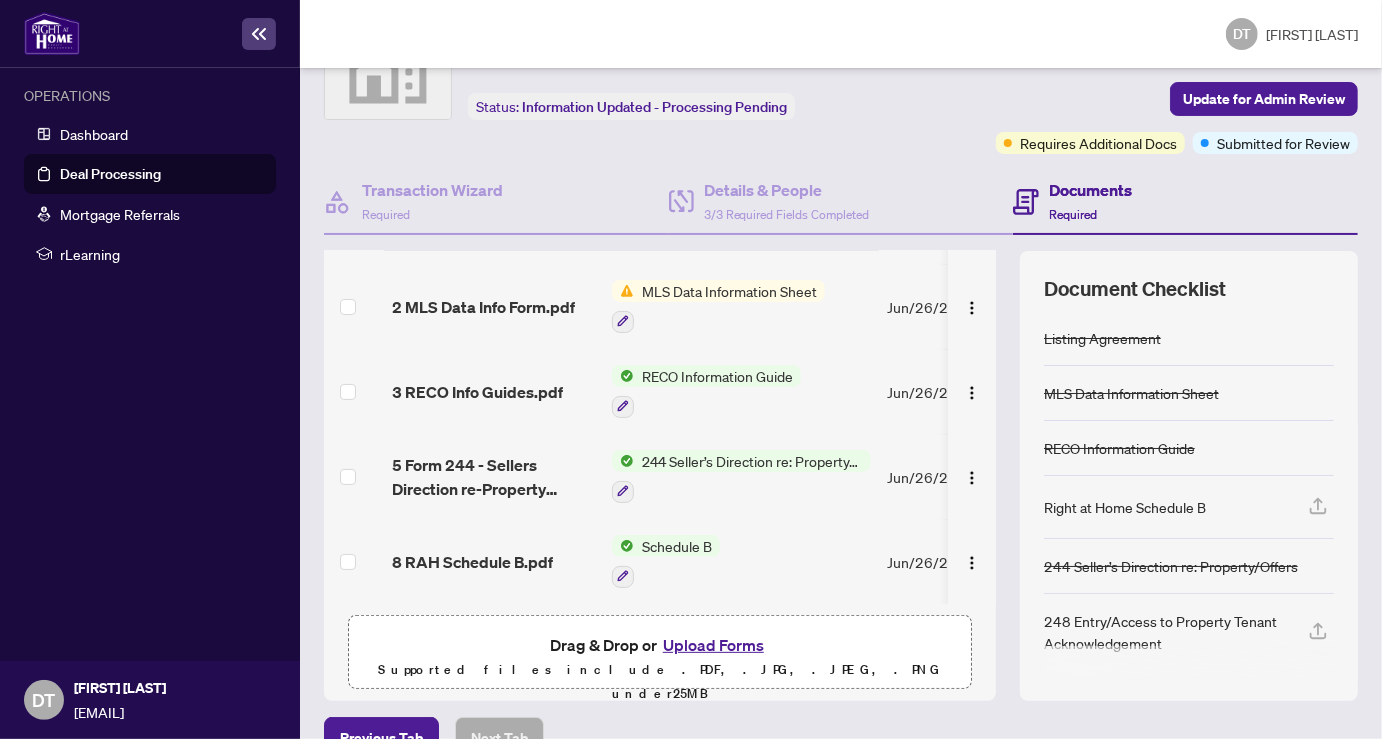 scroll, scrollTop: 146, scrollLeft: 0, axis: vertical 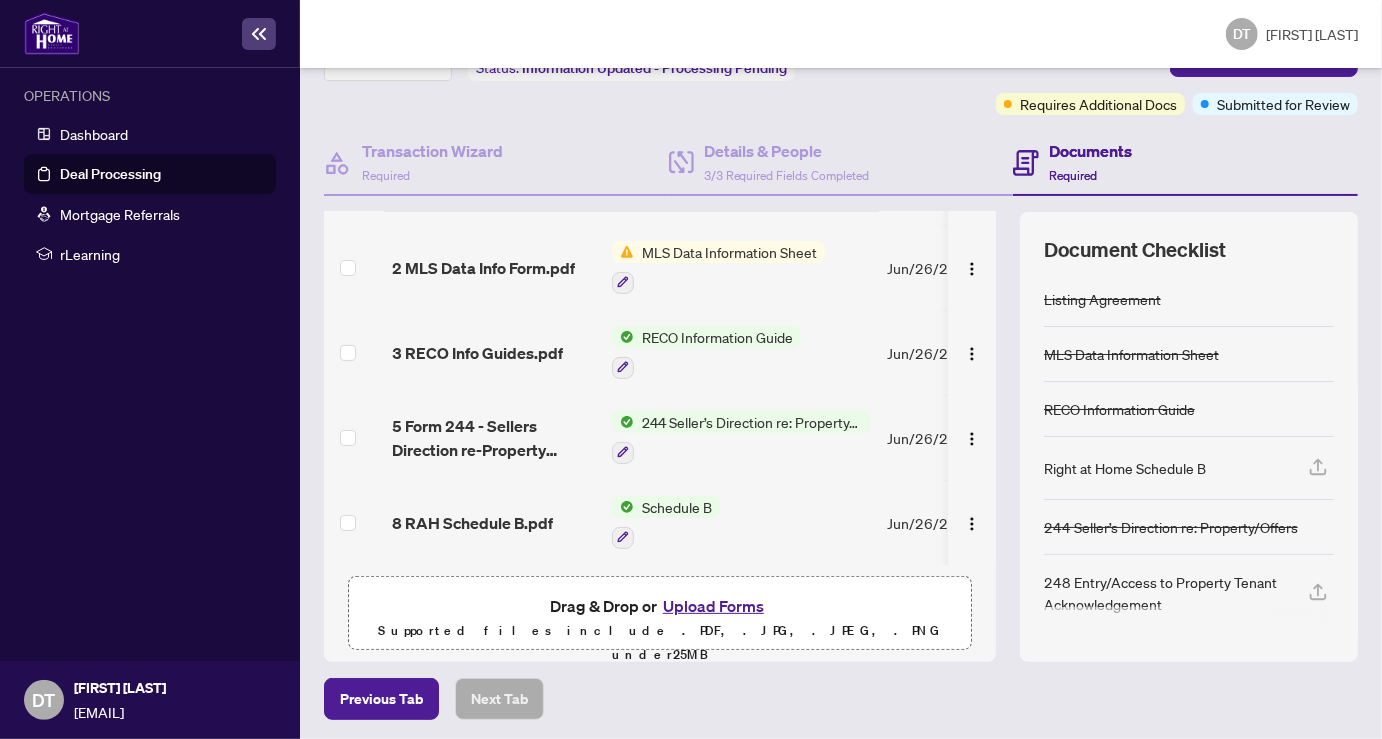click on "Previous Tab Next Tab" at bounding box center (841, 699) 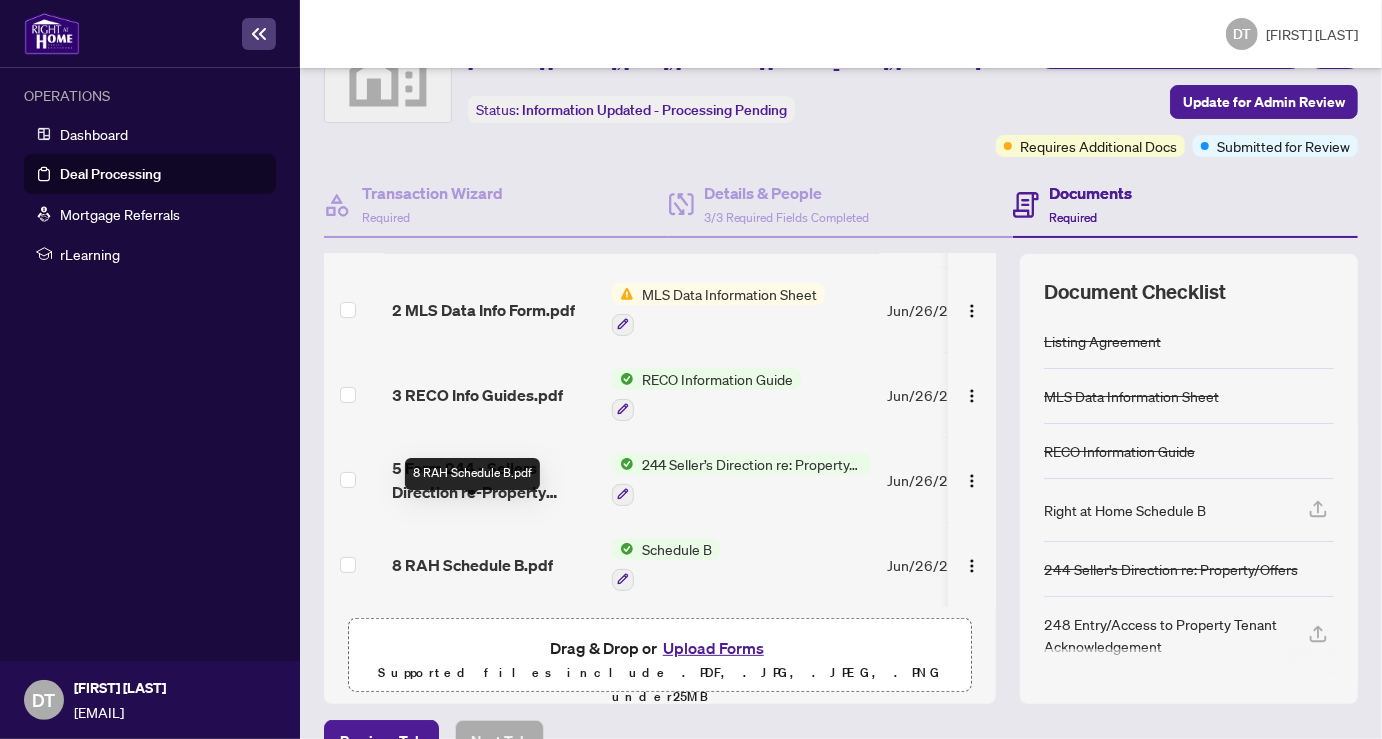 scroll, scrollTop: 146, scrollLeft: 0, axis: vertical 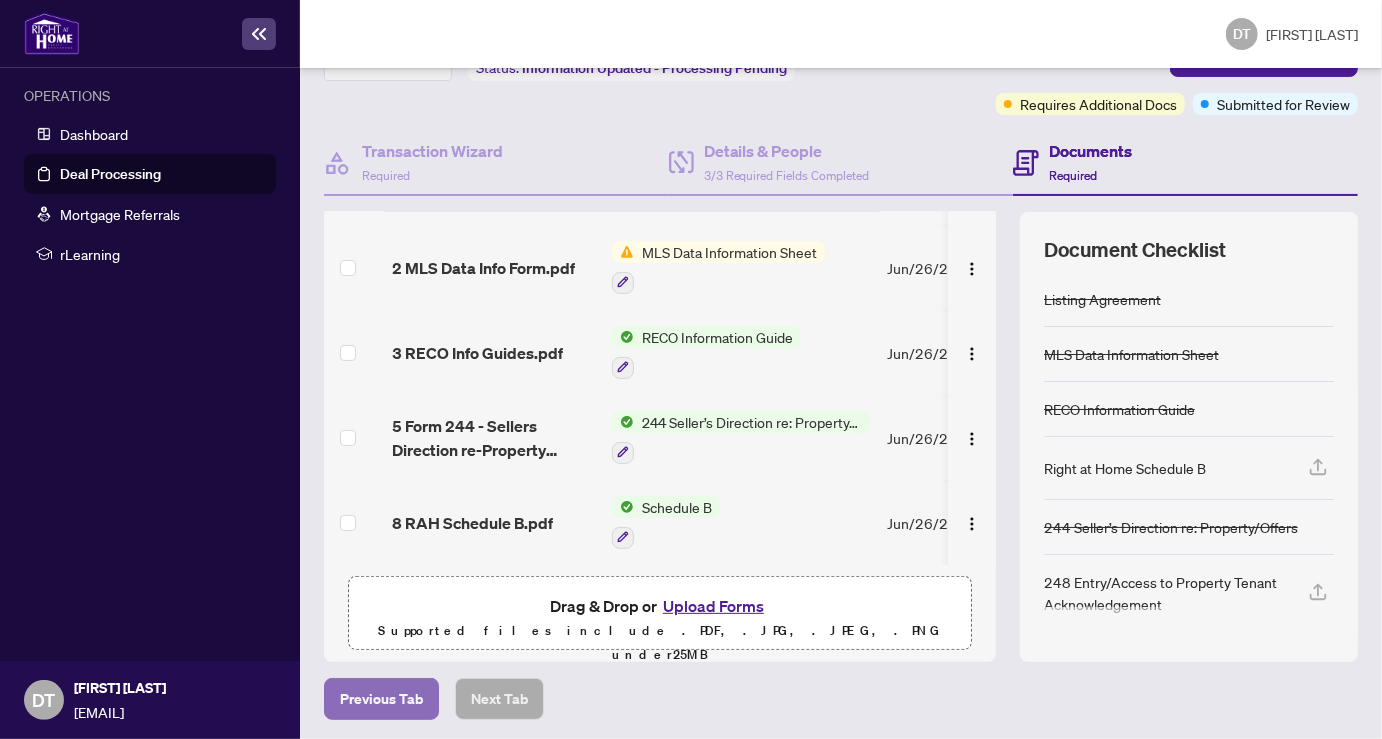click on "Previous Tab" at bounding box center (381, 699) 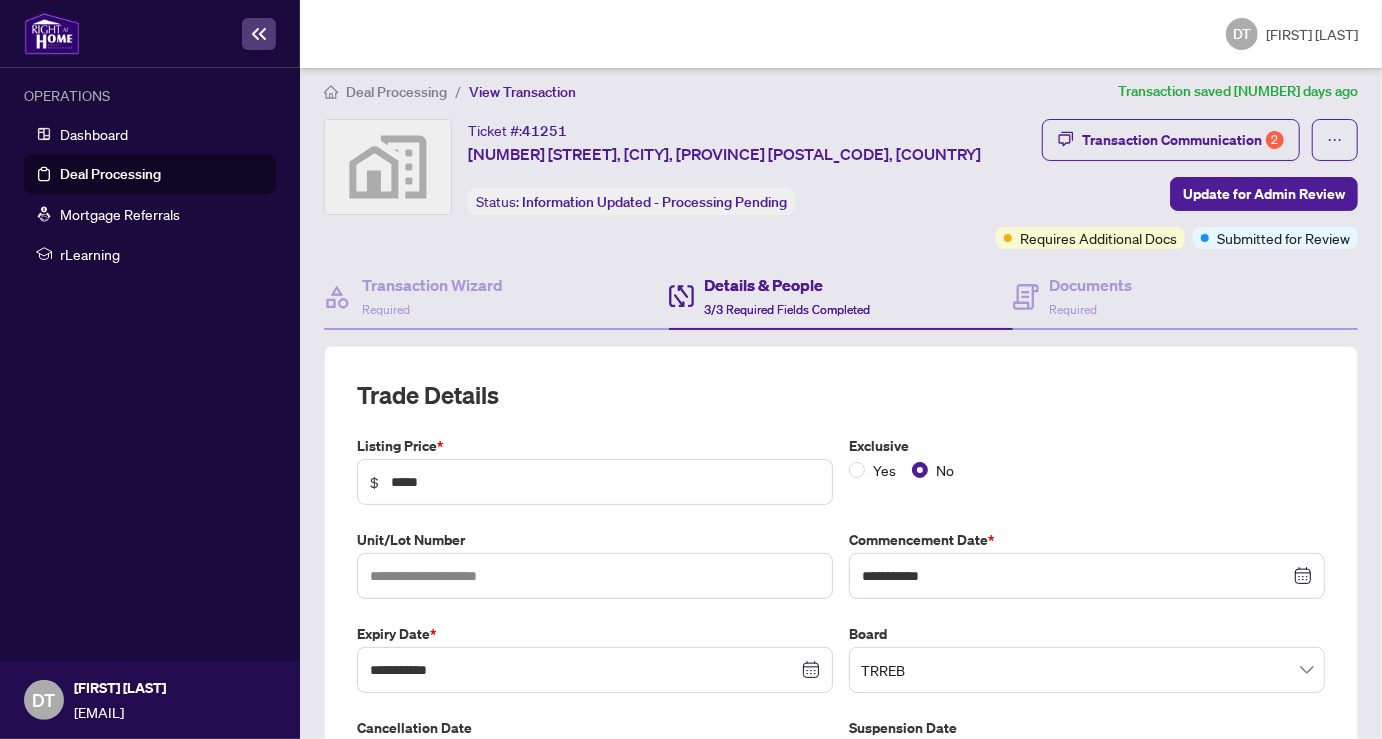 scroll, scrollTop: 0, scrollLeft: 0, axis: both 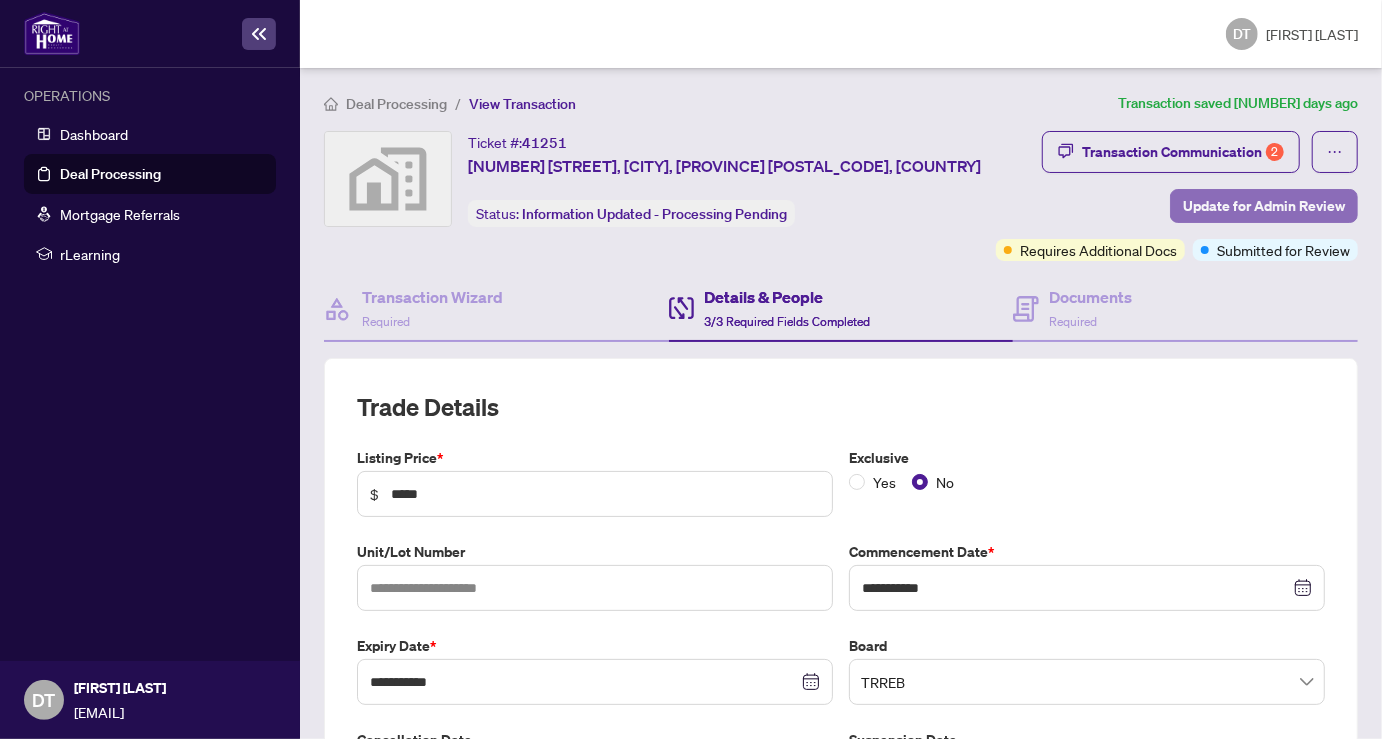 click on "Update for Admin Review" at bounding box center [1264, 206] 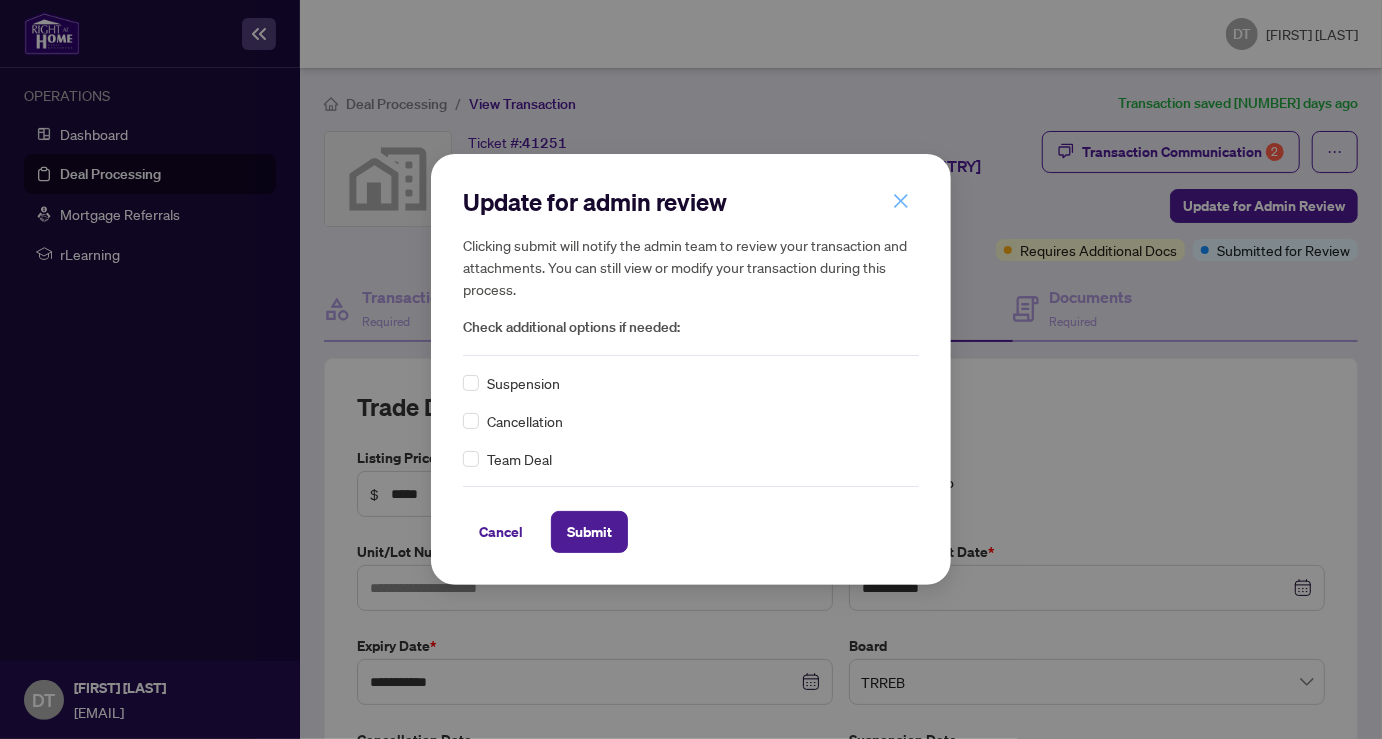 click at bounding box center (901, 201) 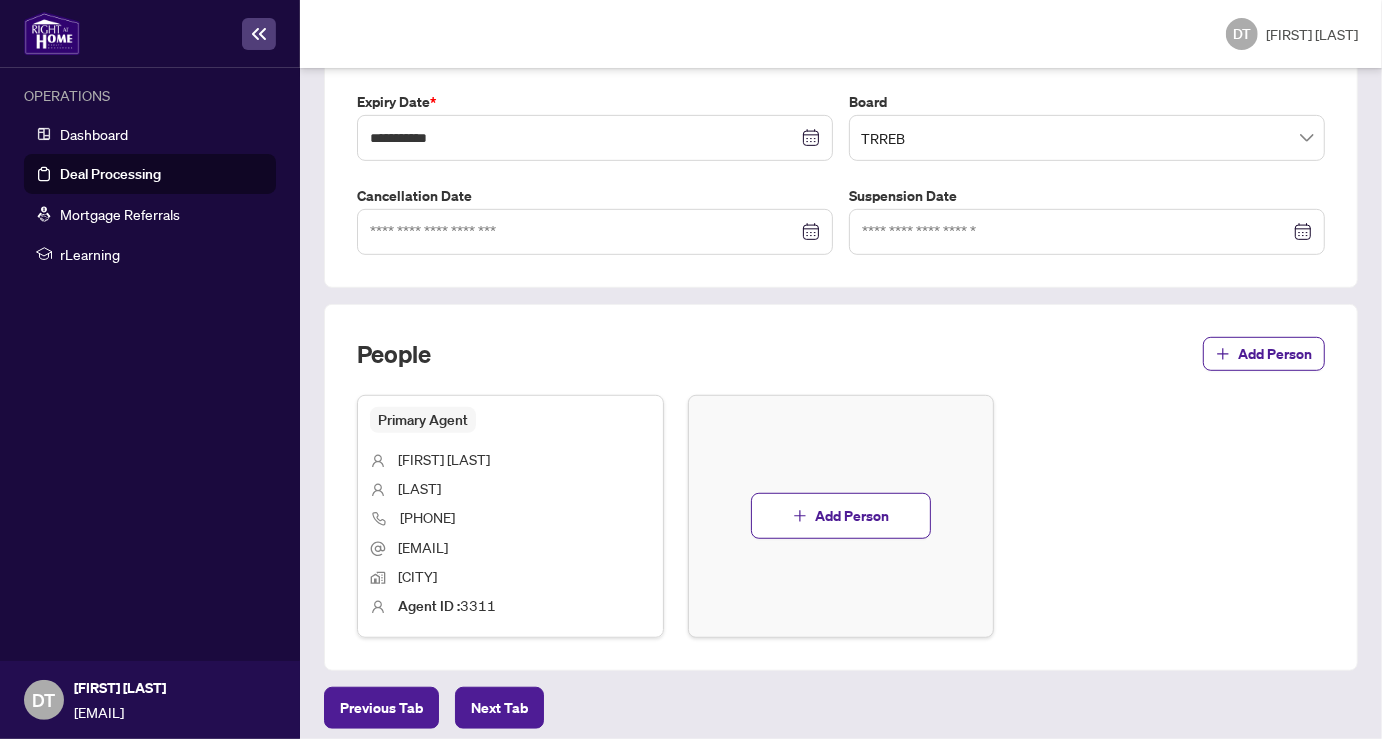 scroll, scrollTop: 0, scrollLeft: 0, axis: both 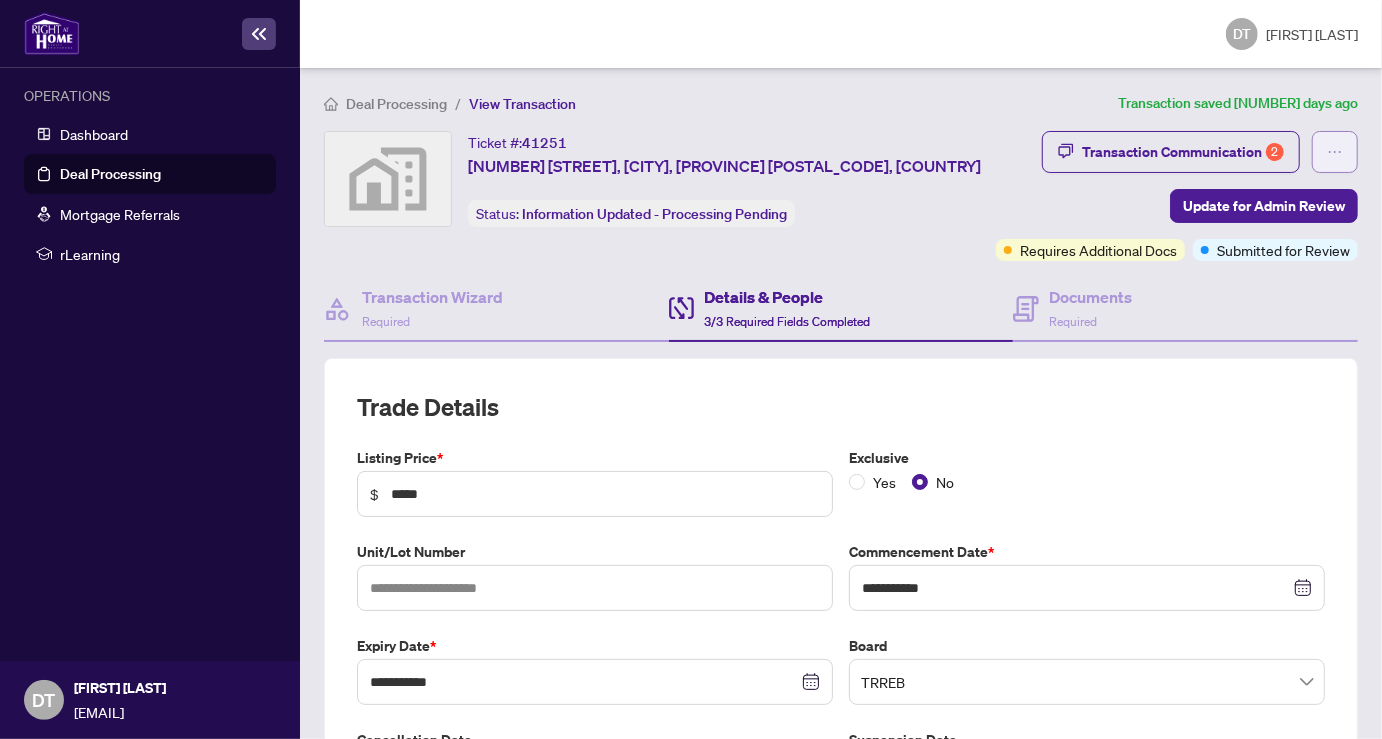 click at bounding box center (1335, 152) 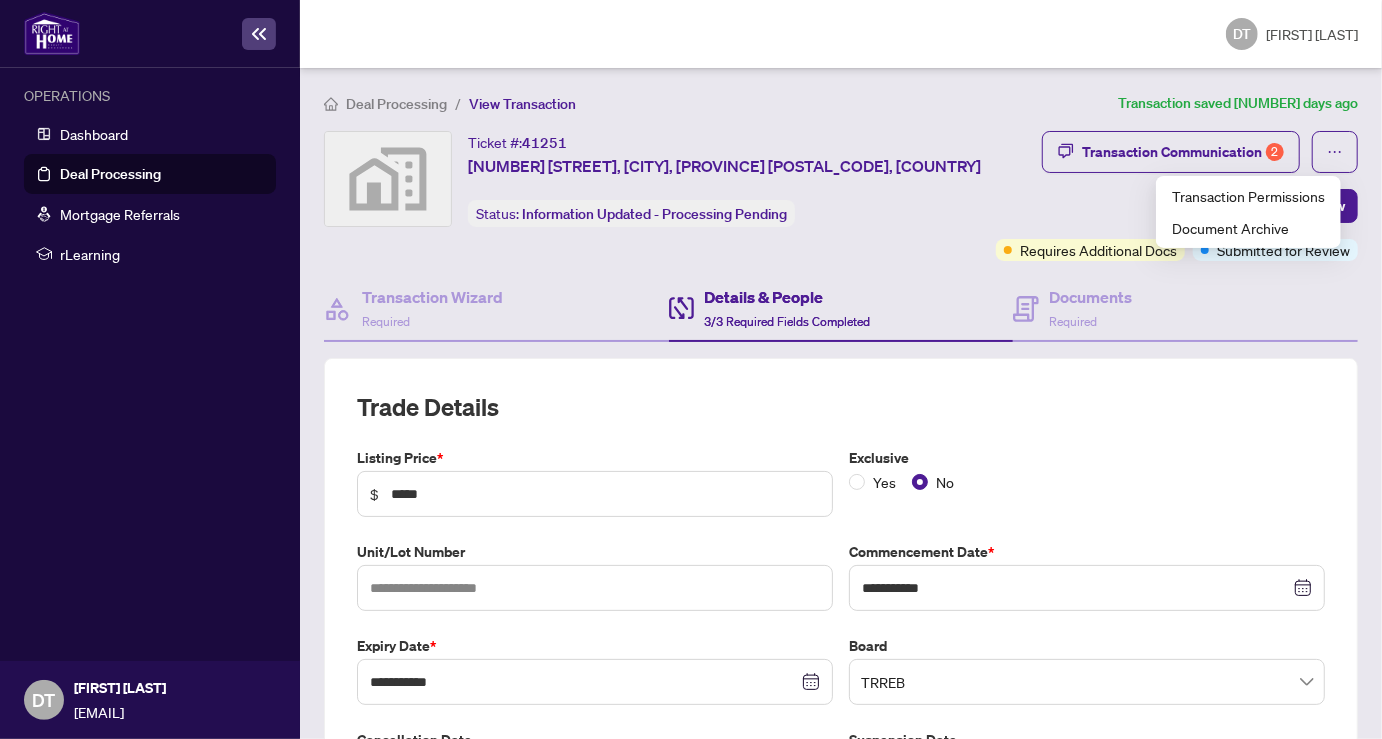 click on "Transaction Communication 2 Update for Admin Review Requires Additional Docs Submitted for Review" at bounding box center (1177, 196) 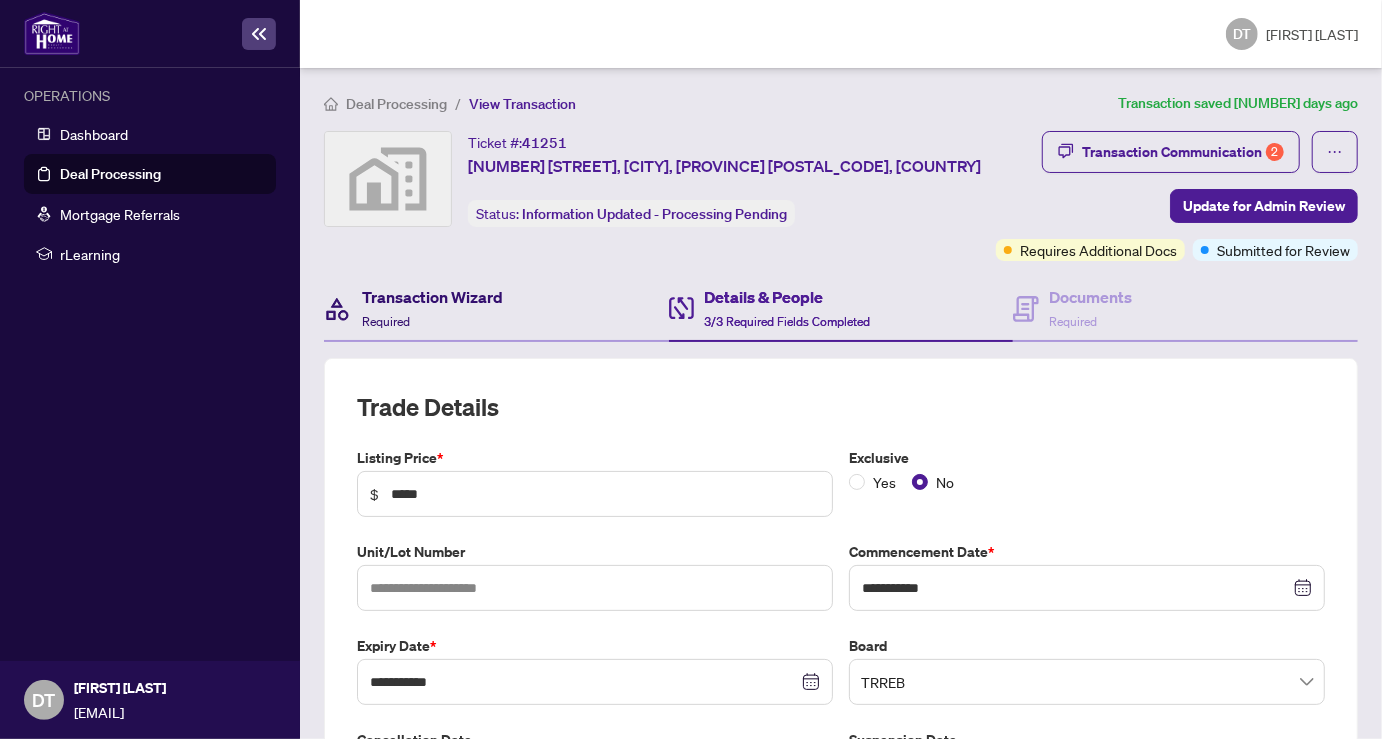 click on "Transaction Wizard" at bounding box center (432, 297) 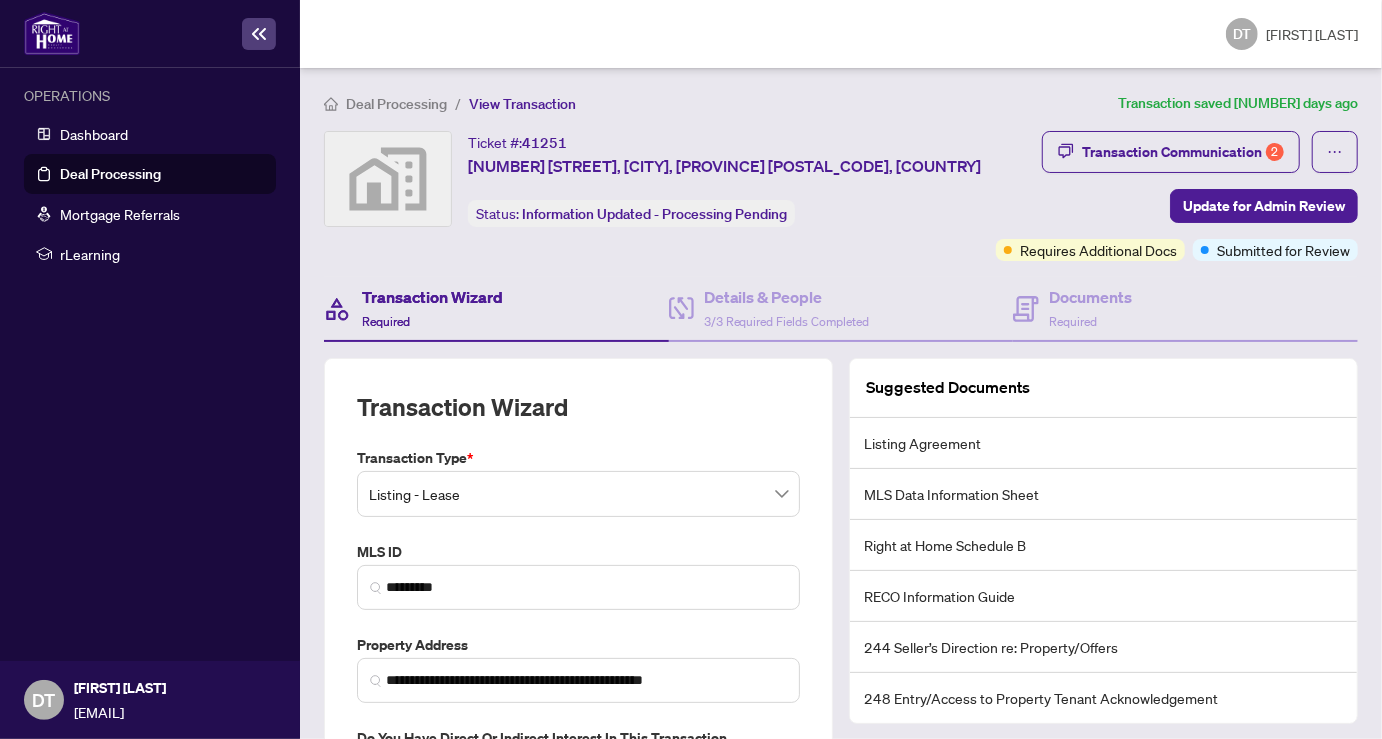 scroll, scrollTop: 141, scrollLeft: 0, axis: vertical 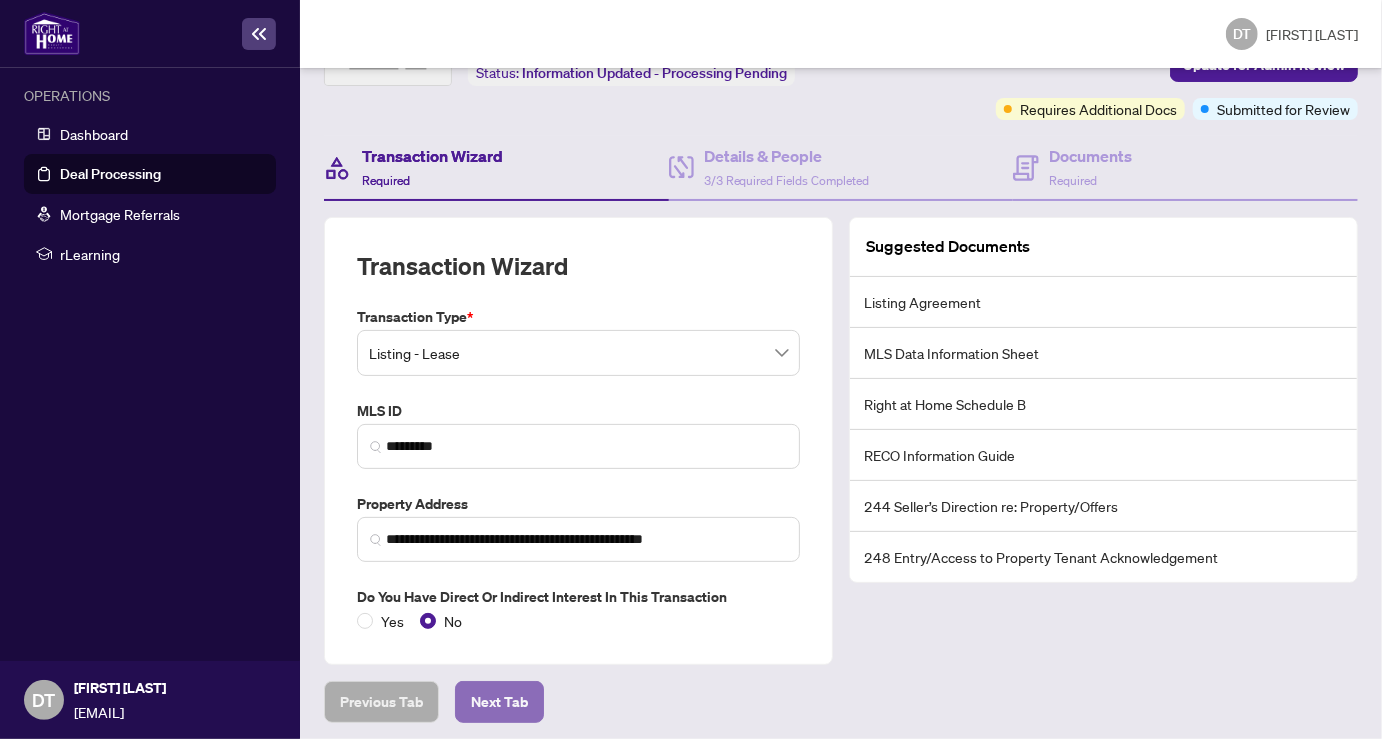 click on "Next Tab" at bounding box center [381, 702] 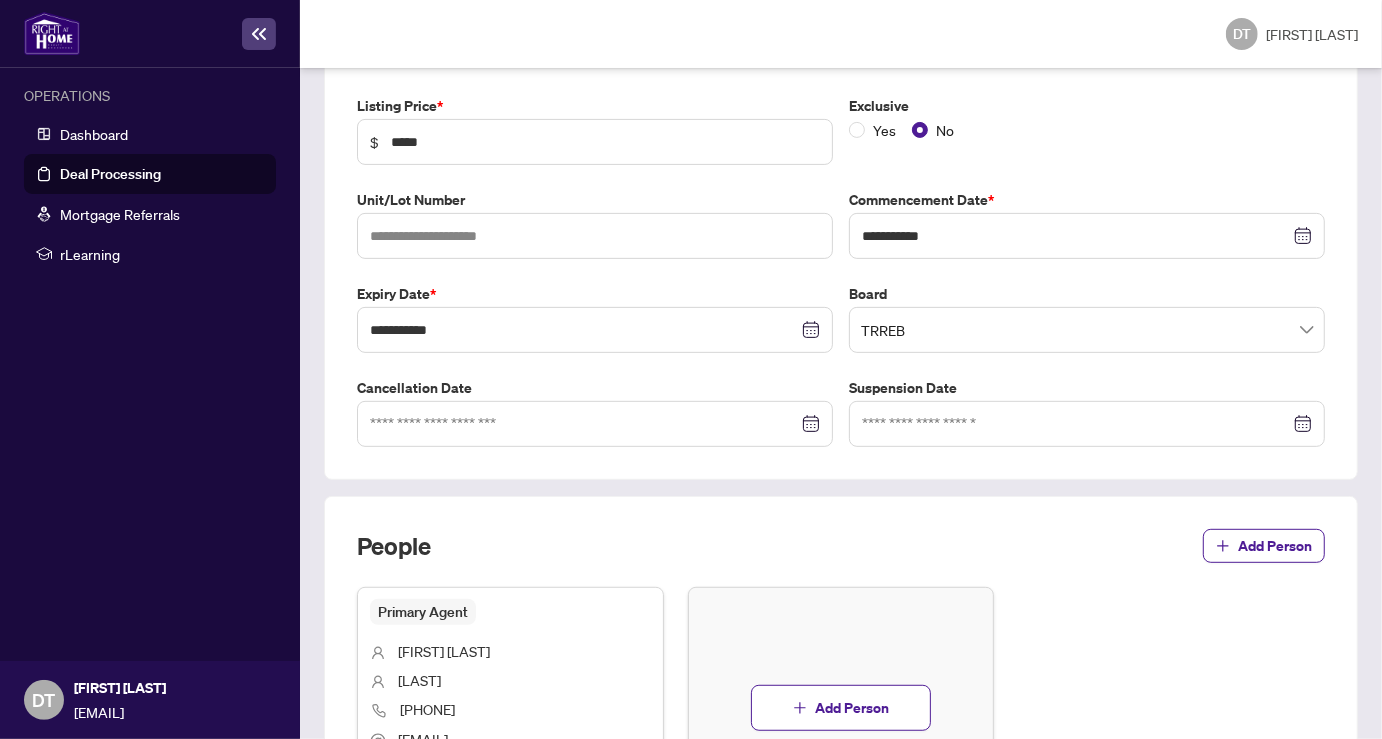 scroll, scrollTop: 544, scrollLeft: 0, axis: vertical 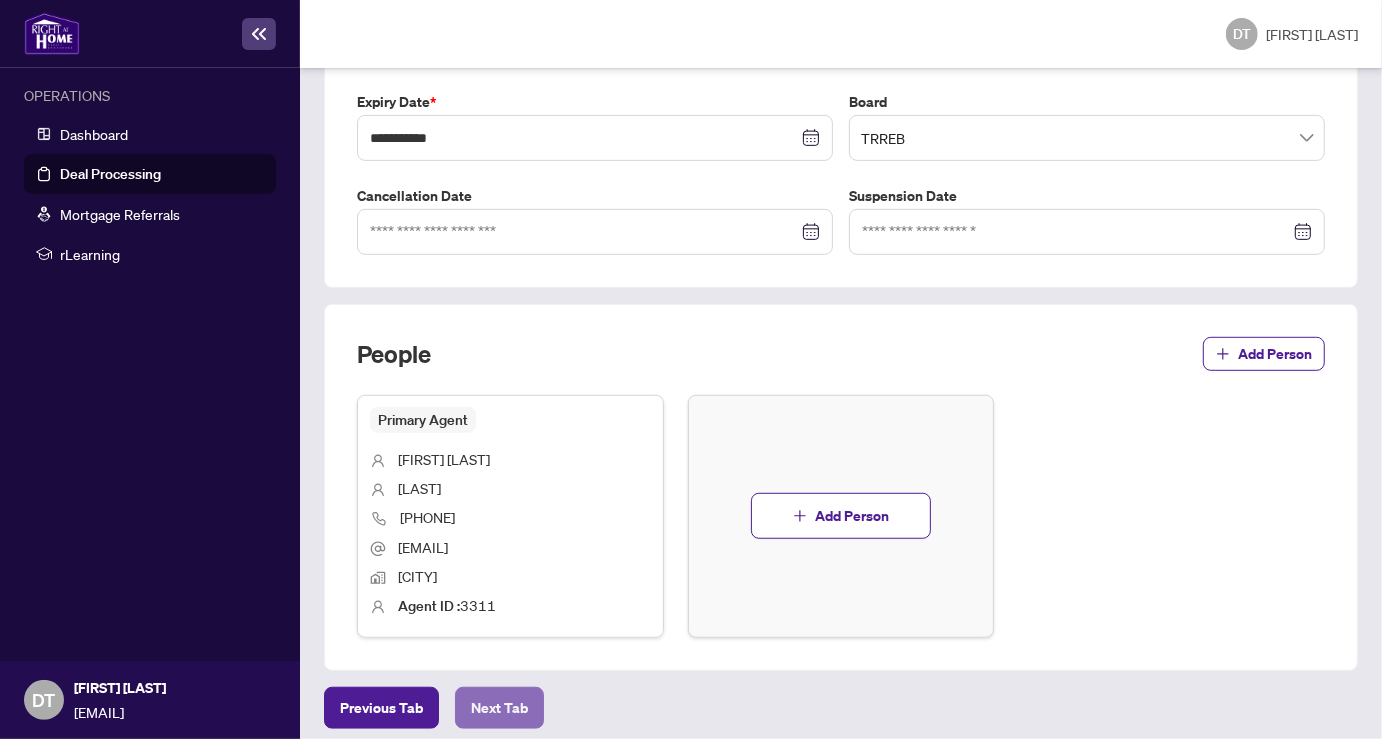click on "Next Tab" at bounding box center (381, 708) 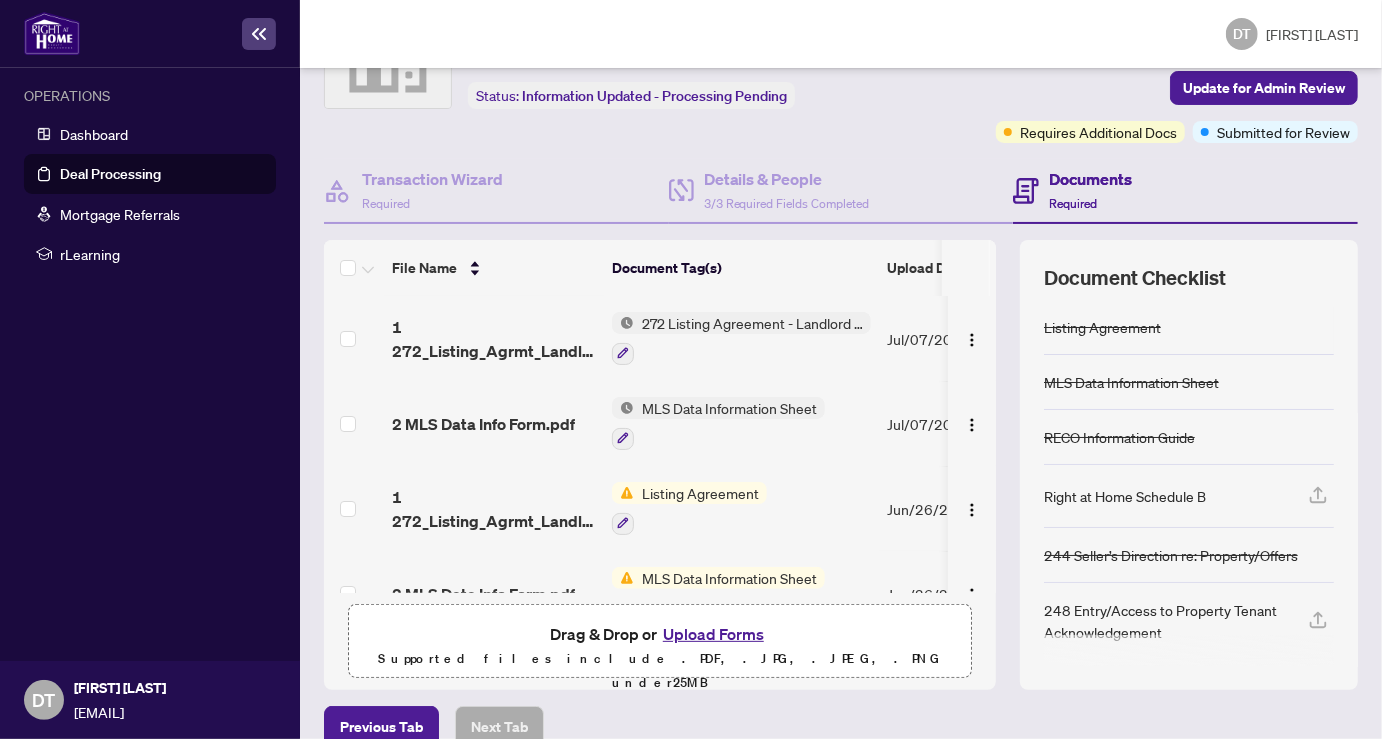 scroll, scrollTop: 146, scrollLeft: 0, axis: vertical 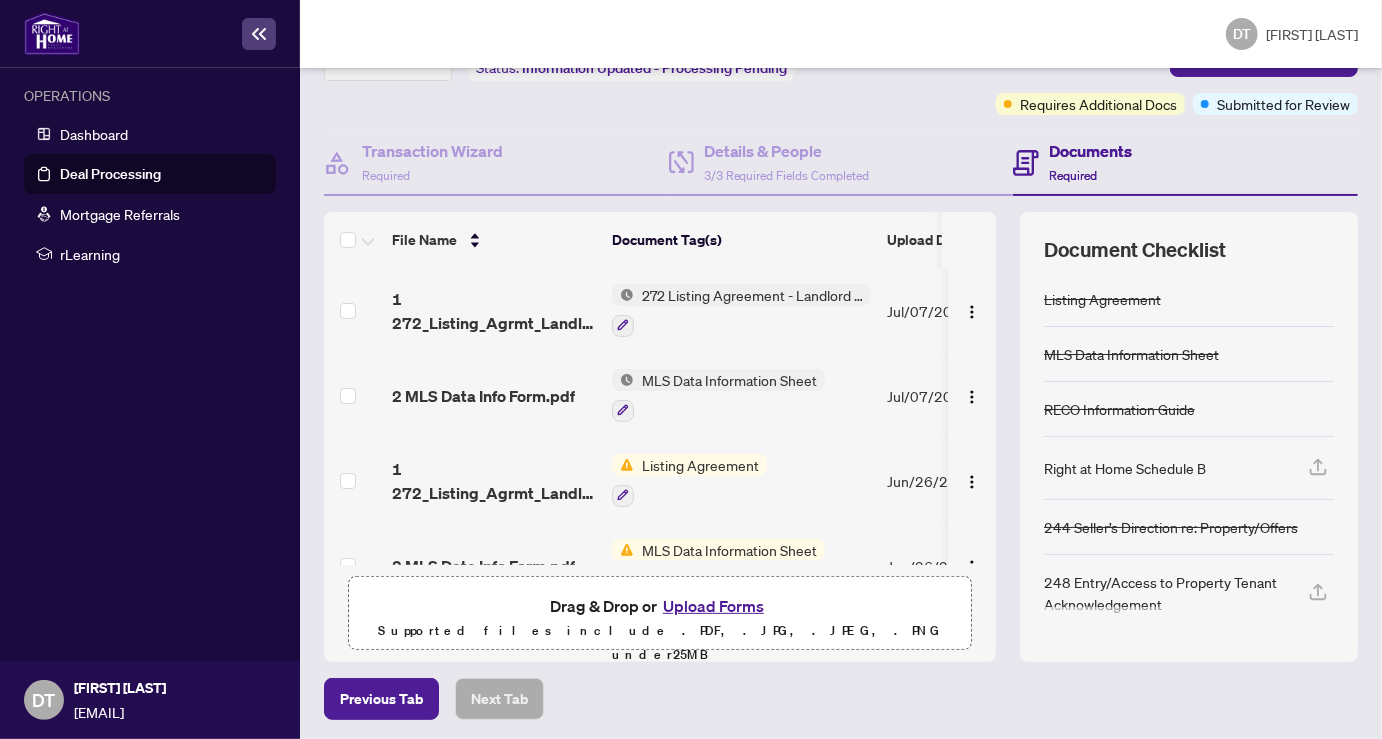 click on "Upload Forms" at bounding box center (713, 606) 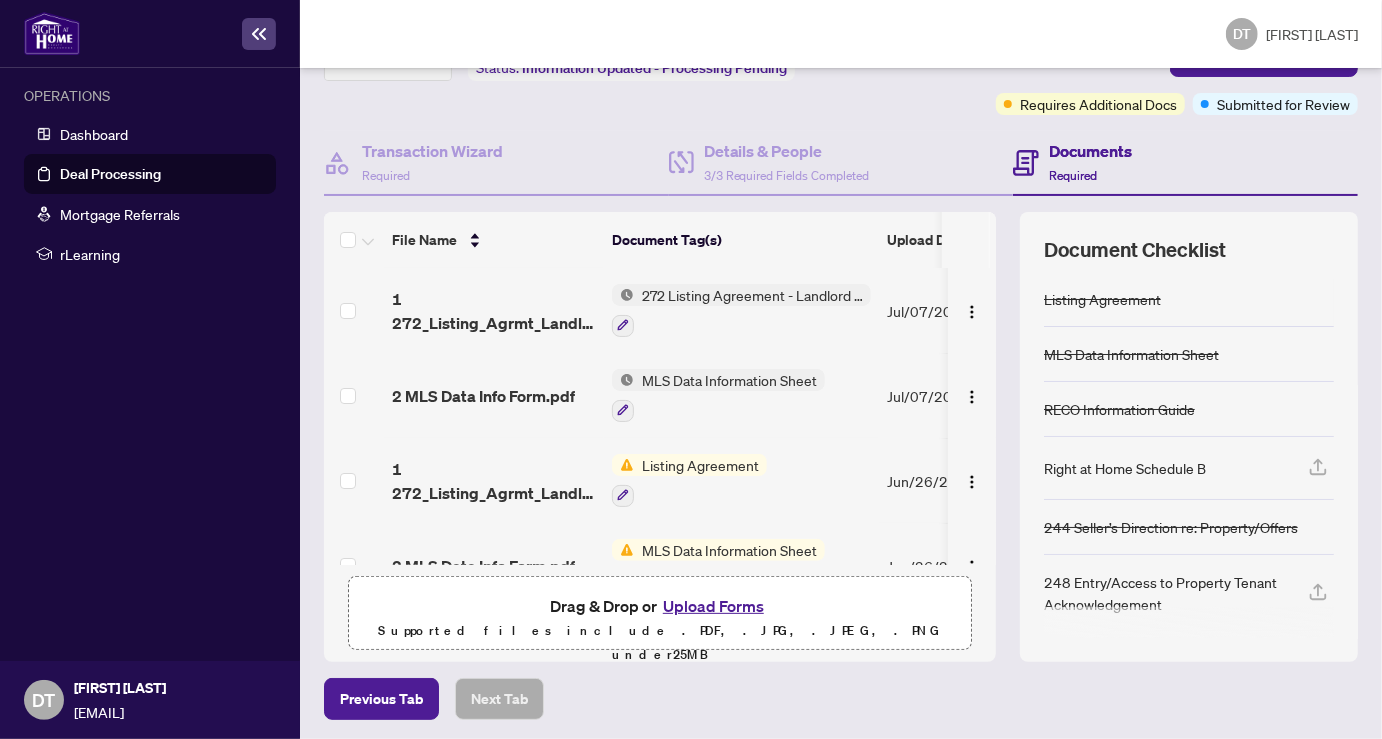 scroll, scrollTop: 298, scrollLeft: 0, axis: vertical 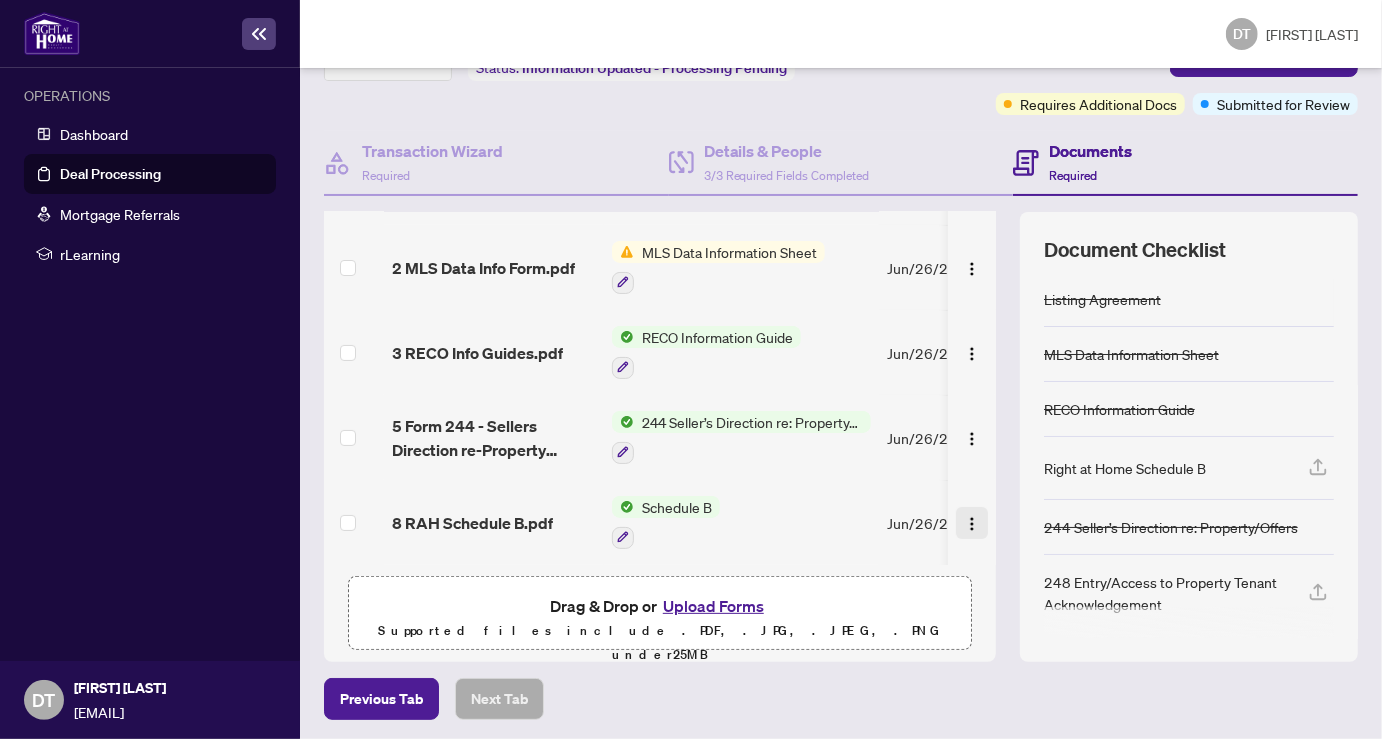 click at bounding box center (972, 524) 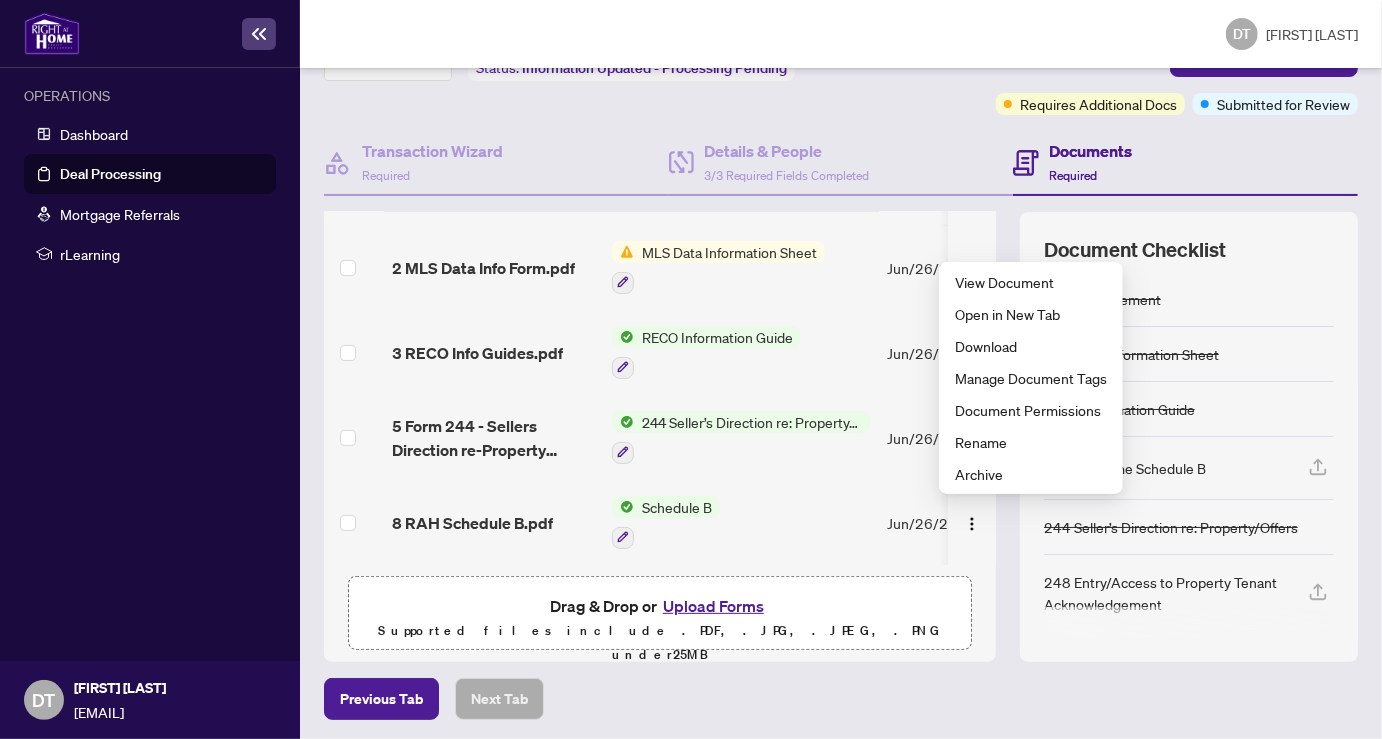 click on "File Name Document Tag(s) Upload Date Status 1 272_Listing_Agrmt_Landlord_Designated_Rep_Agrmt_Auth_to_Offer_for_Lease_-_PropTx-OREA 1.pdf 272 Listing Agreement - Landlord Designated Representation Agreement Authority
to Offer for Lease [MONTH]/[DAY]/[YEAR] Pending Review 2 MLS Data Info Form.pdf MLS Data Information Sheet [MONTH]/[DAY]/[YEAR] Pending Review 1 272_Listing_Agrmt_Landlord_Designated_Rep_Agrmt_Auth_to_Offer_for_Lease_-_PropTx-OREA 1.pdf Listing Agreement [MONTH]/[DAY]/[YEAR] Document Needs Work 1 2 MLS Data Info Form.pdf MLS Data Information Sheet [MONTH]/[DAY]/[YEAR] Document Needs Work 1 3 RECO Info Guides.pdf RECO Information Guide [MONTH]/[DAY]/[YEAR] Document Approved 5 Form 244 - Sellers Direction re-Property Offers.pdf 244 Seller’s Direction re: Property/Offers [MONTH]/[DAY]/[YEAR] Document Approved 8 RAH Schedule B.pdf Schedule B [MONTH]/[DAY]/[YEAR] Document Approved Drag & Drop or Upload Forms Supported files include .PDF, .JPG, .JPEG, .PNG under 25 MB Document Checklist Listing Agreement MLS Data Information Sheet" at bounding box center (841, 437) 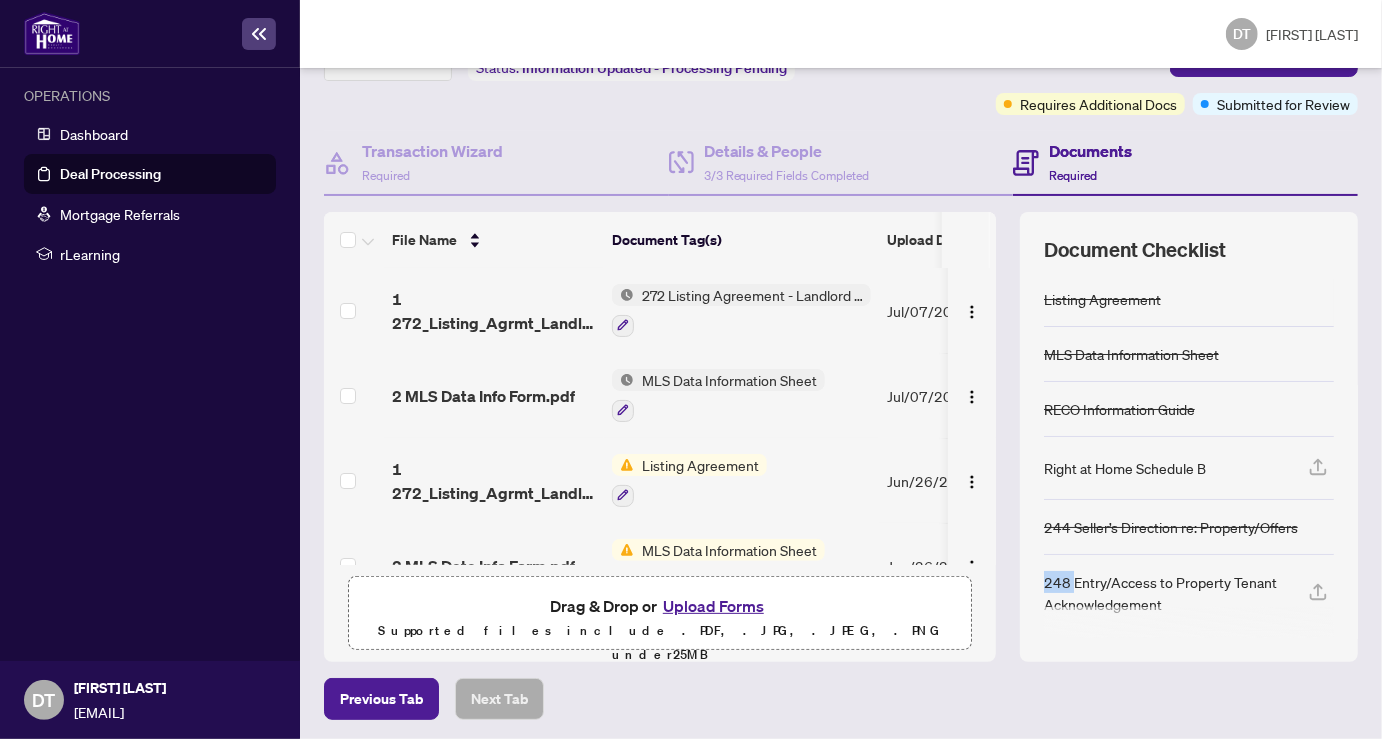 scroll, scrollTop: 298, scrollLeft: 0, axis: vertical 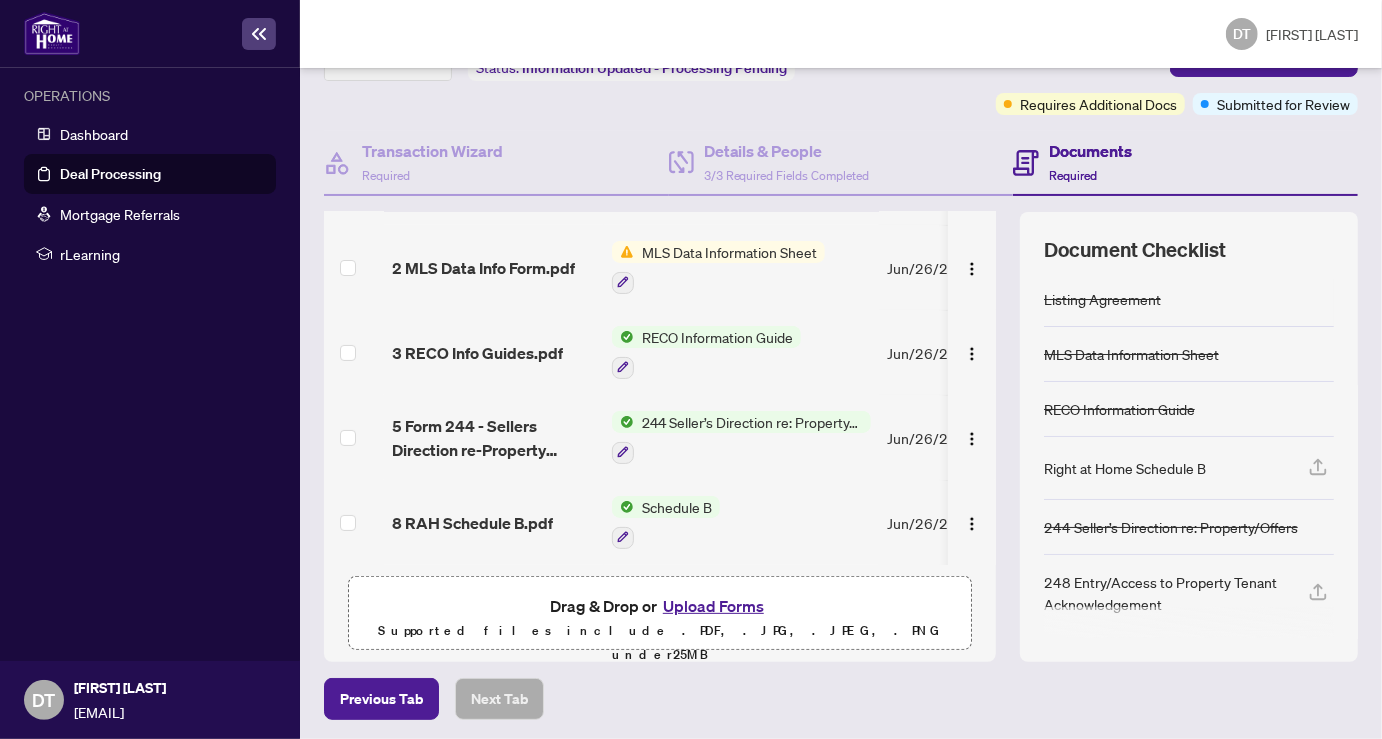 click on "File Name Document Tag(s) Upload Date Status 1 272_Listing_Agrmt_Landlord_Designated_Rep_Agrmt_Auth_to_Offer_for_Lease_-_PropTx-OREA 1.pdf 272 Listing Agreement - Landlord Designated Representation Agreement Authority
to Offer for Lease [MONTH]/[DAY]/[YEAR] Pending Review 2 MLS Data Info Form.pdf MLS Data Information Sheet [MONTH]/[DAY]/[YEAR] Pending Review 1 272_Listing_Agrmt_Landlord_Designated_Rep_Agrmt_Auth_to_Offer_for_Lease_-_PropTx-OREA 1.pdf Listing Agreement [MONTH]/[DAY]/[YEAR] Document Needs Work 1 2 MLS Data Info Form.pdf MLS Data Information Sheet [MONTH]/[DAY]/[YEAR] Document Needs Work 1 3 RECO Info Guides.pdf RECO Information Guide [MONTH]/[DAY]/[YEAR] Document Approved 5 Form 244 - Sellers Direction re-Property Offers.pdf 244 Seller’s Direction re: Property/Offers [MONTH]/[DAY]/[YEAR] Document Approved 8 RAH Schedule B.pdf Schedule B [MONTH]/[DAY]/[YEAR] Document Approved Drag & Drop or Upload Forms Supported files include .PDF, .JPG, .JPEG, .PNG under 25 MB Document Checklist Listing Agreement MLS Data Information Sheet" at bounding box center [841, 437] 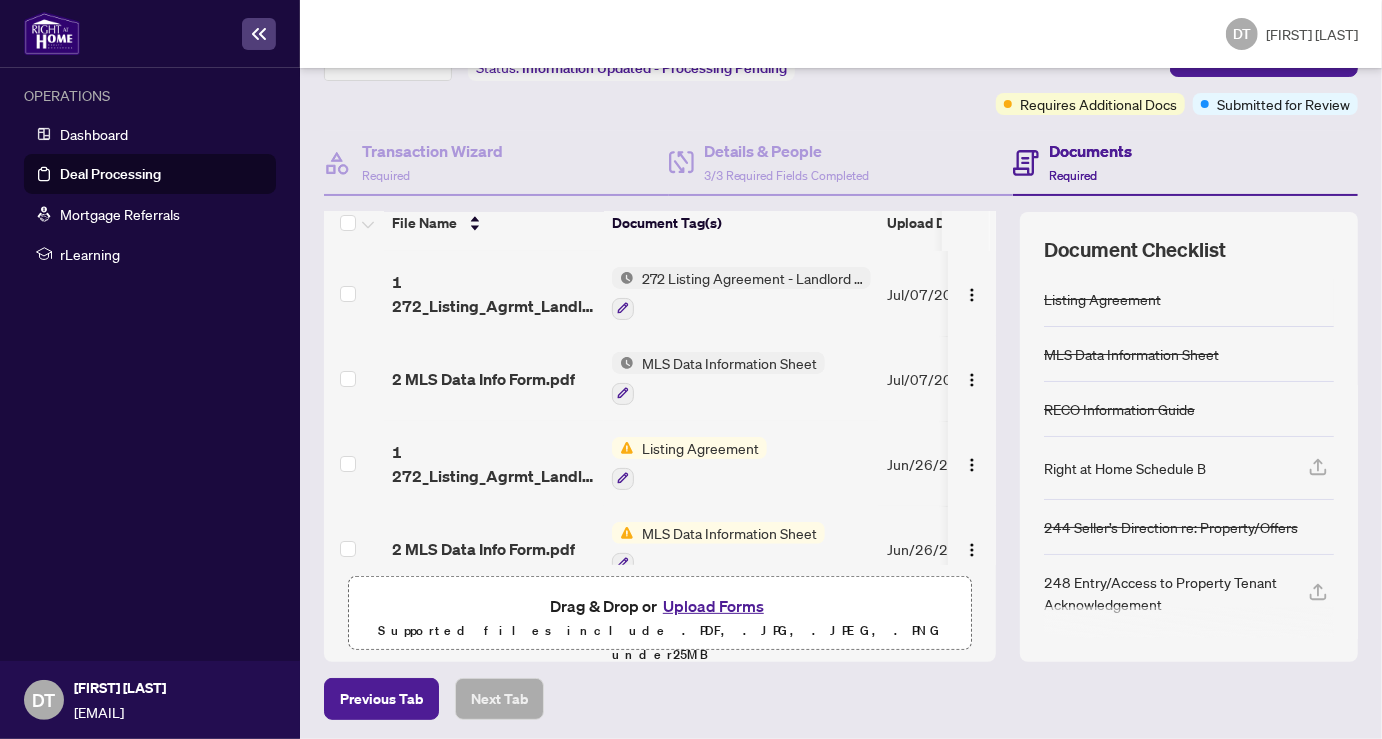 scroll, scrollTop: 0, scrollLeft: 0, axis: both 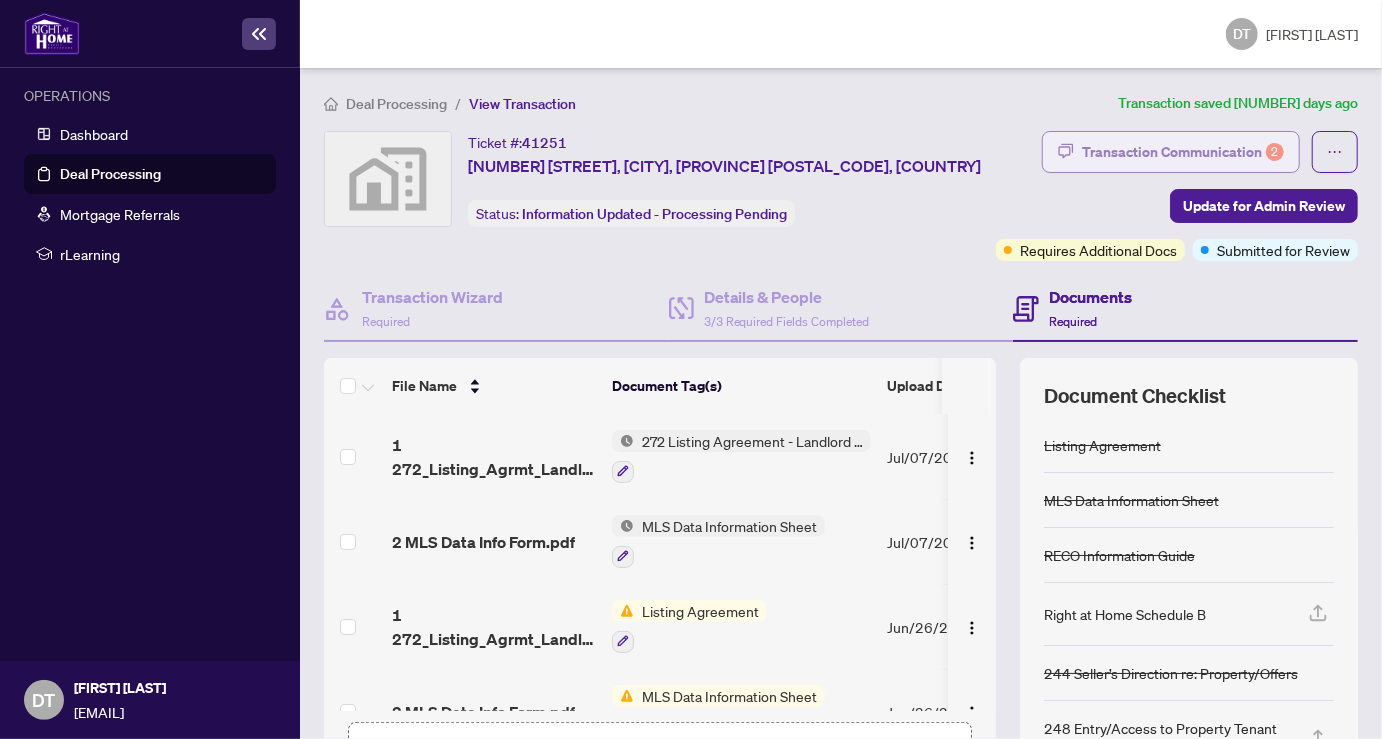 click on "Transaction Communication 2" at bounding box center (1183, 152) 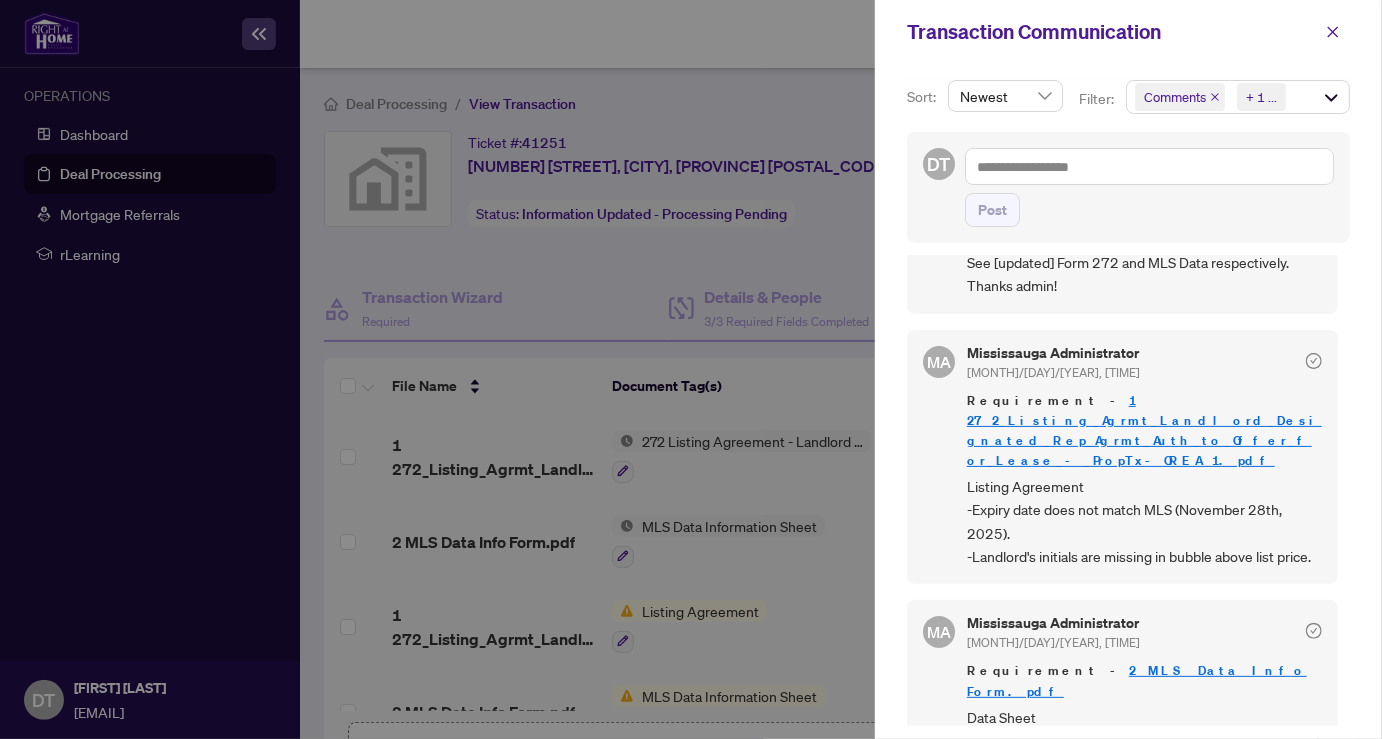 scroll, scrollTop: 100, scrollLeft: 0, axis: vertical 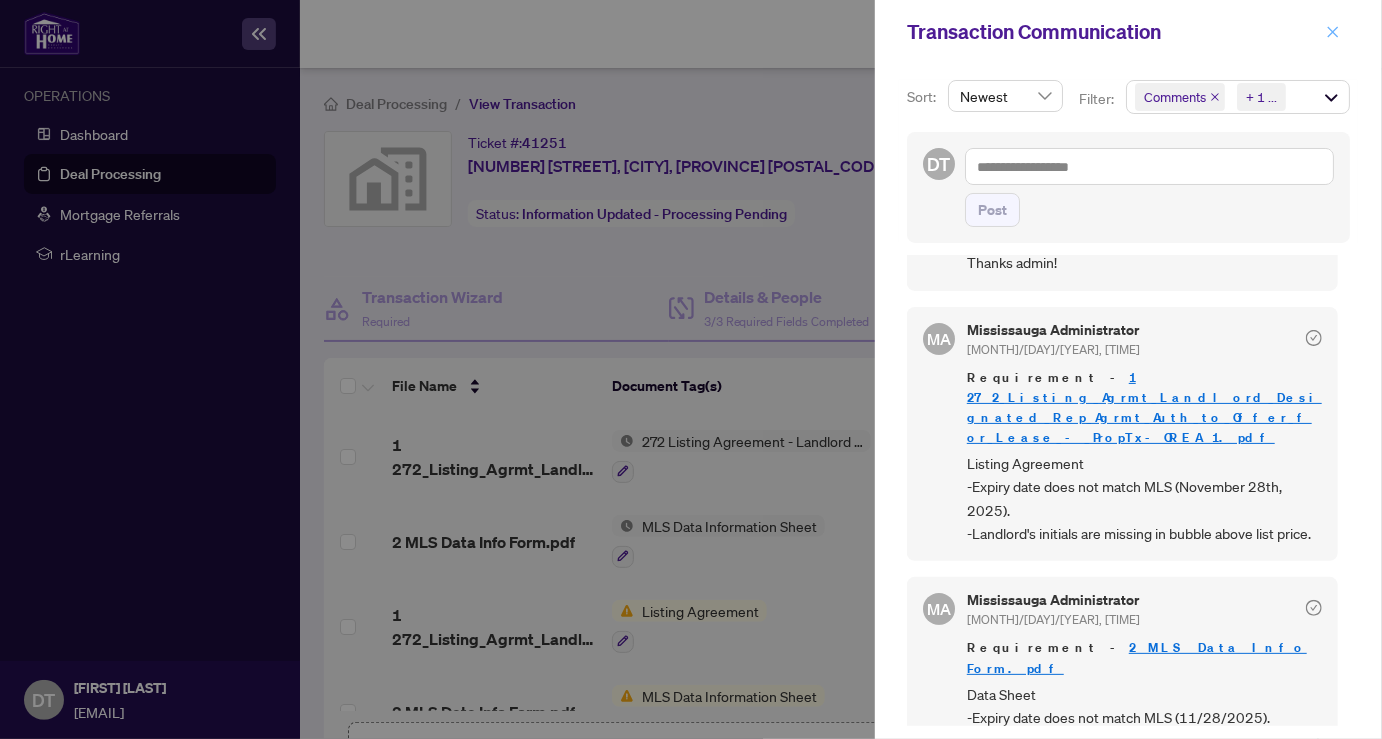 click at bounding box center (1333, 32) 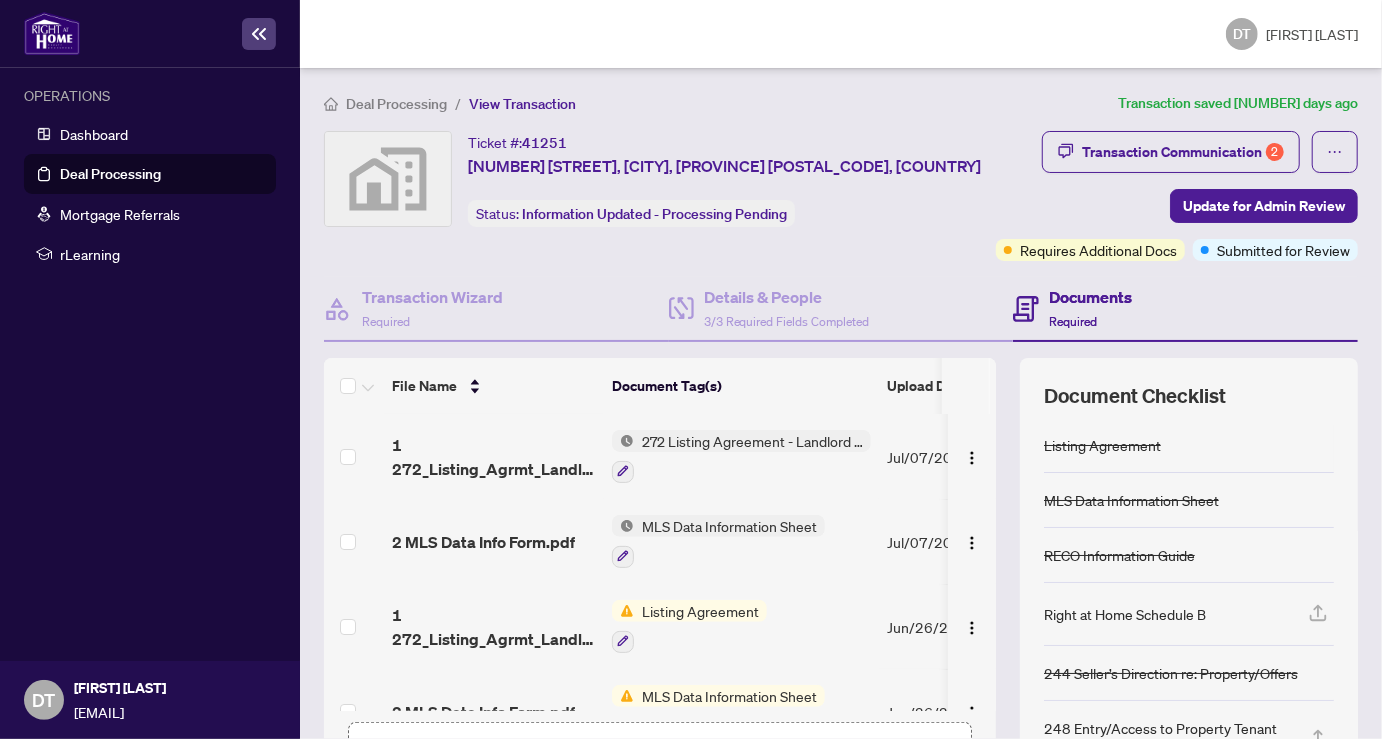 scroll, scrollTop: 298, scrollLeft: 0, axis: vertical 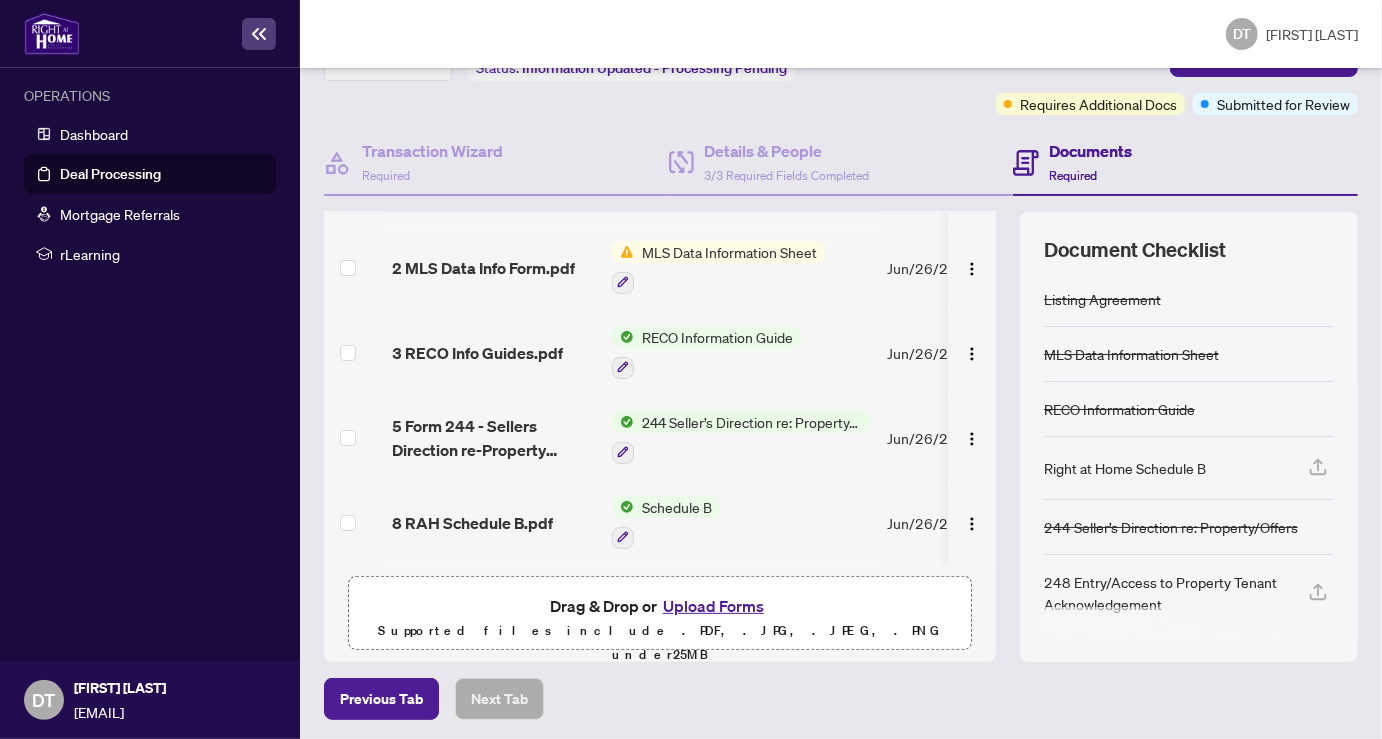 click on "Upload Forms" at bounding box center [713, 606] 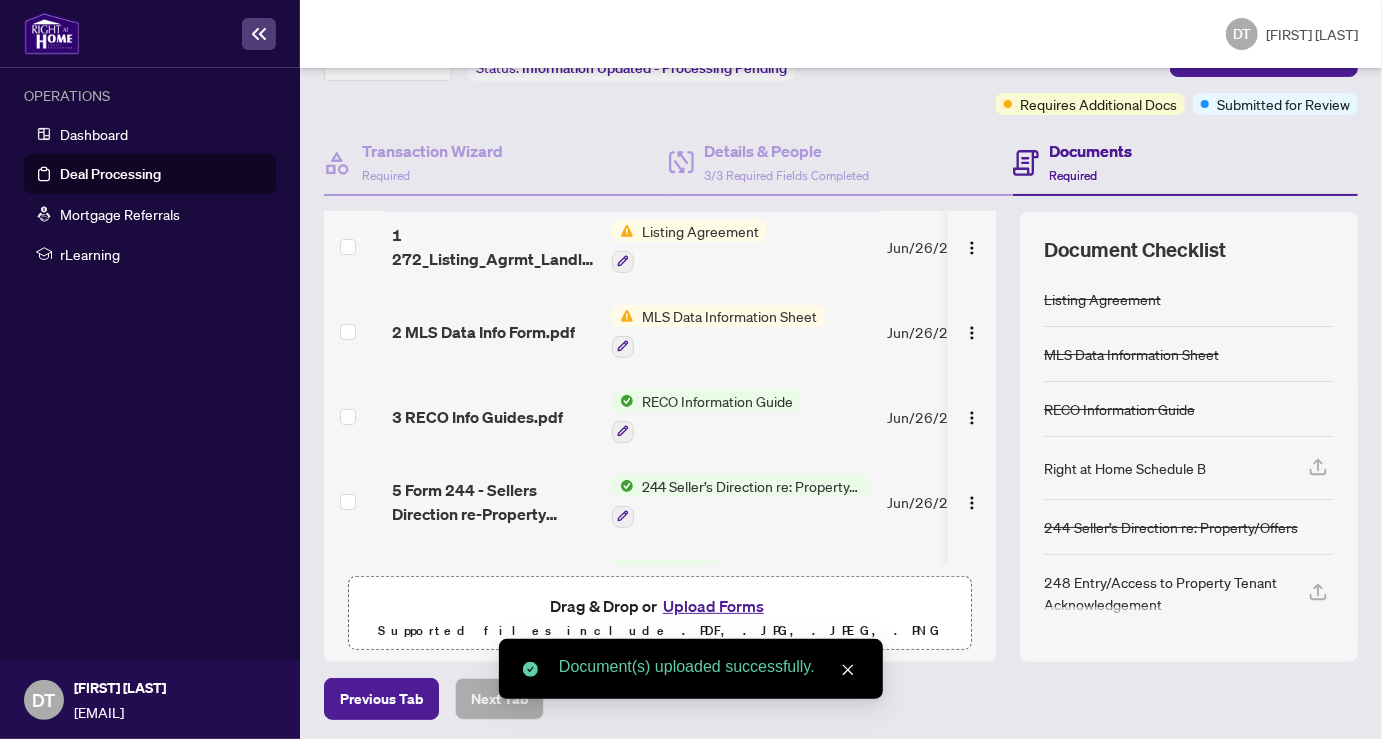 scroll, scrollTop: 0, scrollLeft: 0, axis: both 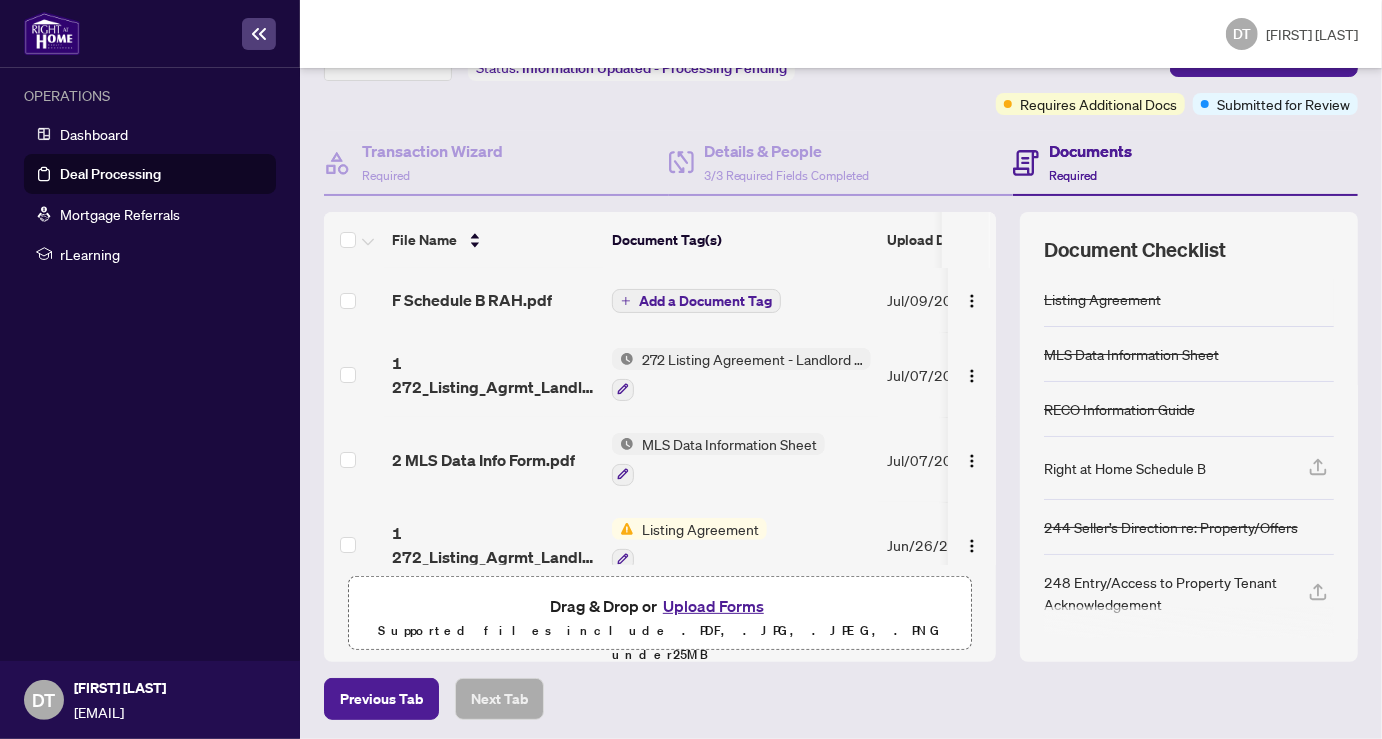 click on "Add a Document Tag" at bounding box center (705, 301) 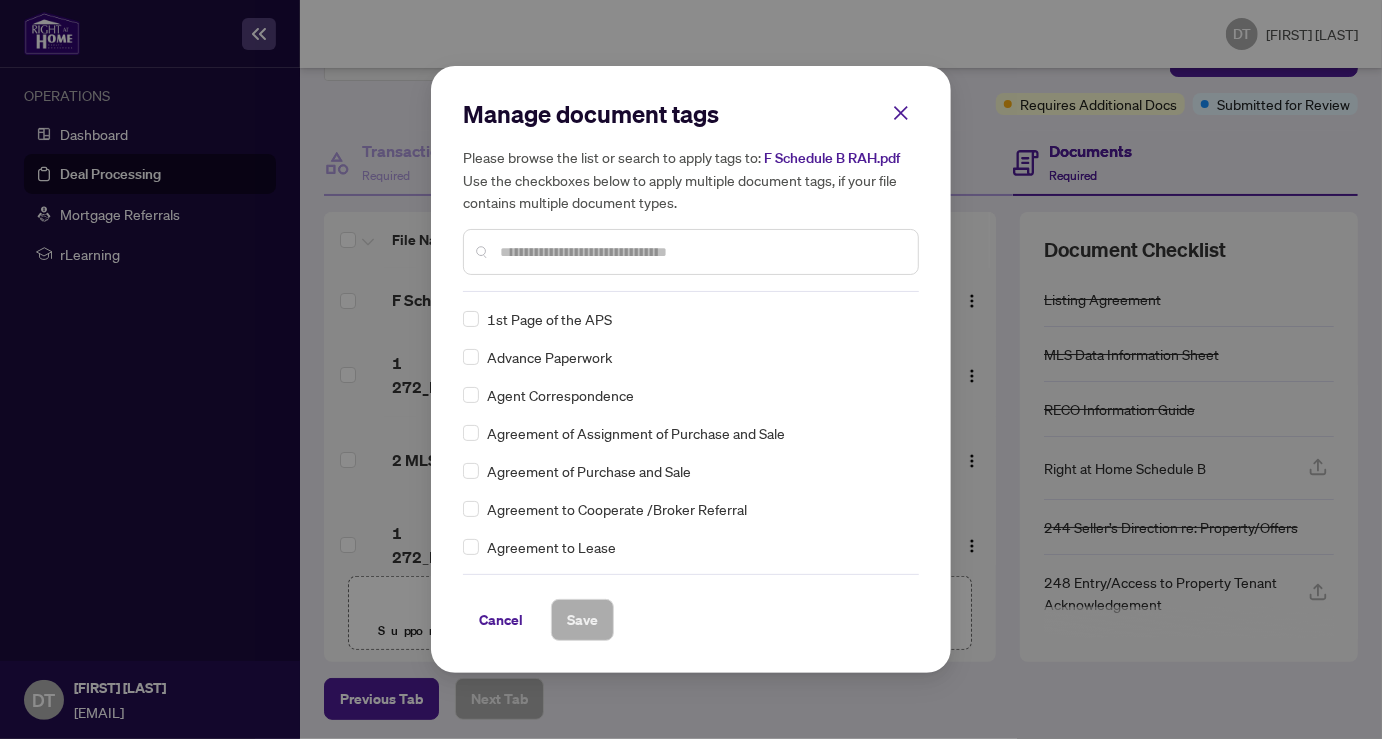 click on "Manage document tags Please browse the list or search to apply tags to: F Schedule B RAH.pdf Use the checkboxes below to apply multiple document tags, if your file contains multiple document types. 1st Page of the APS Advance Paperwork Agent Correspondence Agreement of Assignment of Purchase and Sale Agreement of Purchase and Sale Agreement to Cooperate /Broker Referral Agreement to Lease Articles of Incorporation Back to Vendor Letter Belongs to Another Transaction Builder's Consent Buyer Designated Representation Agreement Buyer Designated Representation Agreement Buyers Lawyer Information Certificate of Estate Trustee(s) Client Refused to Sign Closing Date Change Co-op Brokerage Commission Statement Co-op EFT Co-operating Indemnity Agreement Commission Adjustment Commission Agreement Commission Calculation Commission Statement Sent Commission Statement Sent to Landlord Commission Statement Sent to Lawyer Commission Statement Sent to Listing Brokerage Commission Statement Sent to Vendor Correspondence" at bounding box center [0, 0] 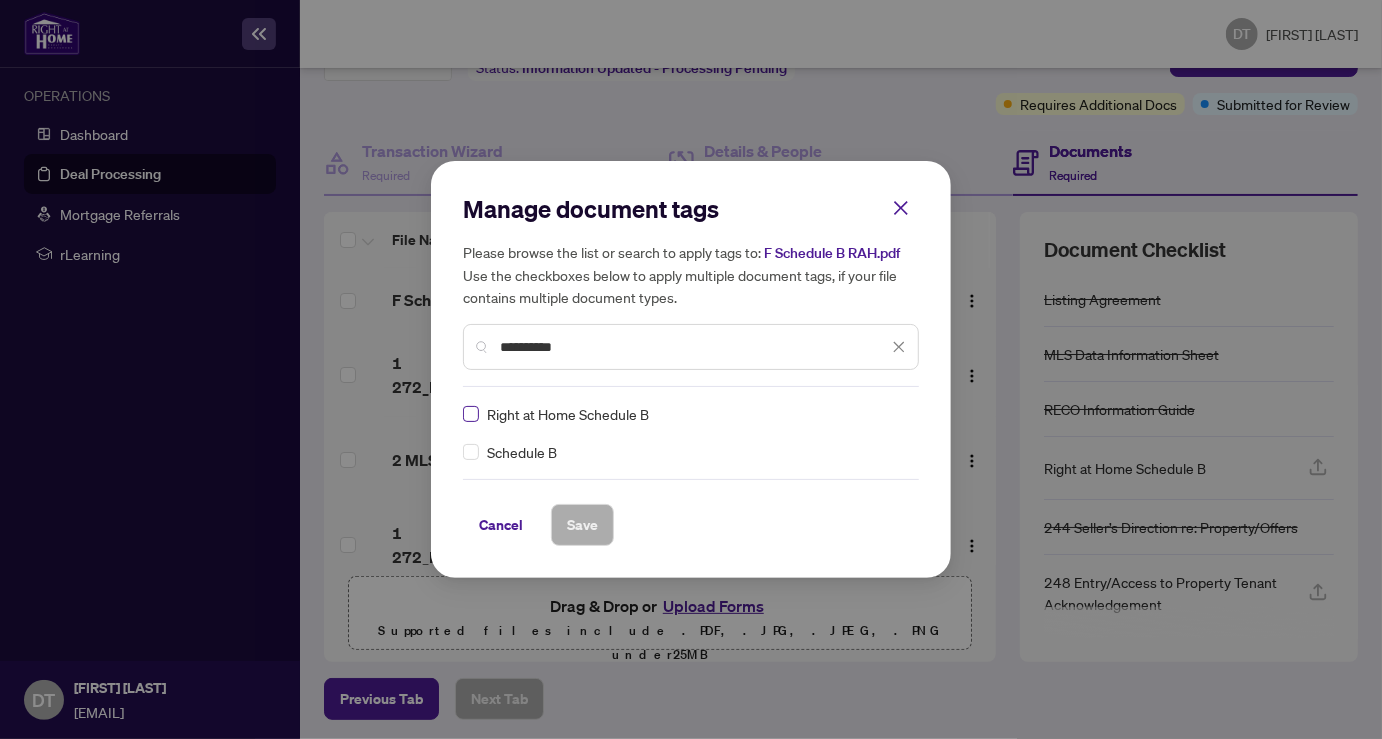 type on "**********" 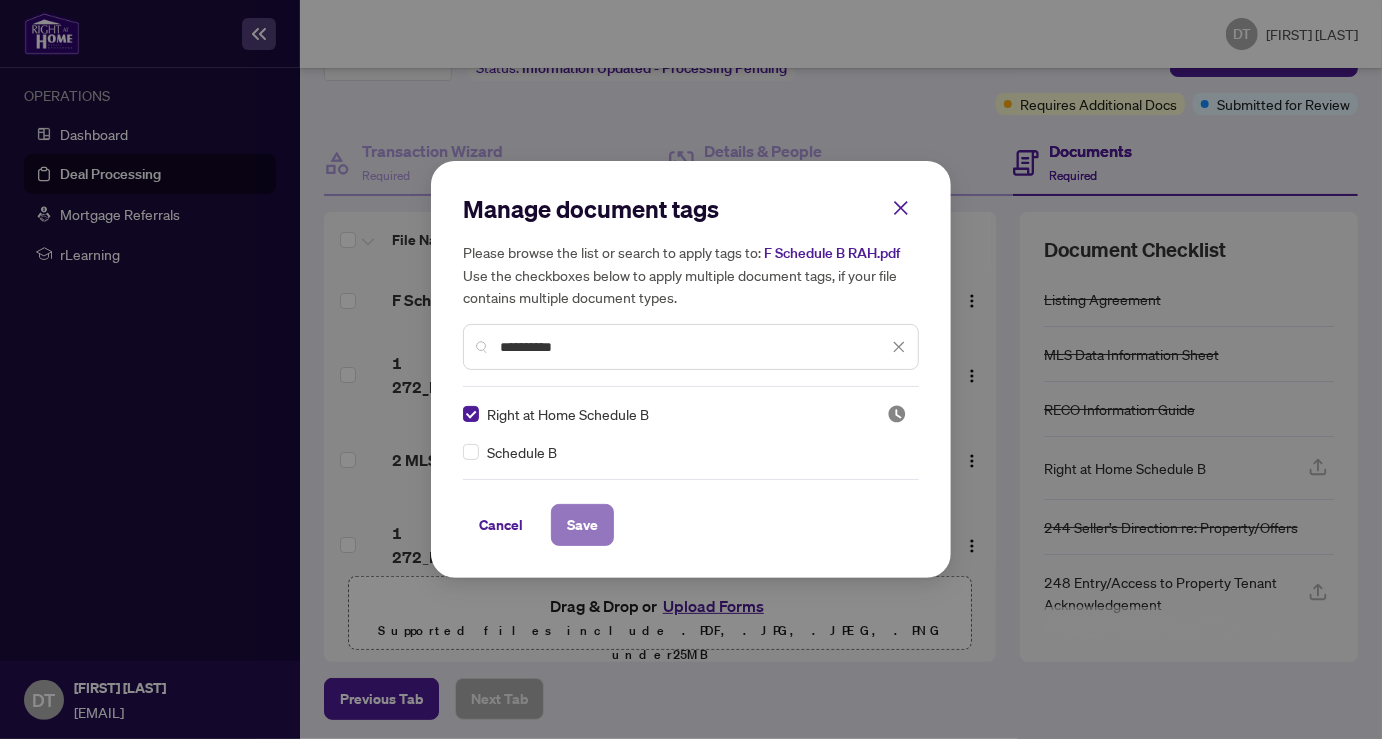 click on "Save" at bounding box center (0, 0) 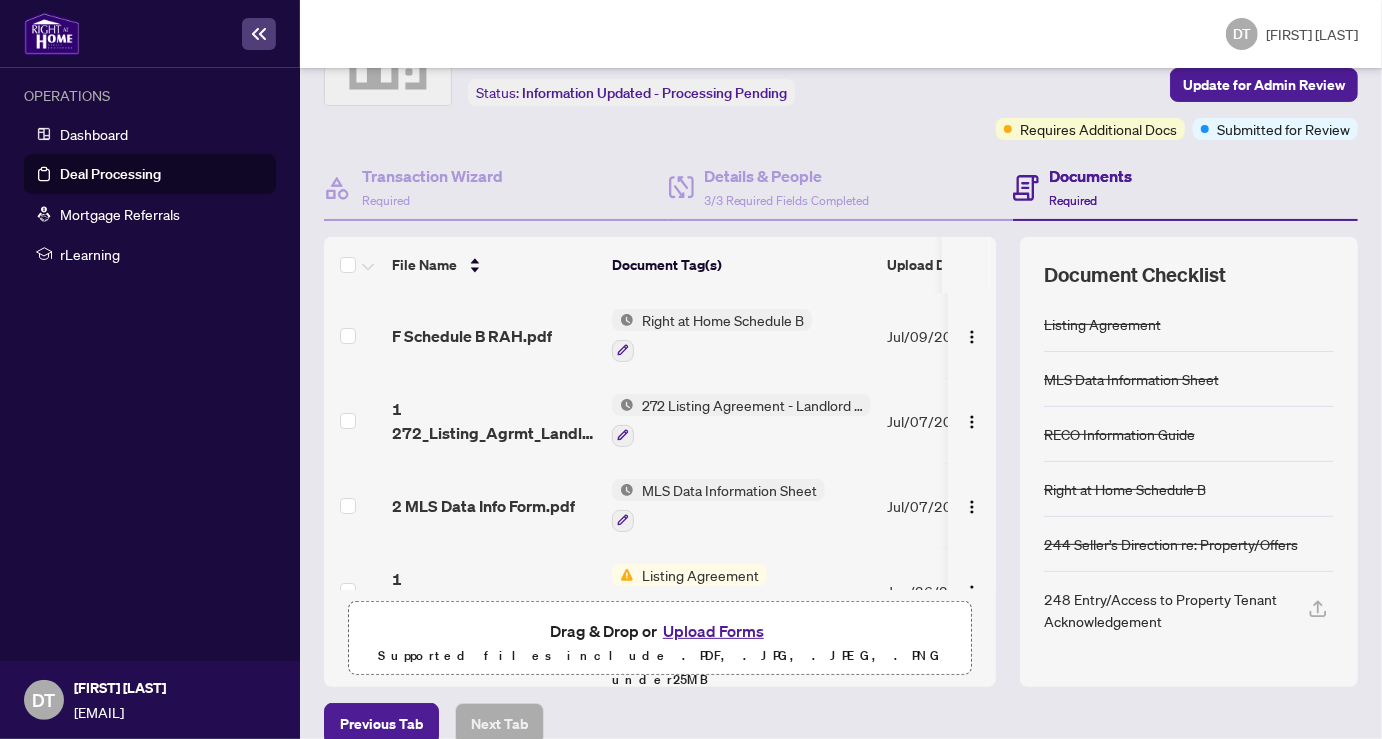 scroll, scrollTop: 146, scrollLeft: 0, axis: vertical 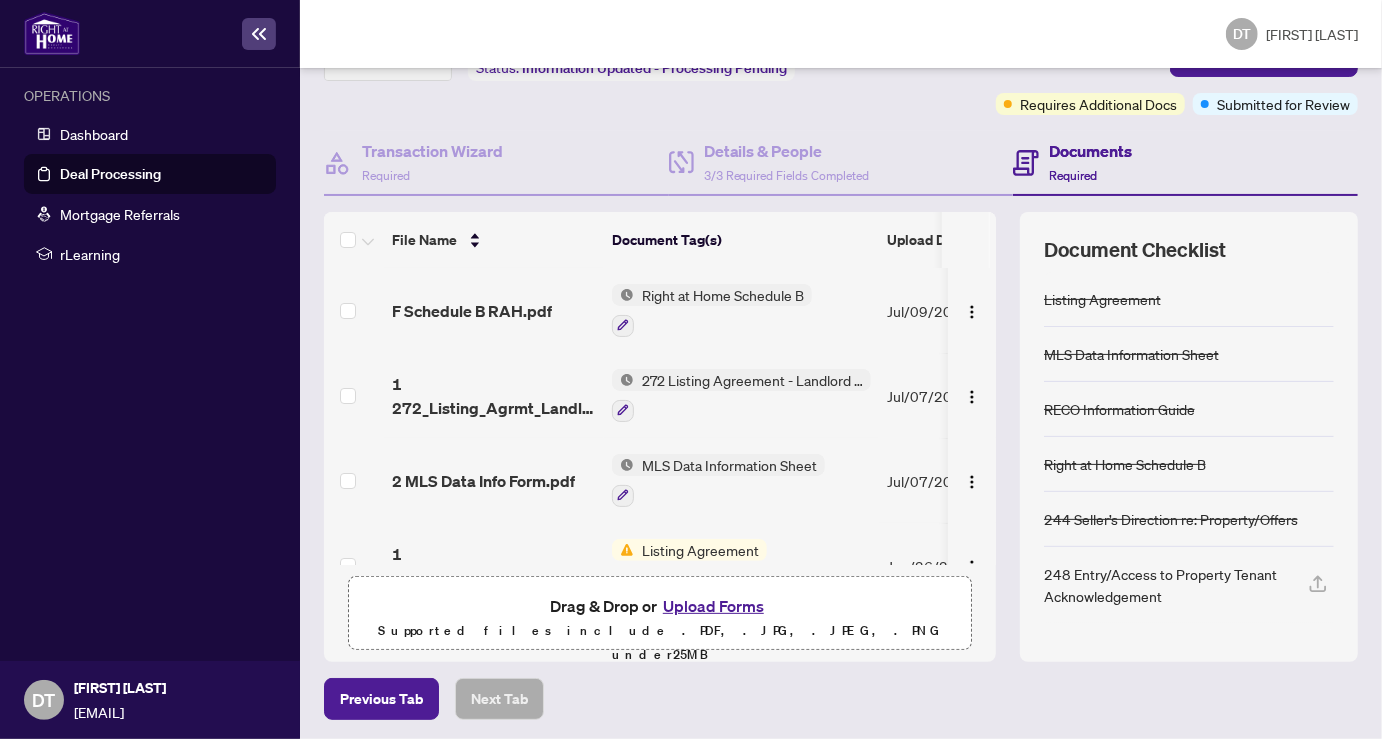 click on "Upload Forms" at bounding box center (713, 606) 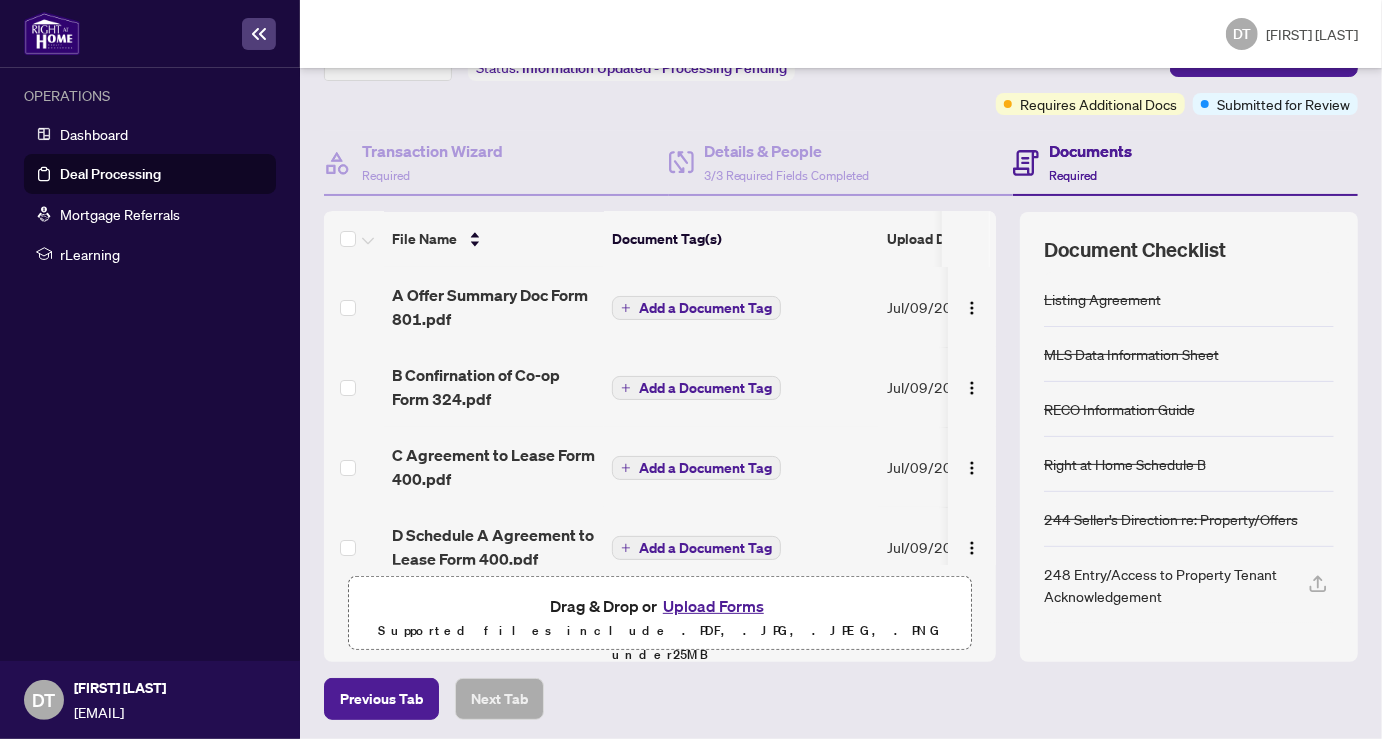 scroll, scrollTop: 0, scrollLeft: 0, axis: both 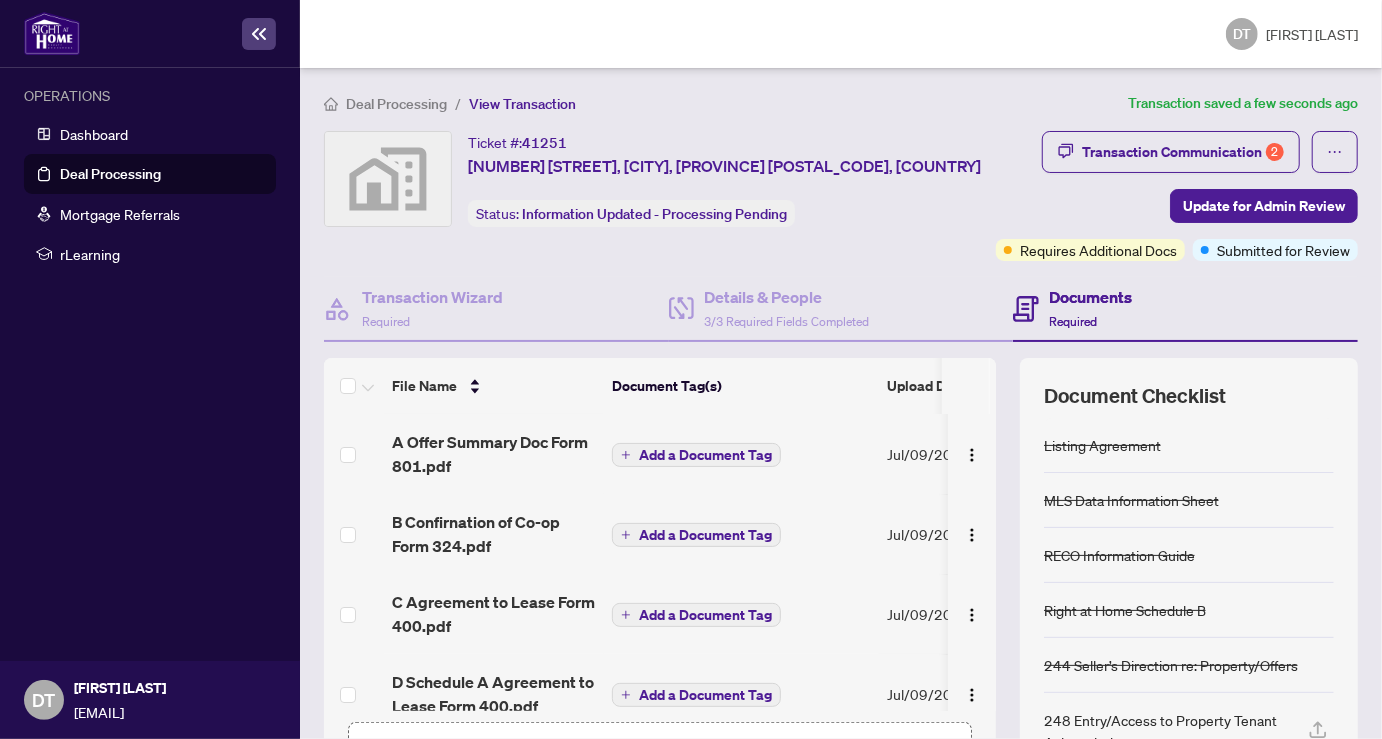 click on "Add a Document Tag" at bounding box center [705, 455] 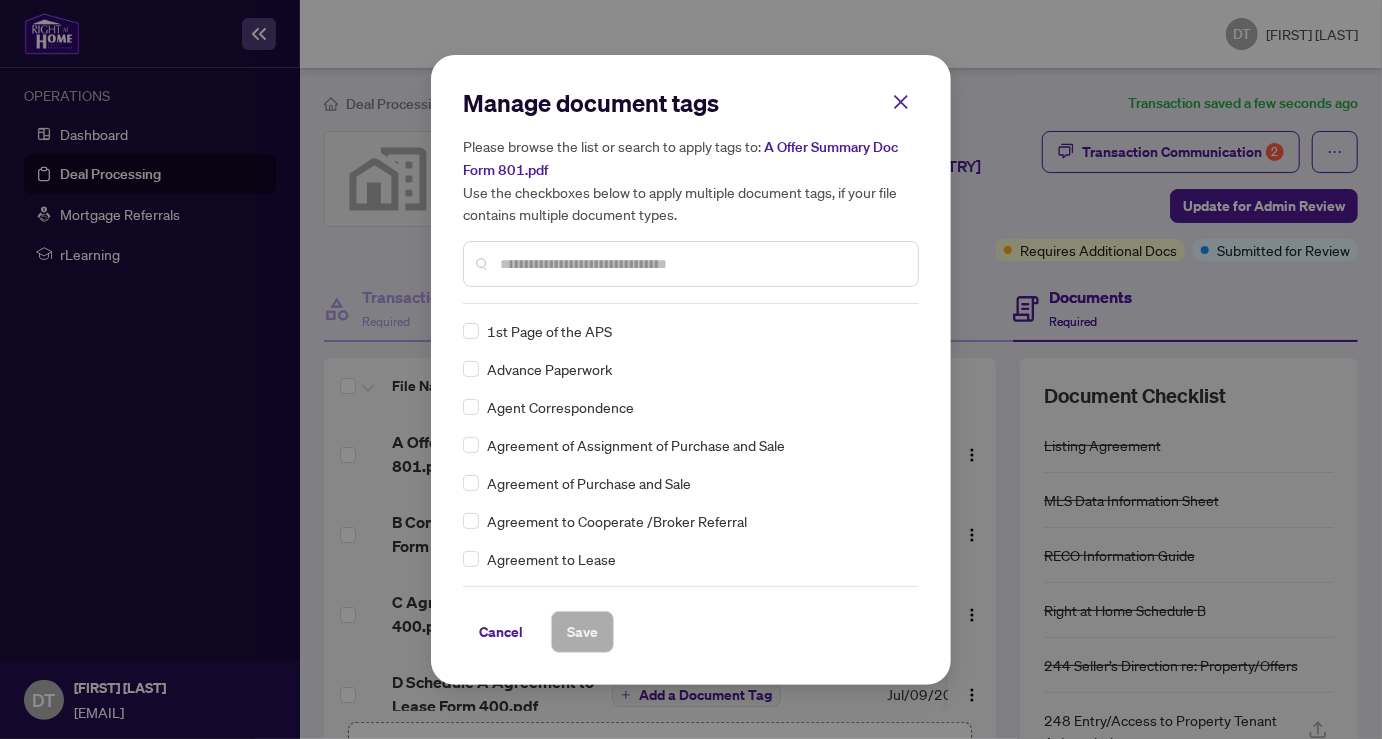 click at bounding box center (0, 0) 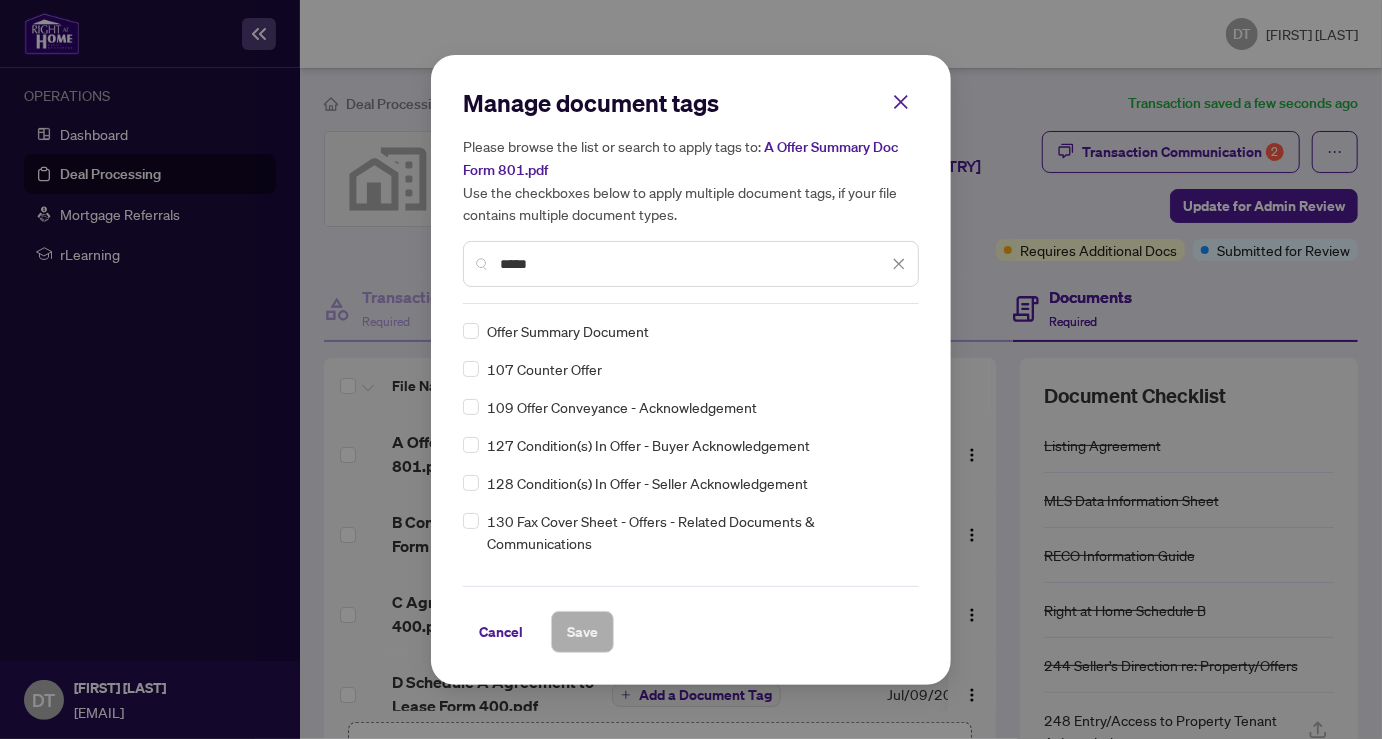 type on "*****" 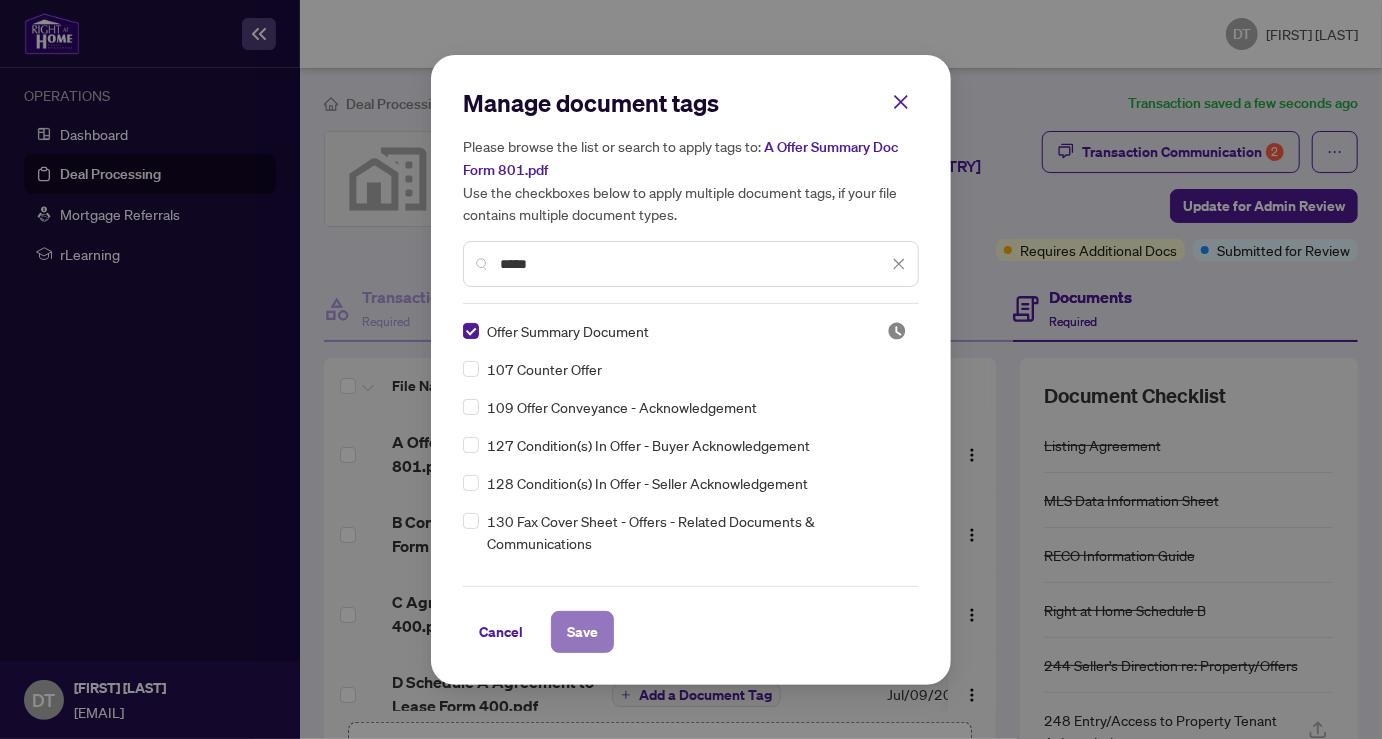click on "Save" at bounding box center (0, 0) 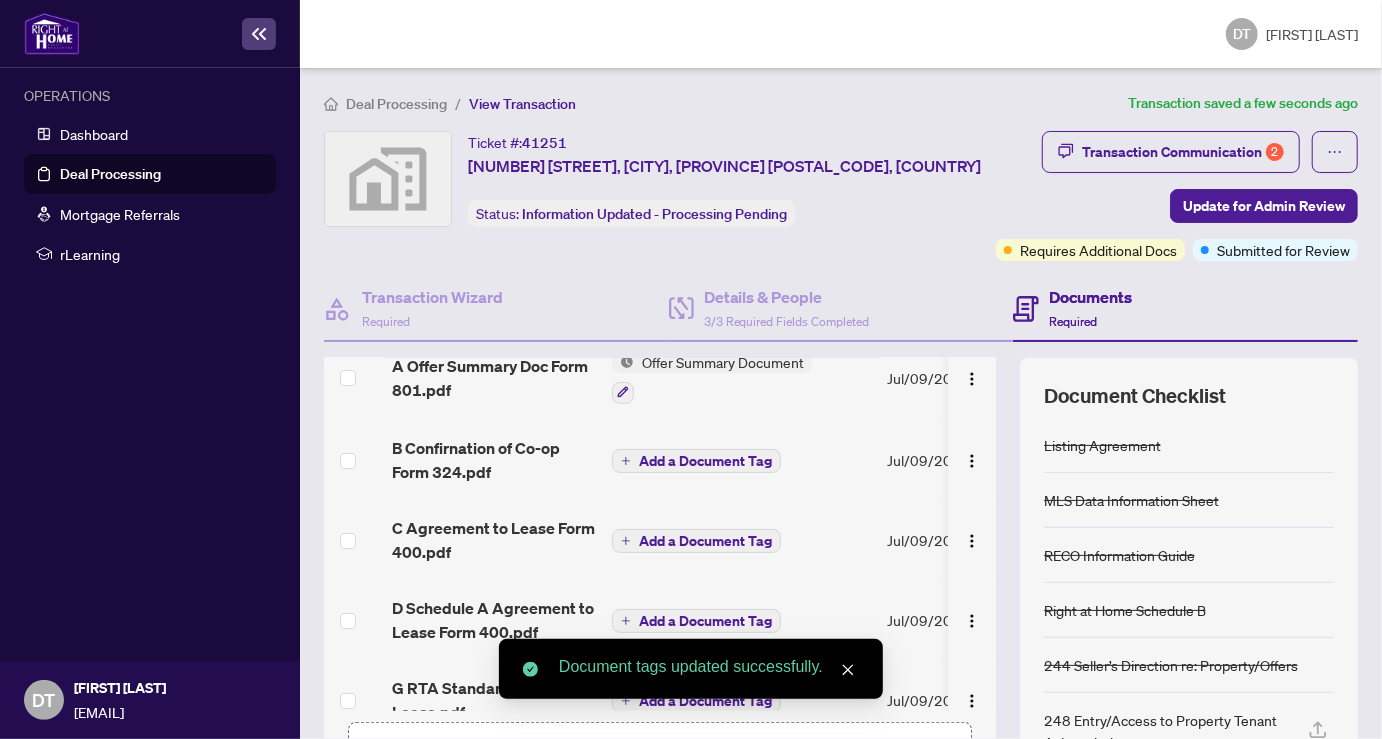 scroll, scrollTop: 111, scrollLeft: 0, axis: vertical 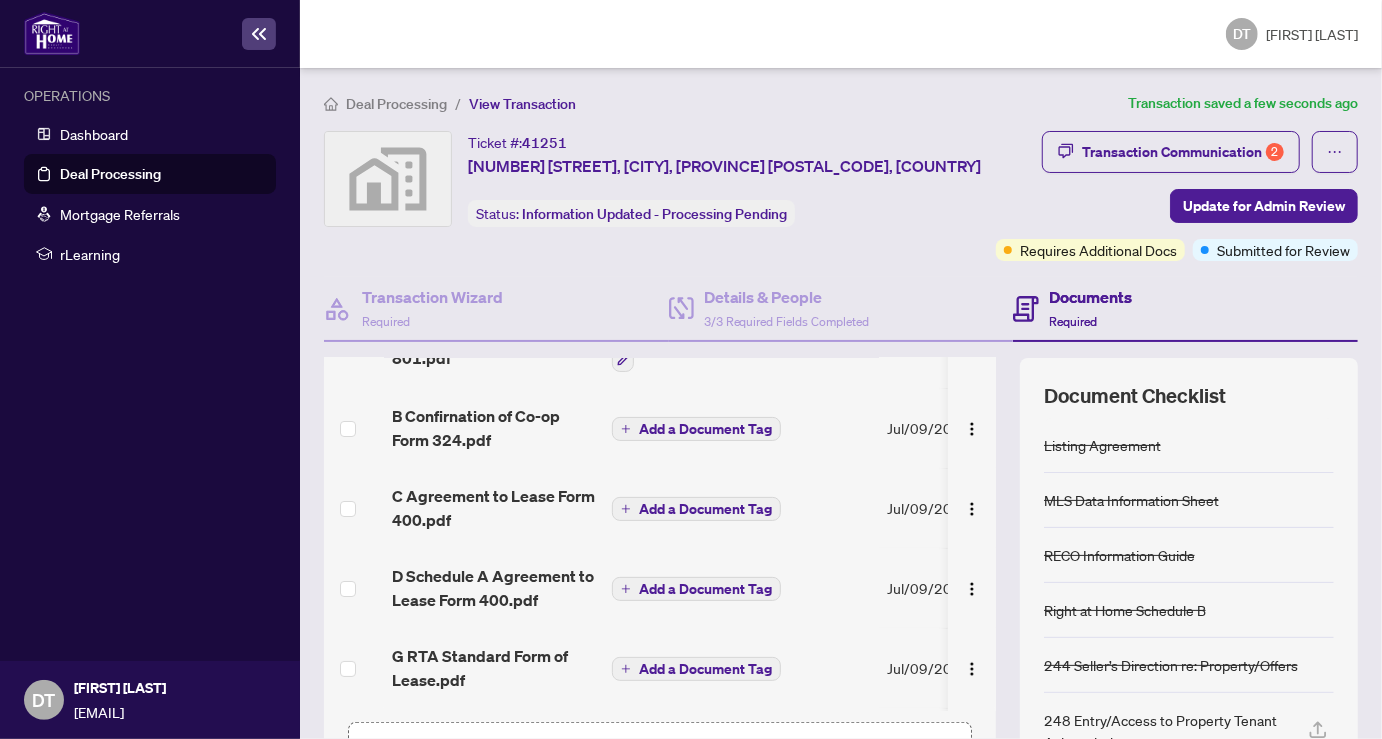 click on "Add a Document Tag" at bounding box center [705, 429] 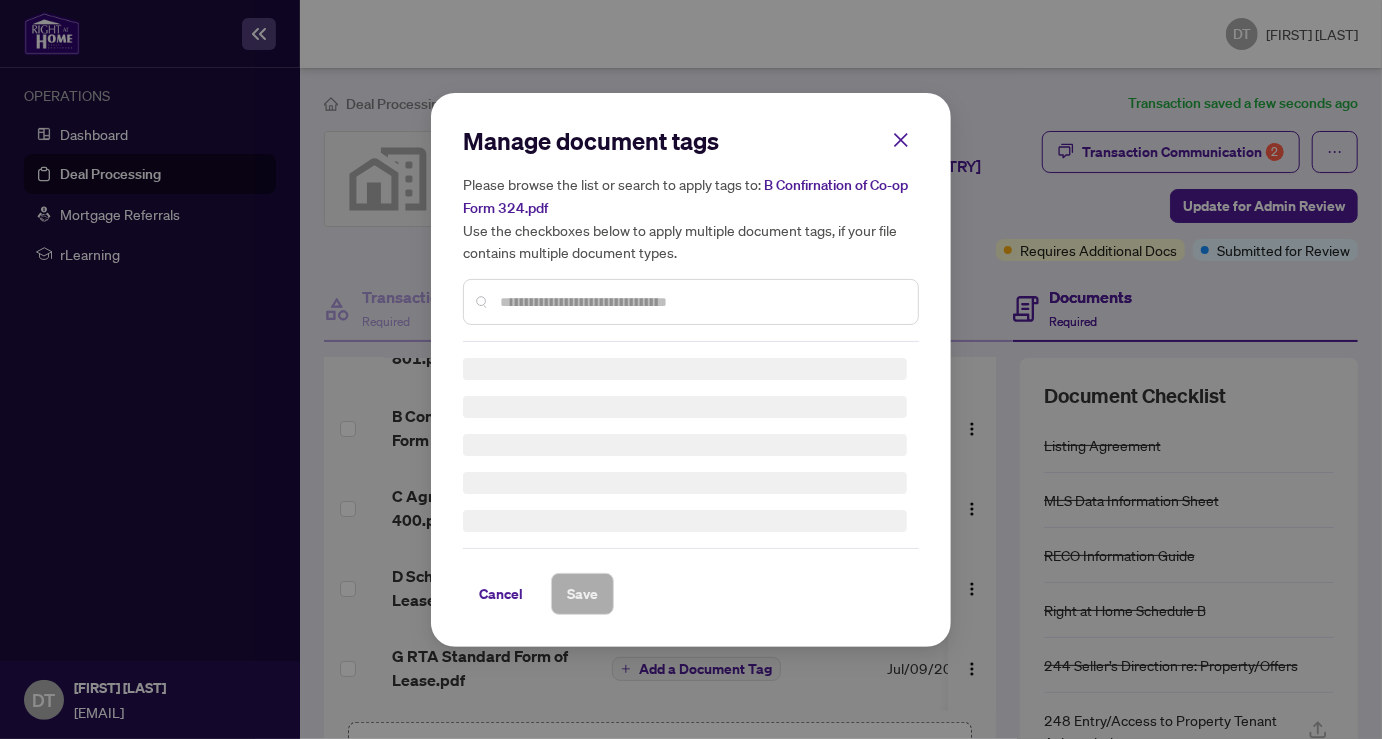 click on "Manage document tags Please browse the list or search to apply tags to: B Confirnation of Co-op Form 324.pdf Use the checkboxes below to apply multiple document tags, if your file contains multiple document types. Cancel Save" at bounding box center [0, 0] 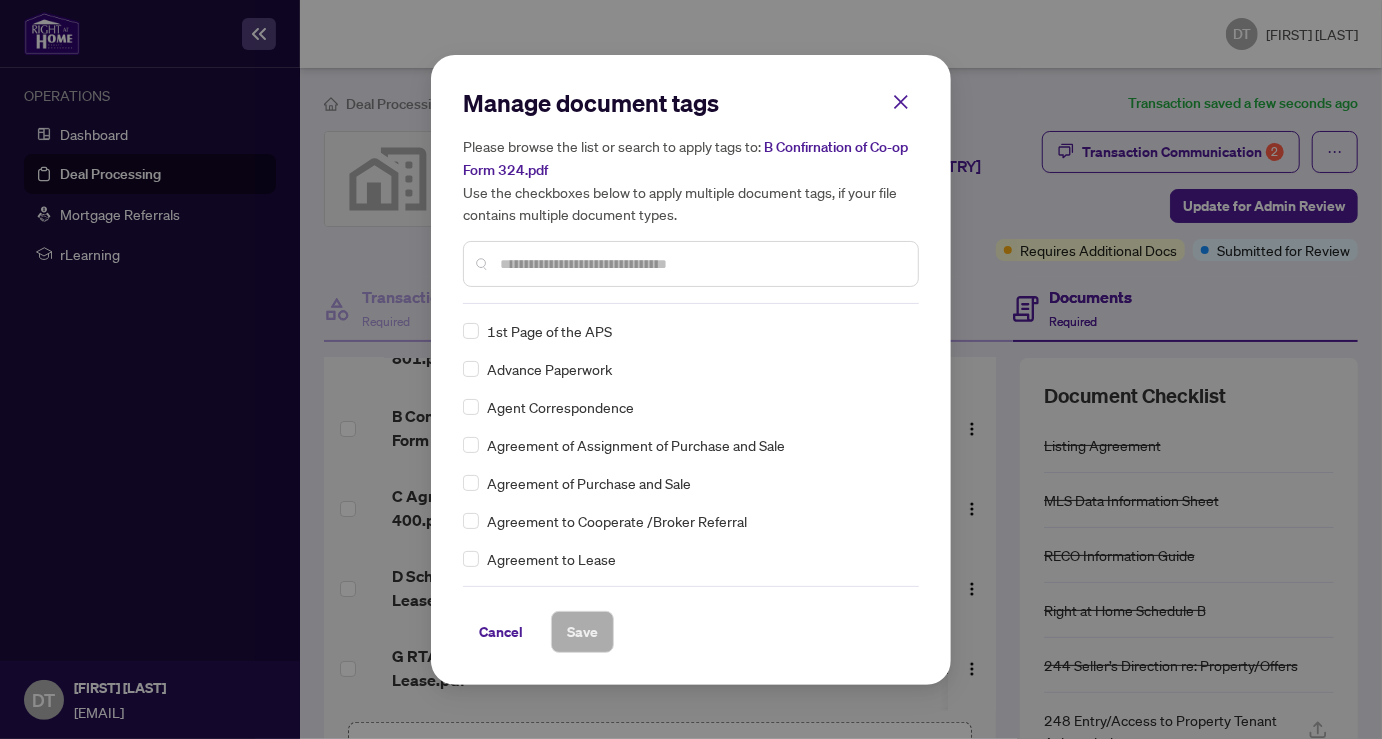 click on "Manage document tags Please browse the list or search to apply tags to: B Confirnation of Co-op Form 324.pdf Use the checkboxes below to apply multiple document tags, if your file contains multiple document types. 1st Page of the APS Advance Paperwork Agent Correspondence Agreement of Assignment of Purchase and Sale Agreement of Purchase and Sale Agreement to Cooperate /Broker Referral Agreement to Lease Articles of Incorporation Back to Vendor Letter Belongs to Another Transaction Builder's Consent Buyer Designated Representation Agreement Buyer Designated Representation Agreement Buyers Lawyer Information Certificate of Estate Trustee(s) Client Refused to Sign Closing Date Change Co-op Brokerage Commission Statement Co-op EFT Co-operating Indemnity Agreement Commission Adjustment Commission Agreement Commission Calculation Commission Statement Sent Commission Statement Sent to Landlord Commission Statement Sent to Lawyer Commission Statement Sent to Listing Brokerage Commission Waiver Letter Duplicate" at bounding box center [0, 0] 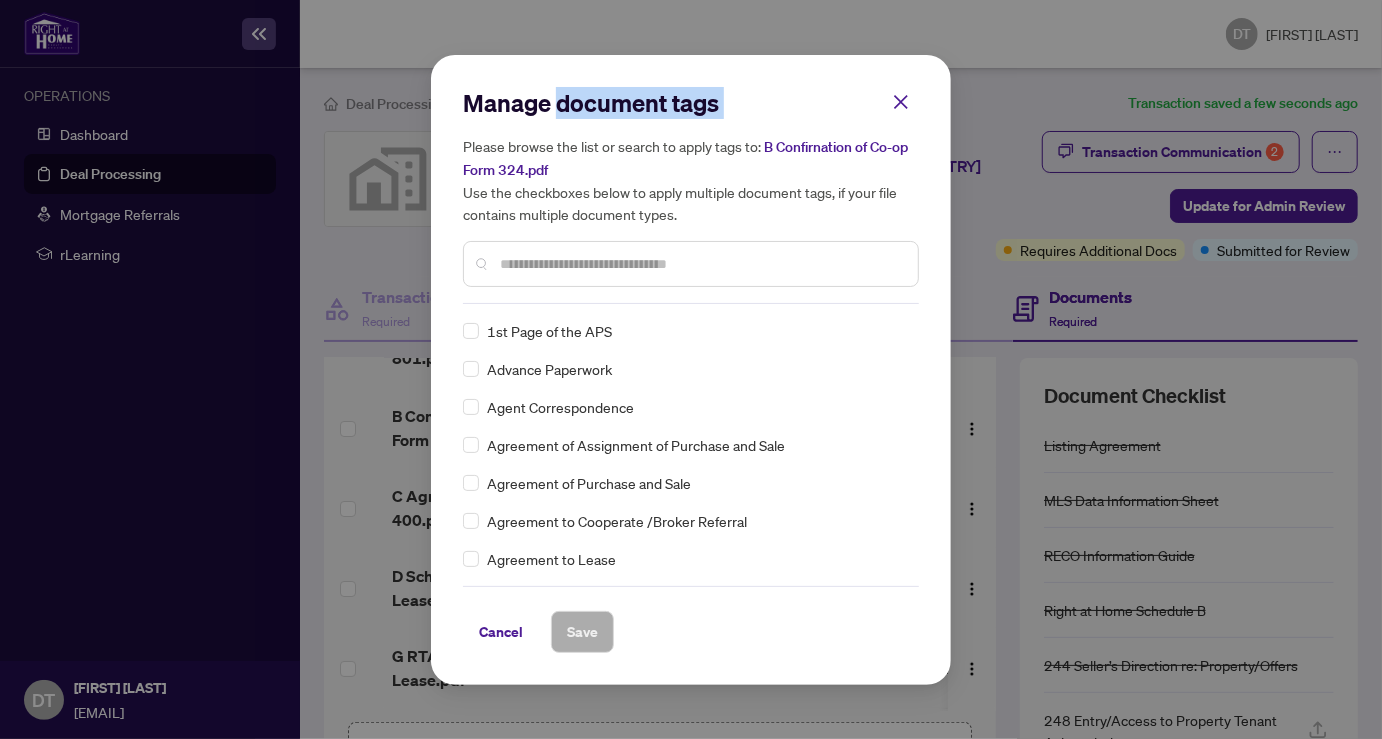 drag, startPoint x: 657, startPoint y: 61, endPoint x: 880, endPoint y: 81, distance: 223.89507 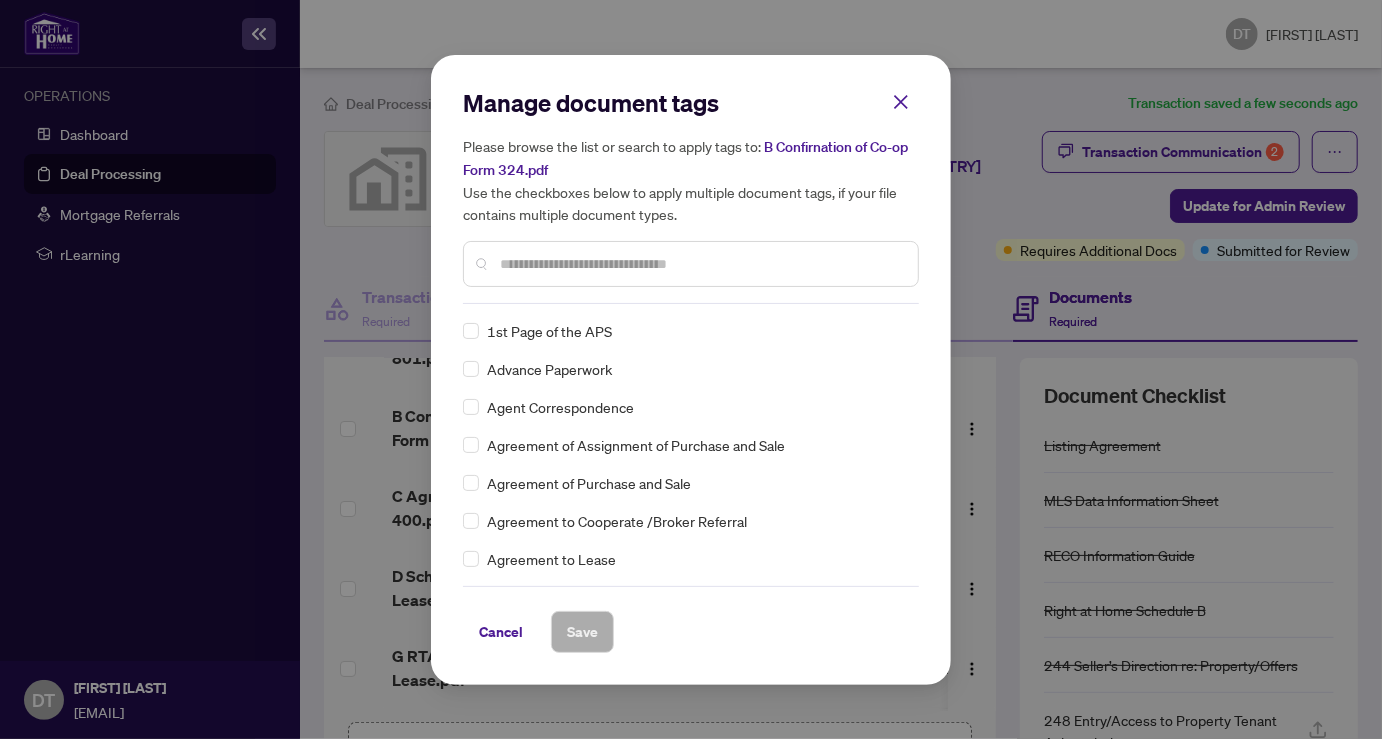 drag, startPoint x: 733, startPoint y: 75, endPoint x: 813, endPoint y: 75, distance: 80 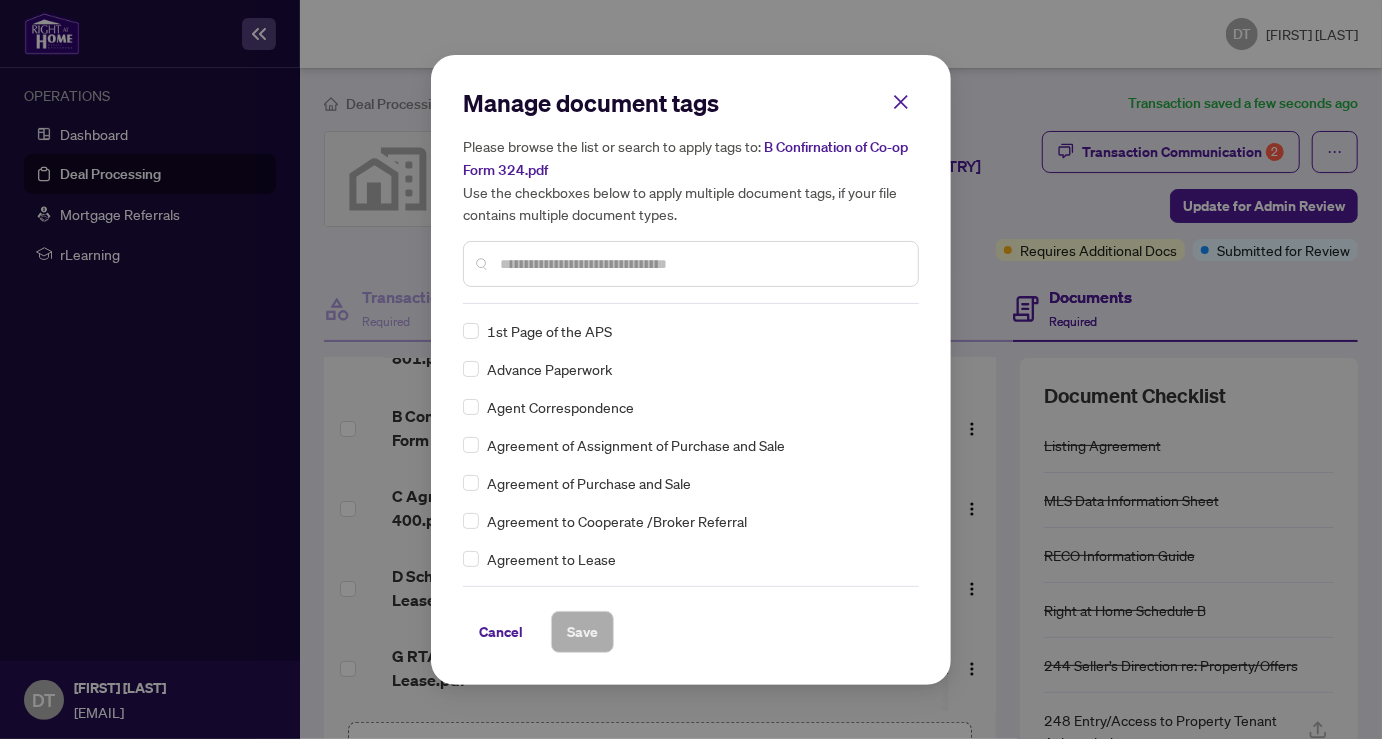 click at bounding box center (701, 264) 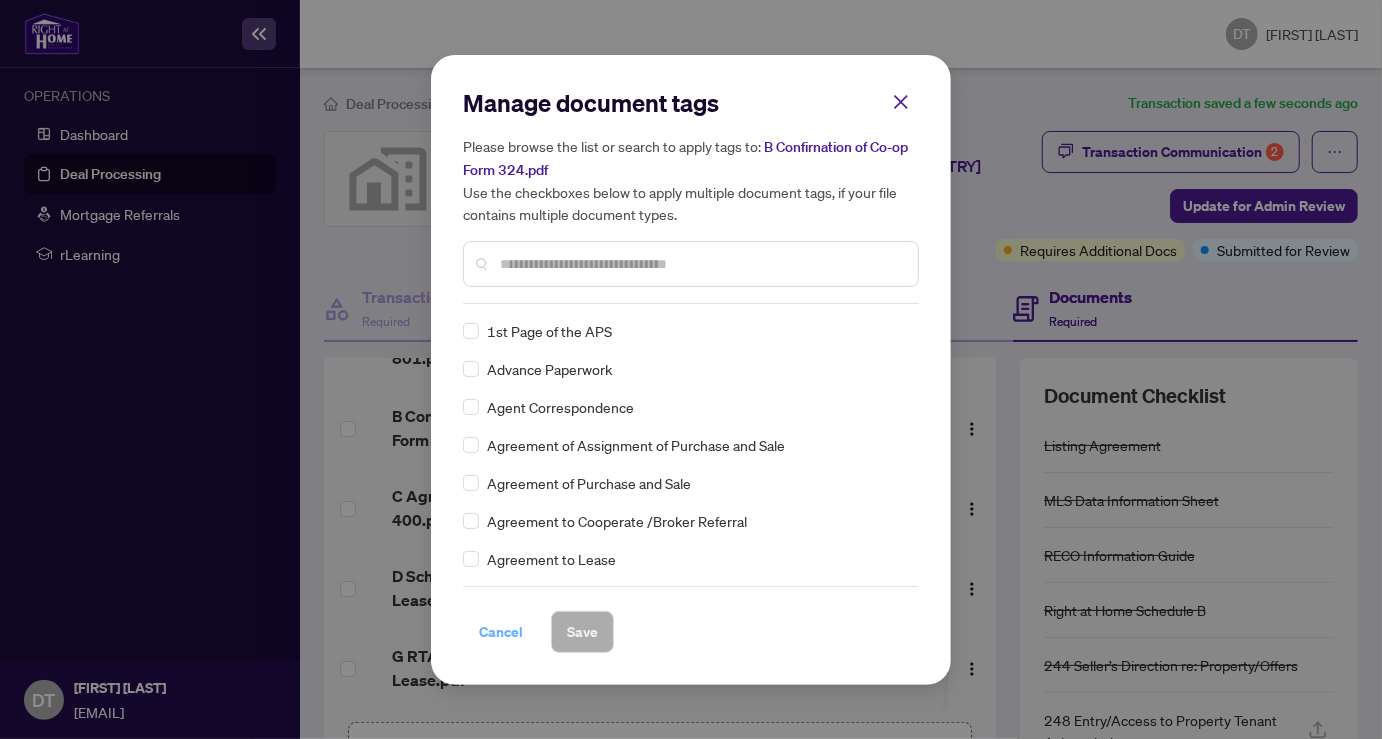 click on "Cancel" at bounding box center (0, 0) 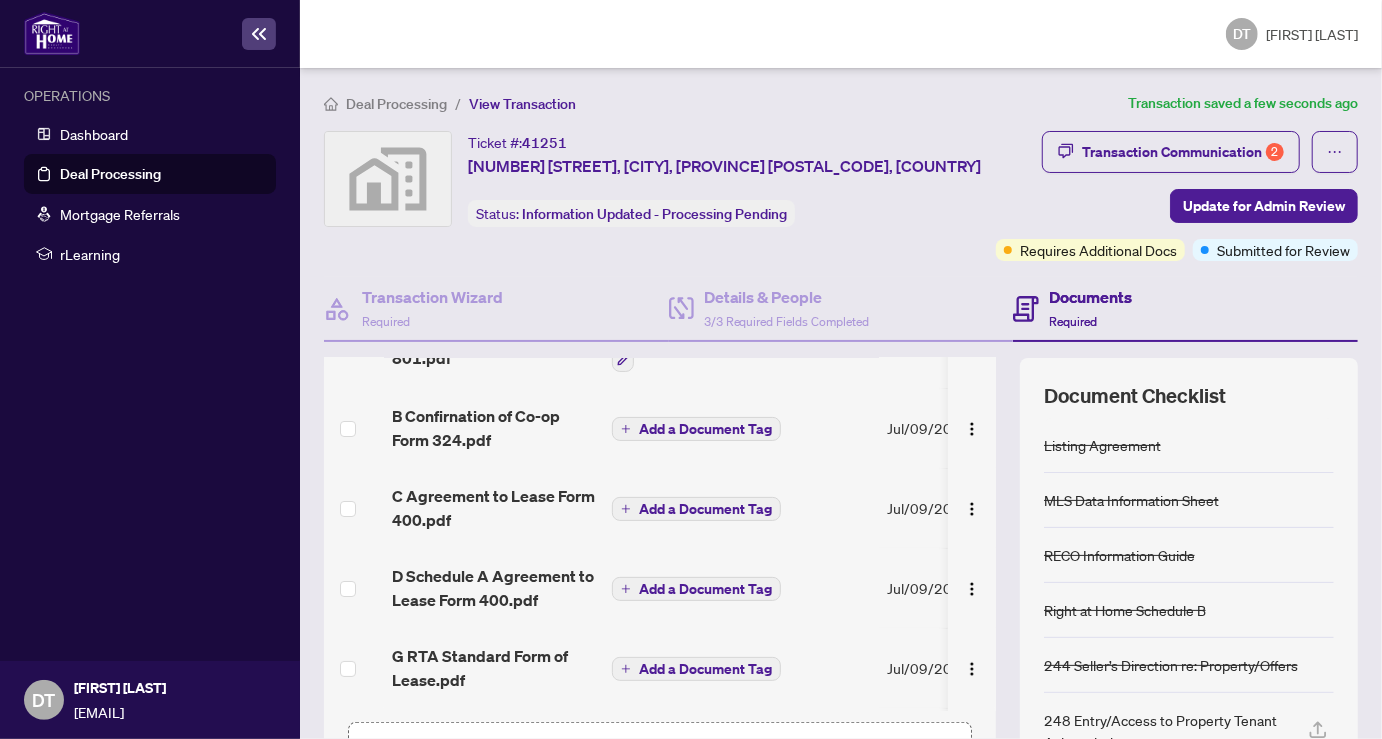 click on "Add a Document Tag" at bounding box center (696, 429) 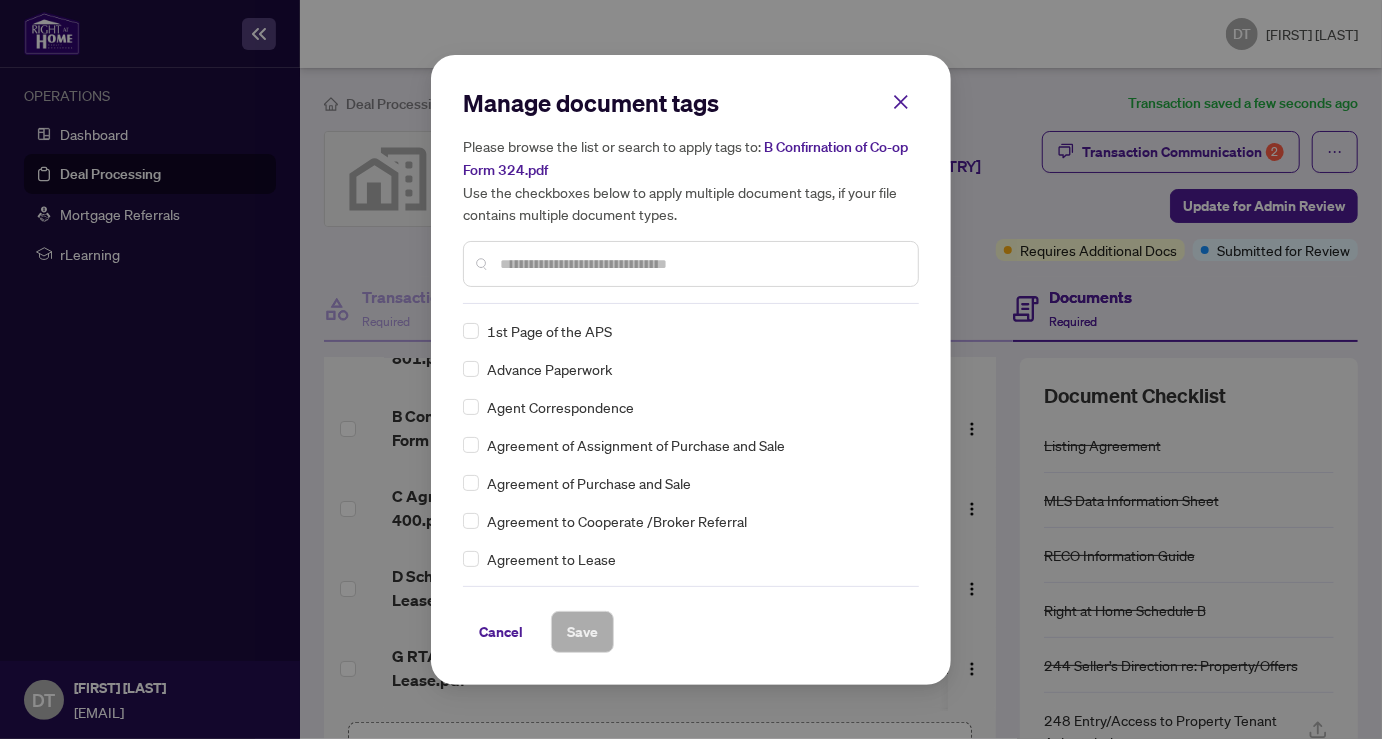 click at bounding box center [701, 264] 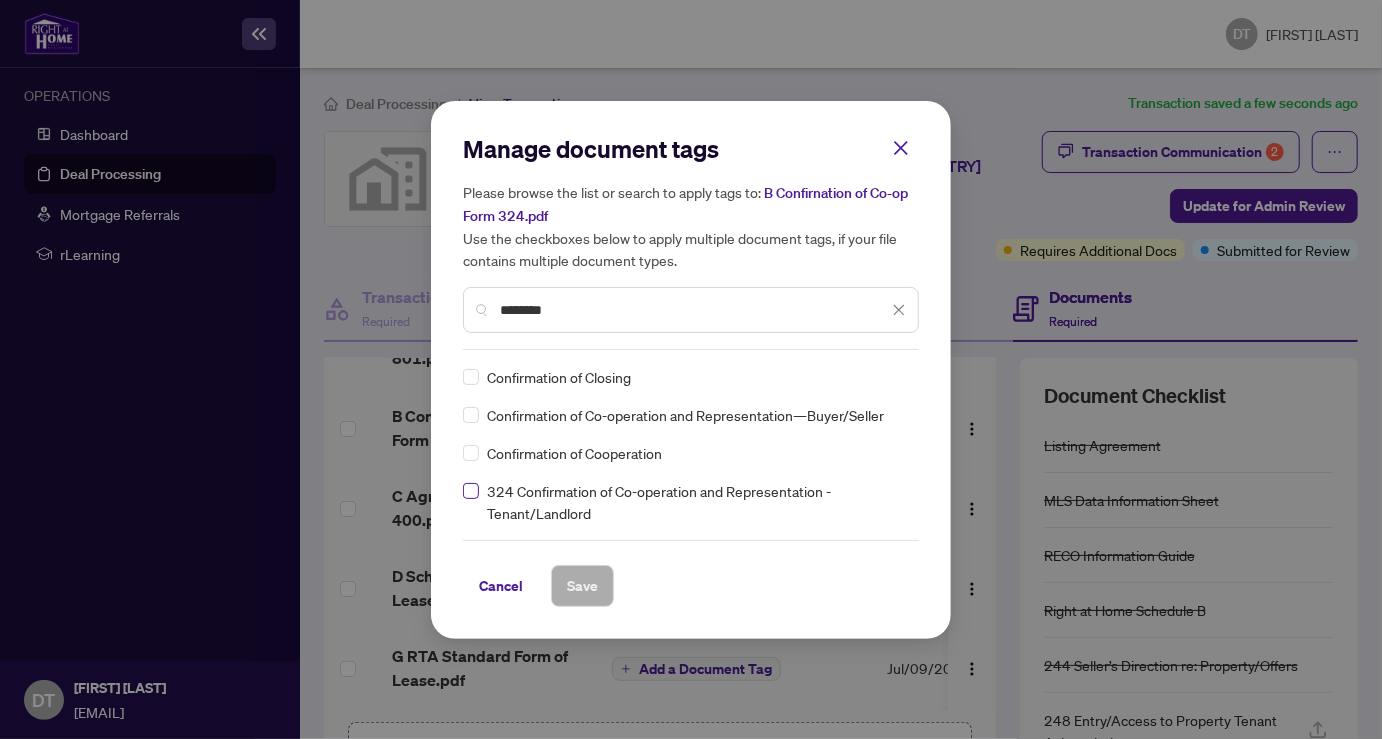 type on "********" 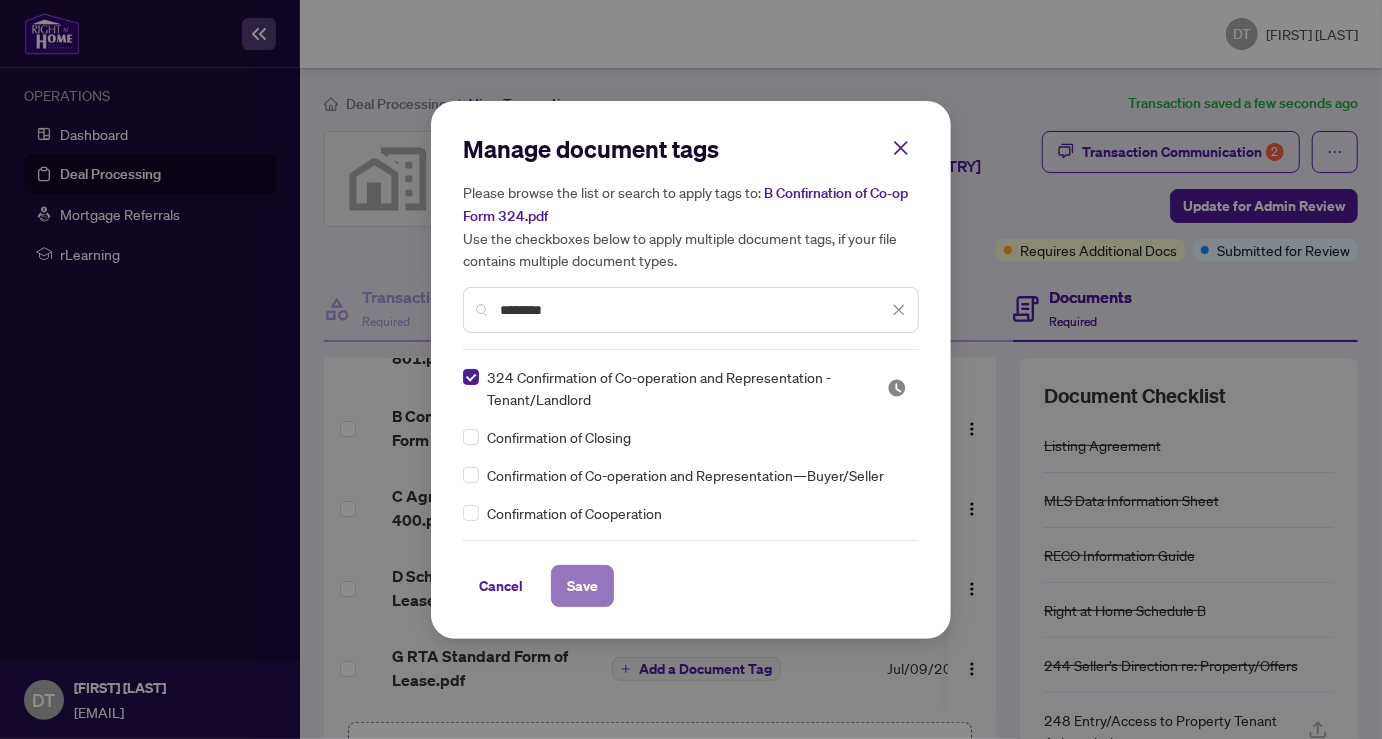 click on "Save" at bounding box center [0, 0] 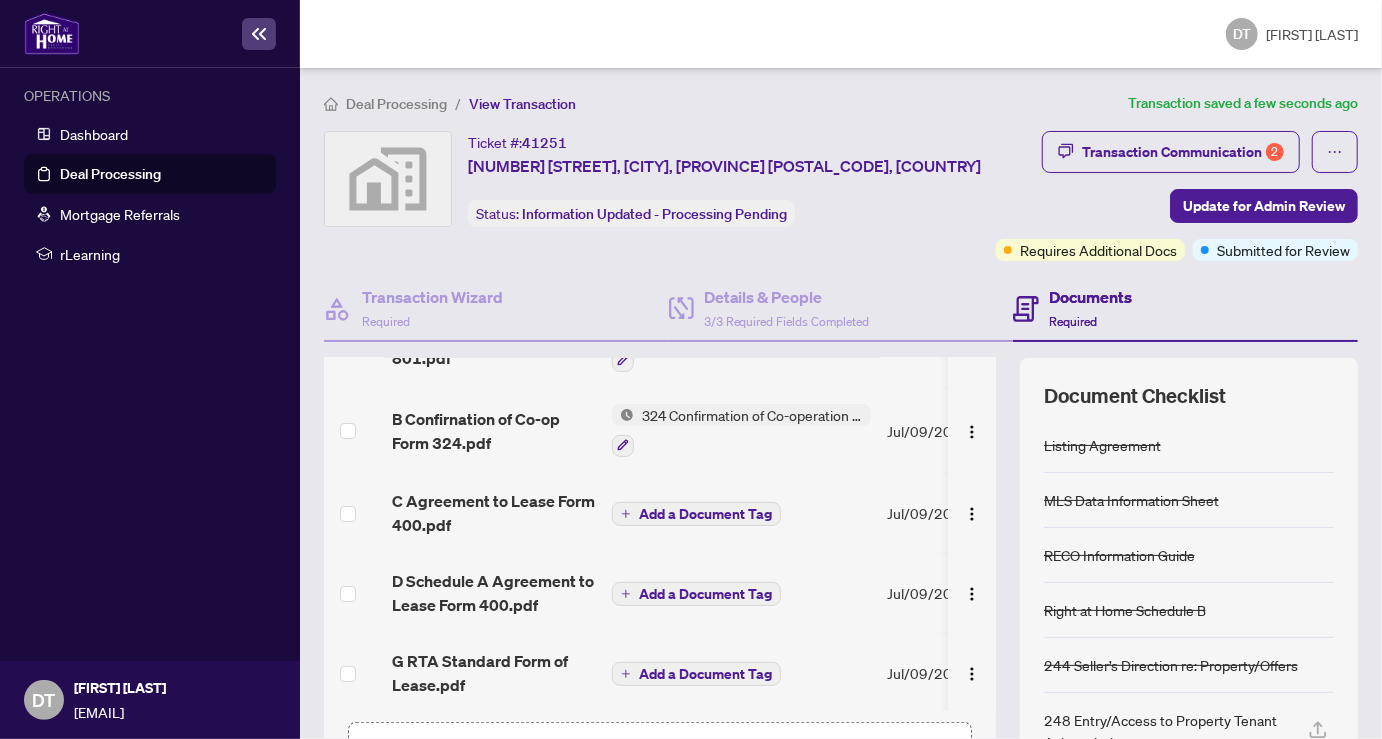 click on "Add a Document Tag" at bounding box center (705, 514) 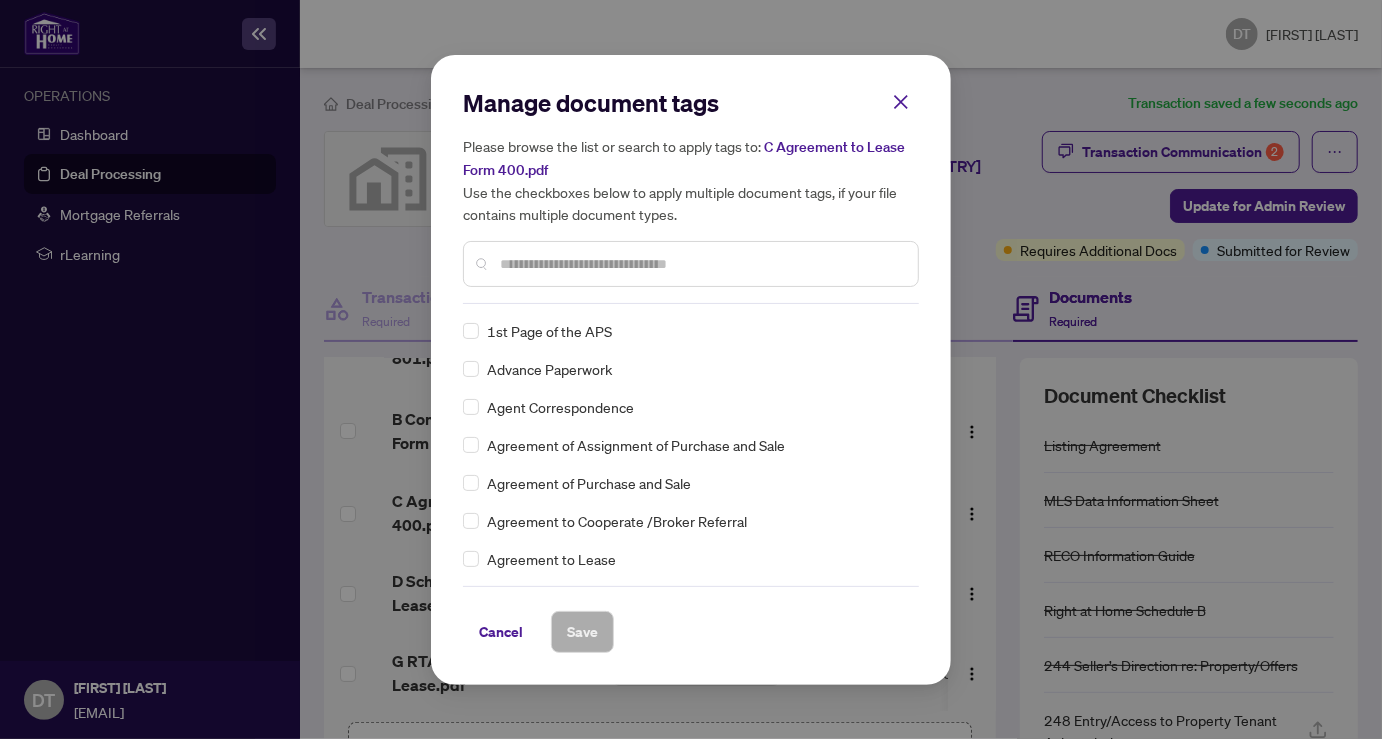 click at bounding box center [701, 264] 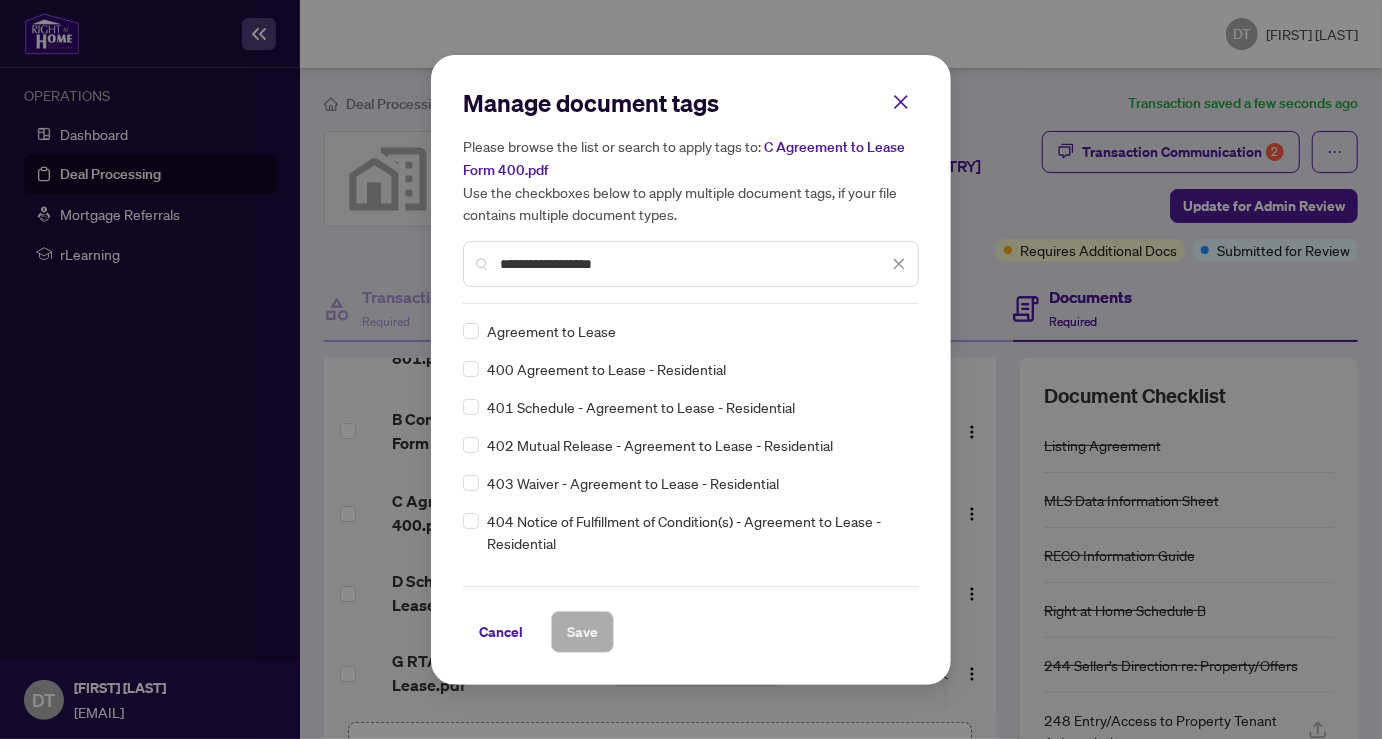 type on "**********" 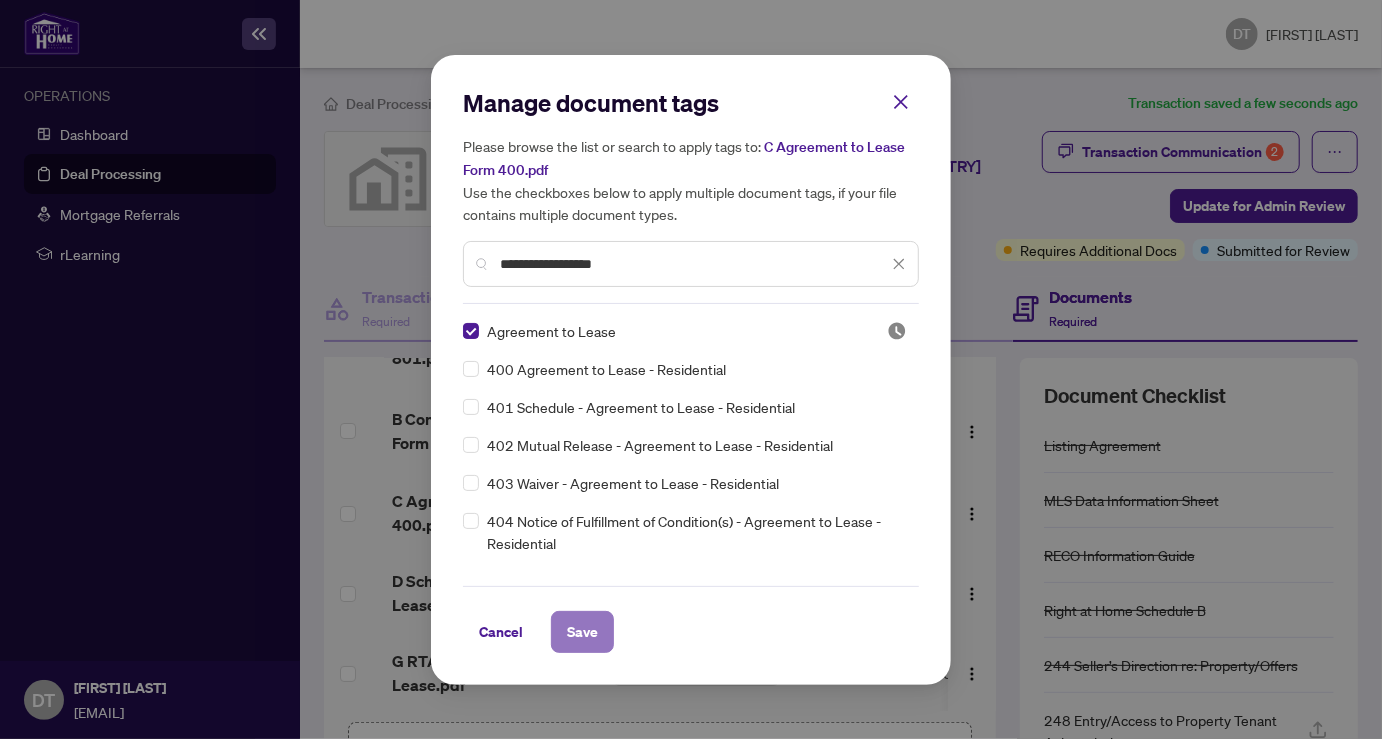 click on "Save" at bounding box center [0, 0] 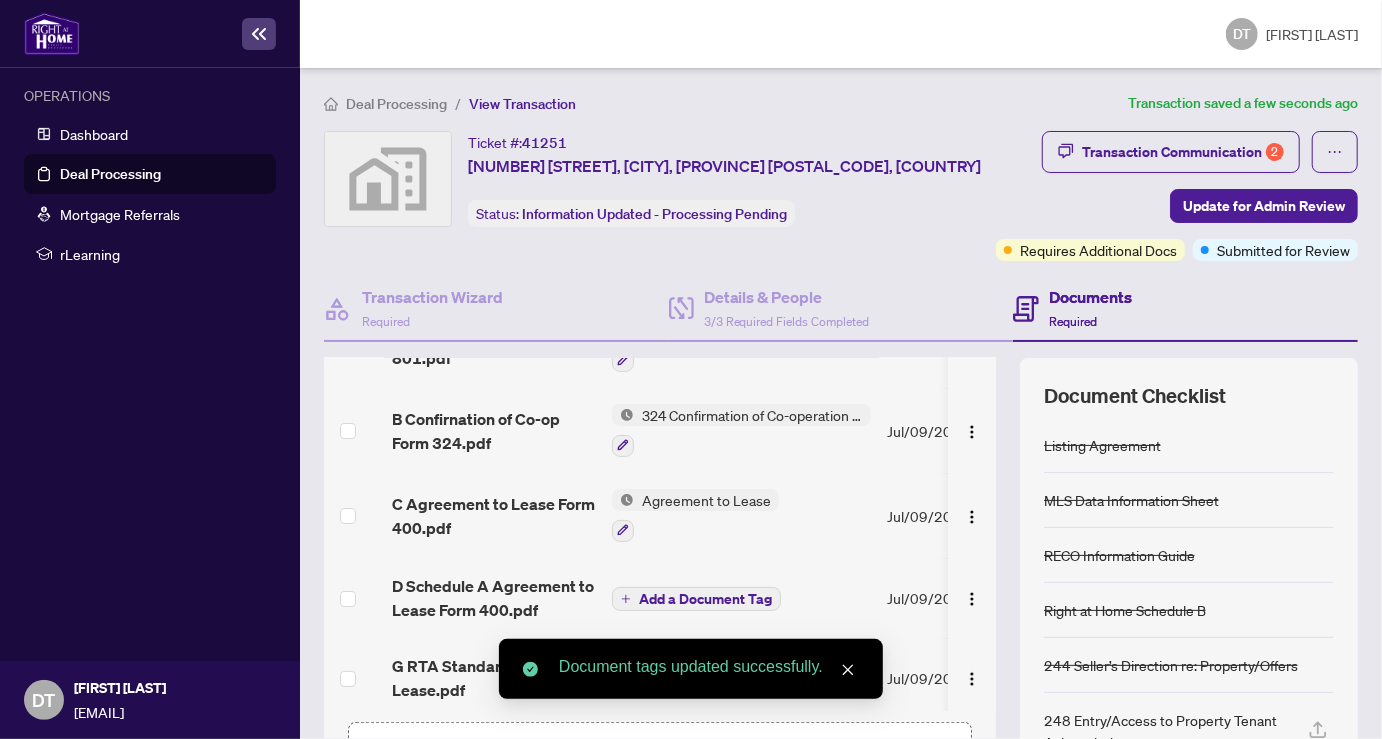 scroll, scrollTop: 222, scrollLeft: 0, axis: vertical 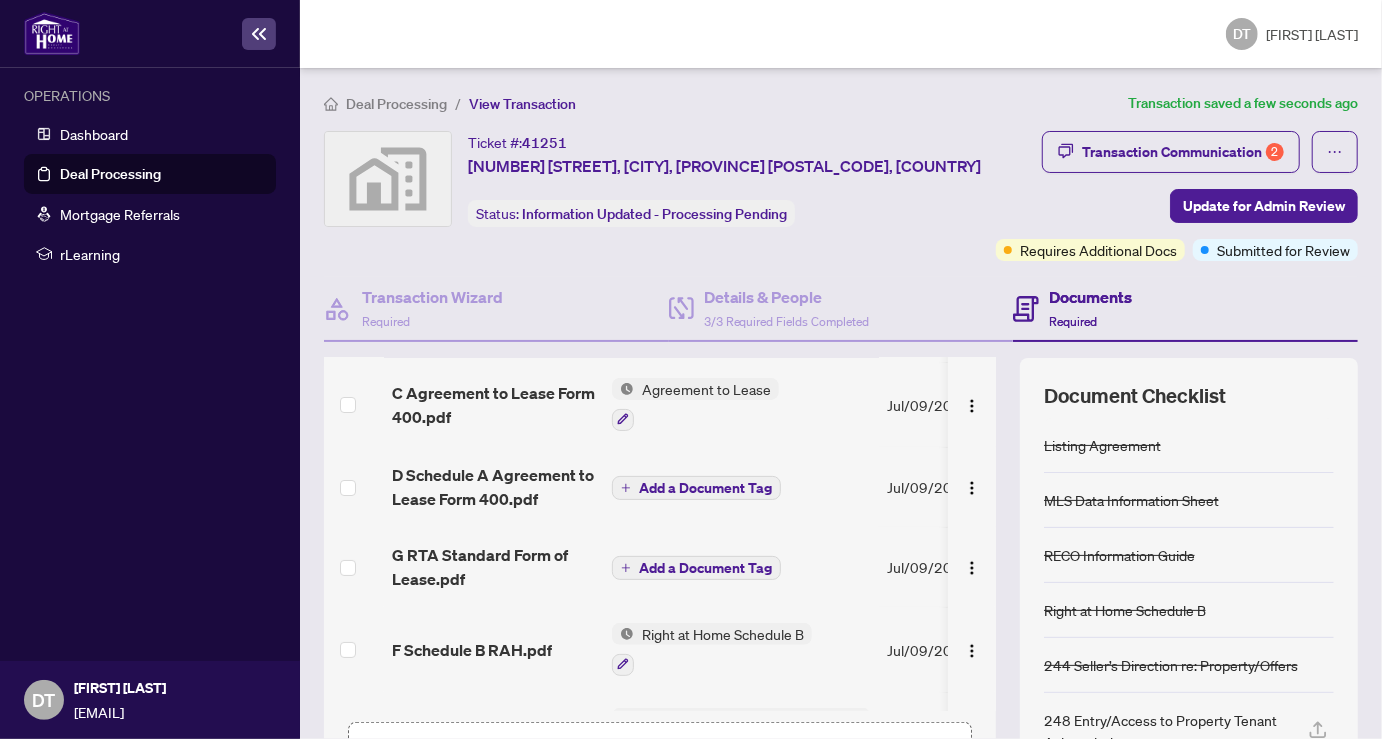 click on "Add a Document Tag" at bounding box center (705, 488) 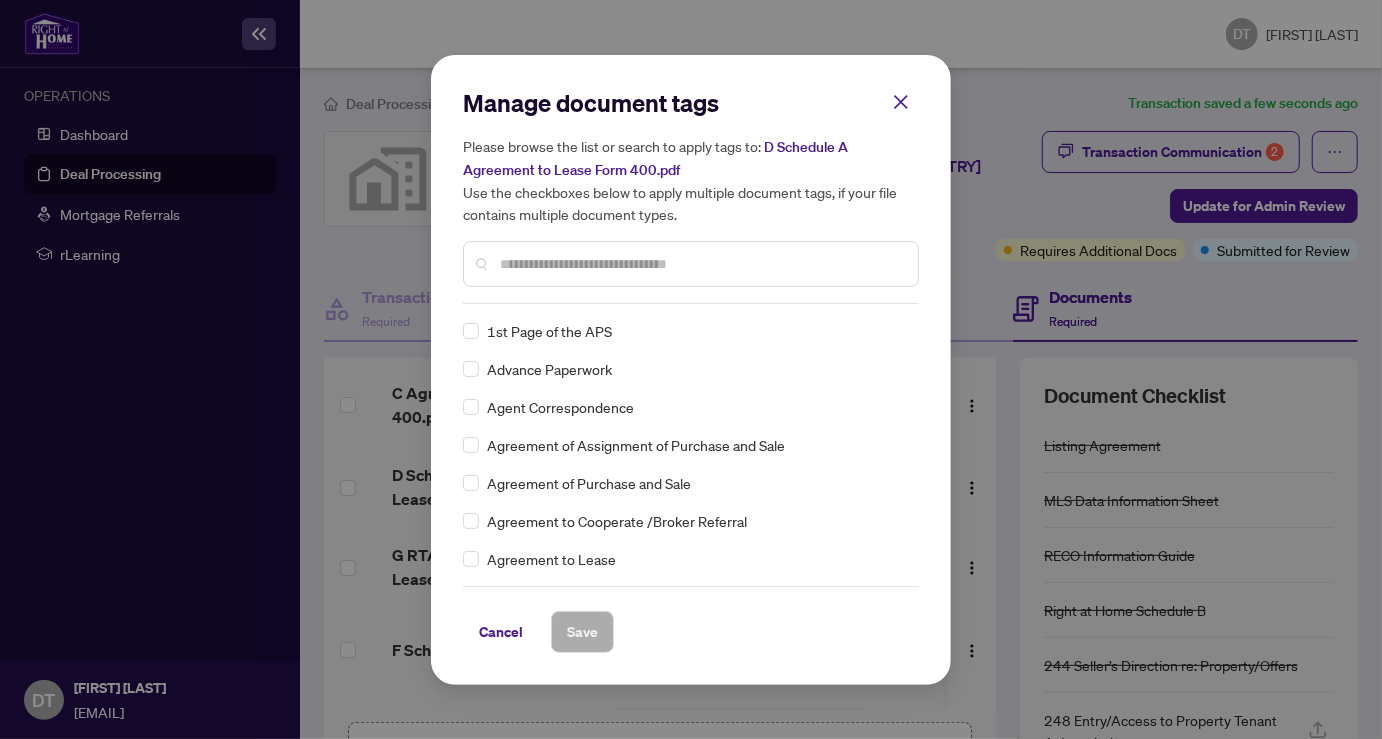 click at bounding box center [0, 0] 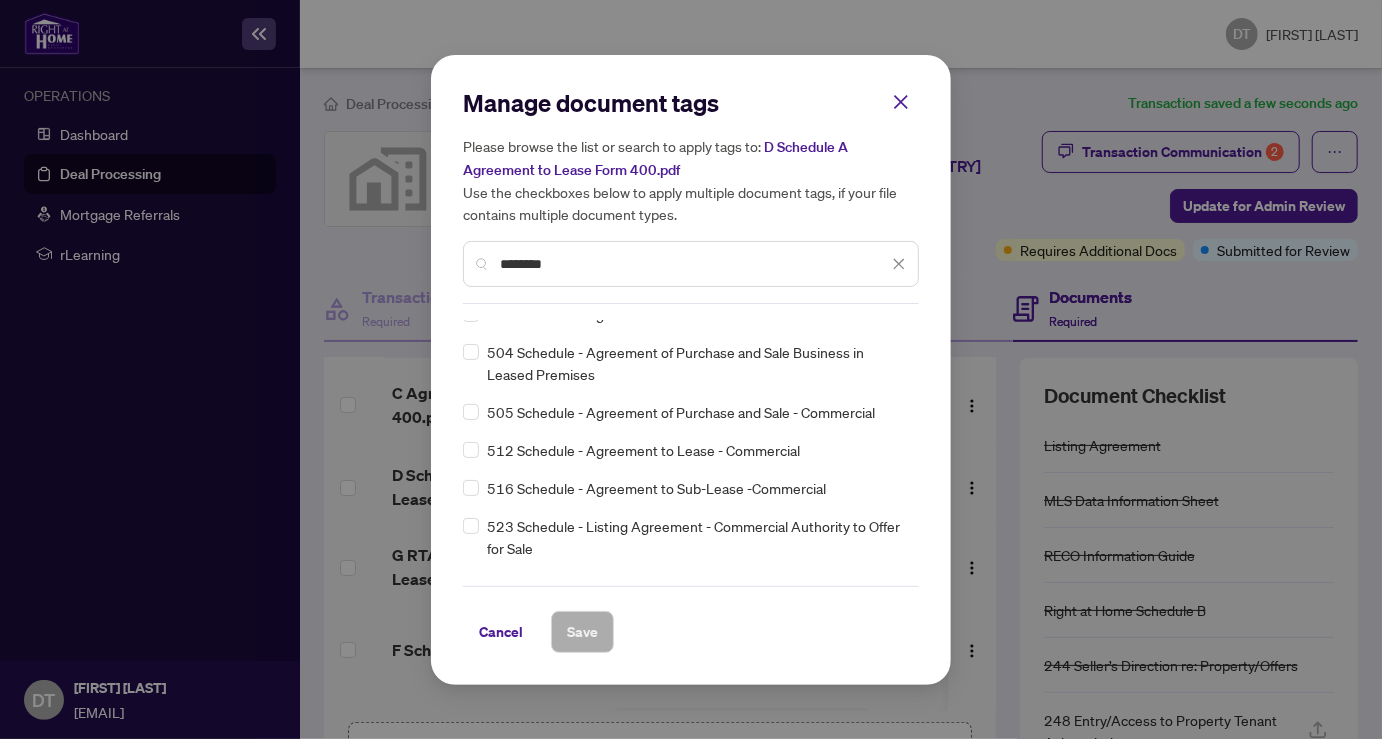 scroll, scrollTop: 444, scrollLeft: 0, axis: vertical 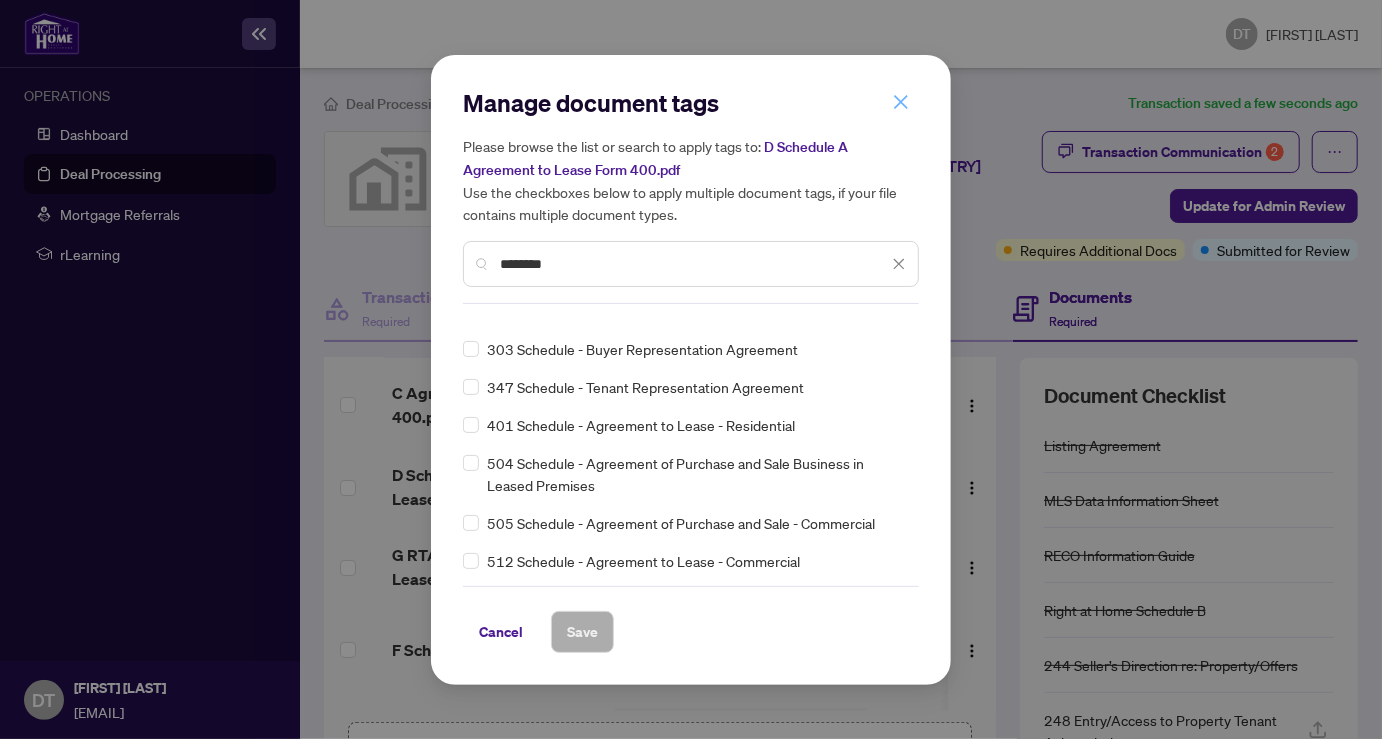 type on "********" 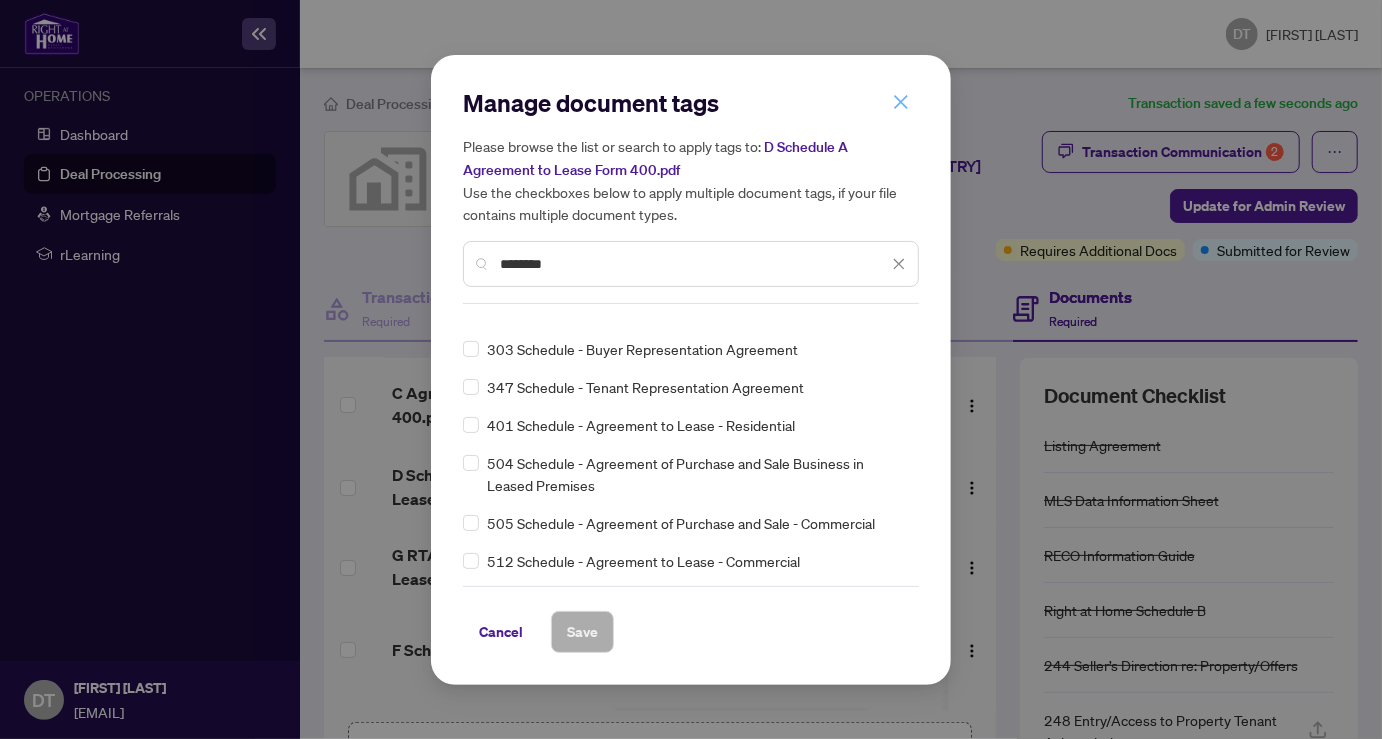 click at bounding box center (0, 0) 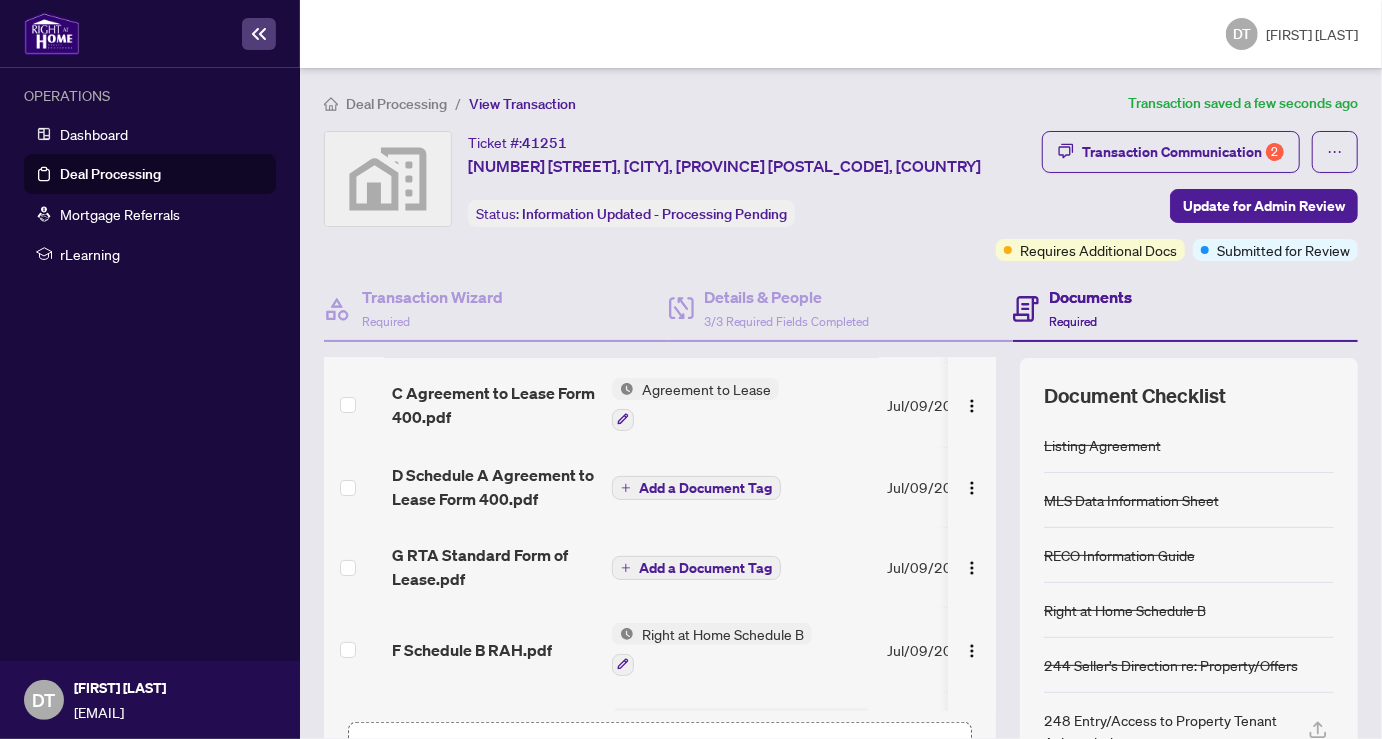 scroll, scrollTop: 333, scrollLeft: 0, axis: vertical 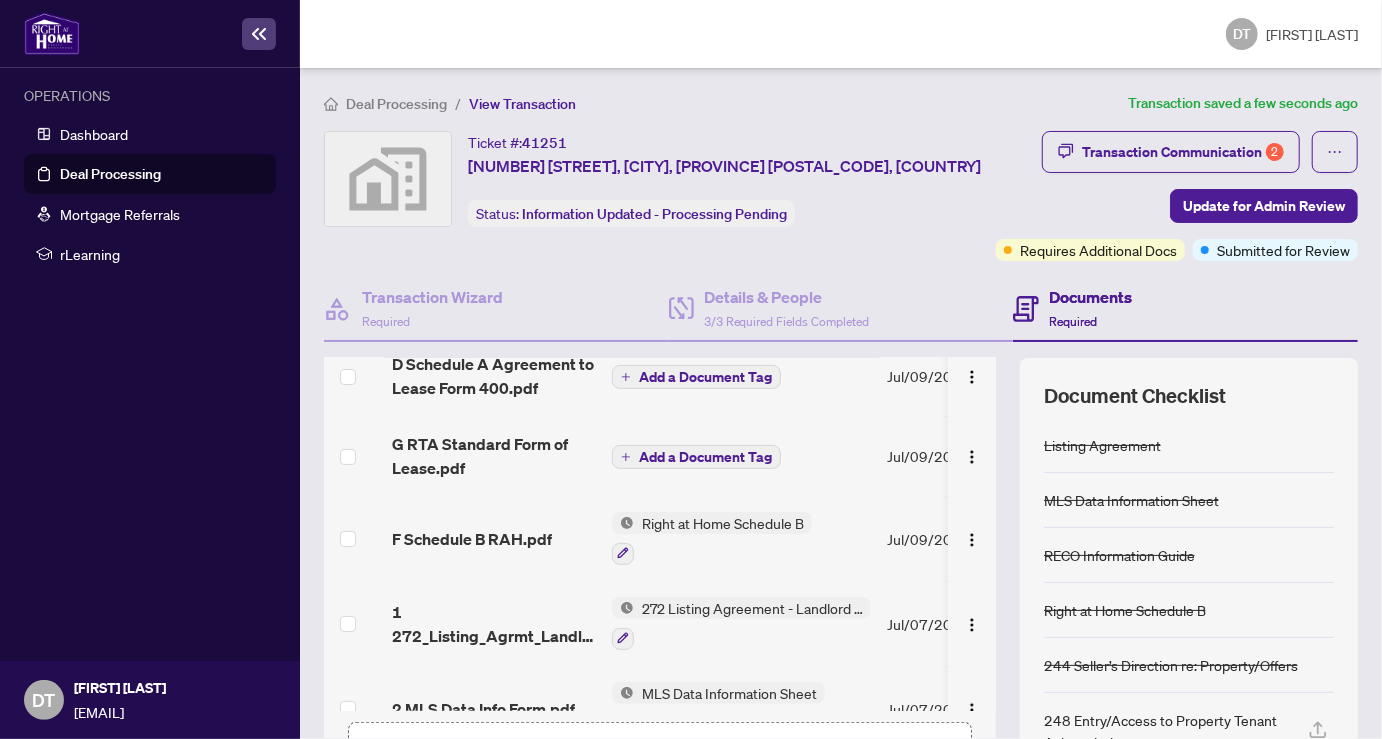 click on "Add a Document Tag" at bounding box center (705, 457) 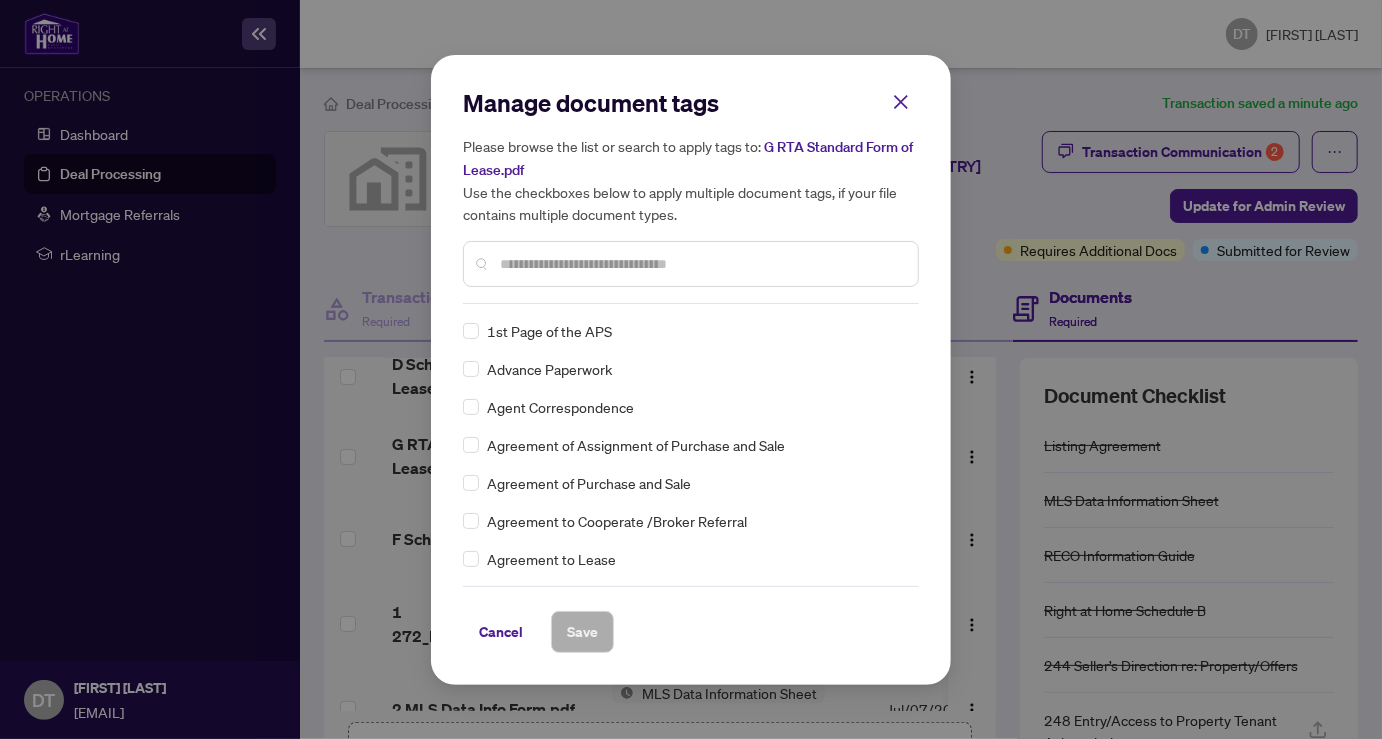 click at bounding box center (701, 264) 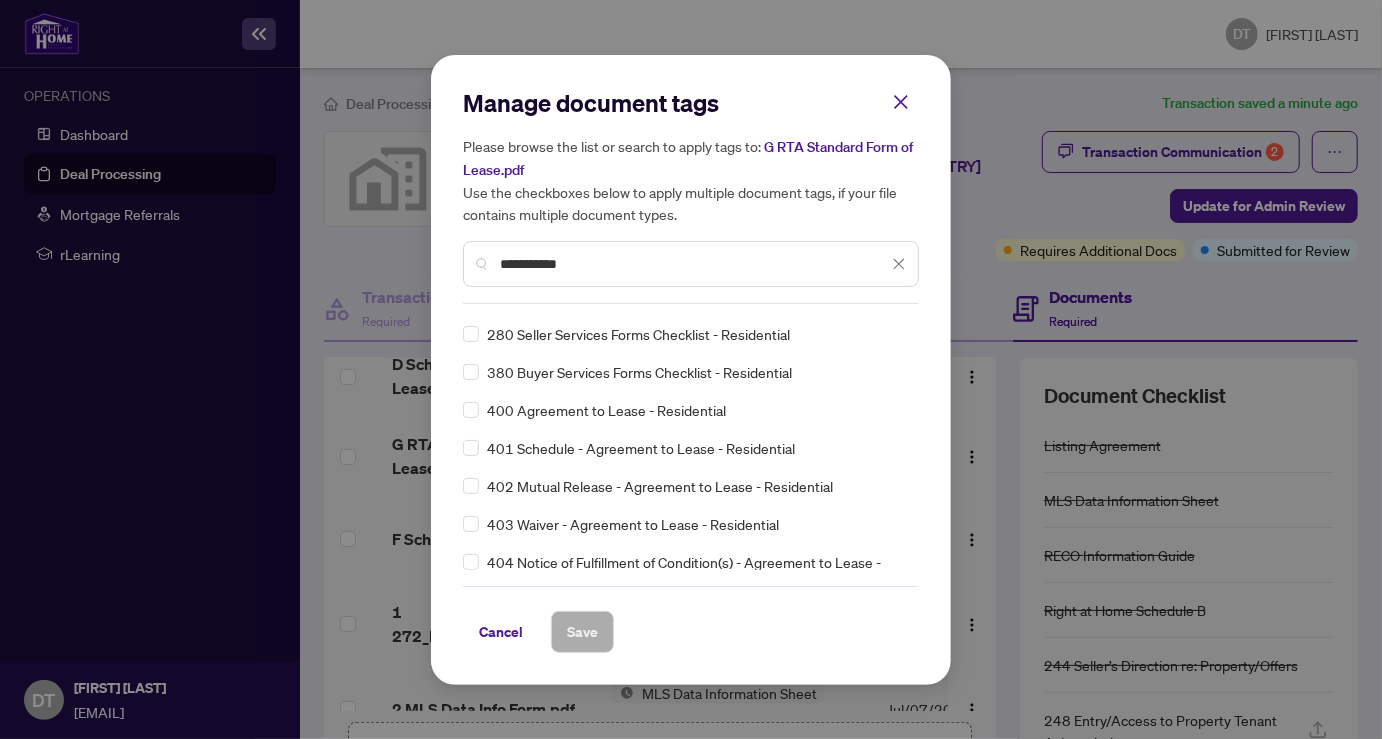 scroll, scrollTop: 0, scrollLeft: 0, axis: both 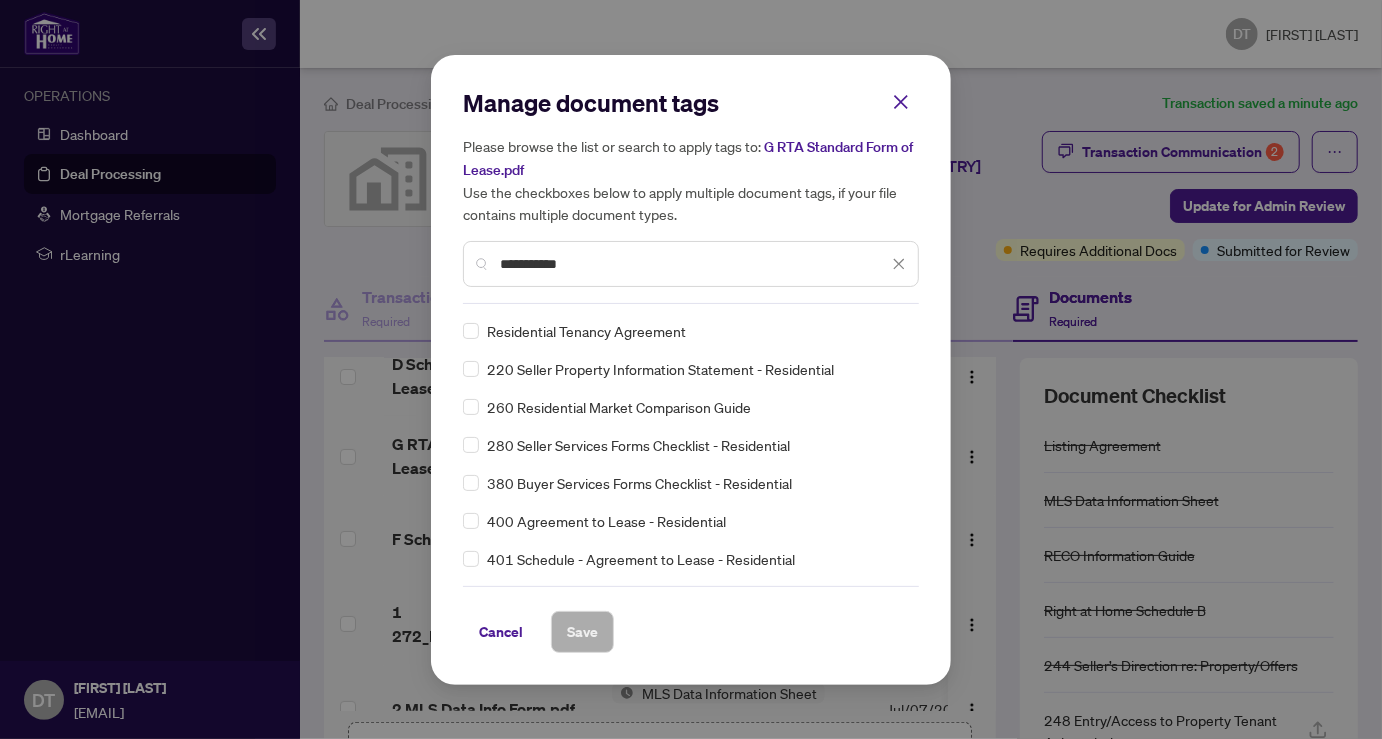 type on "**********" 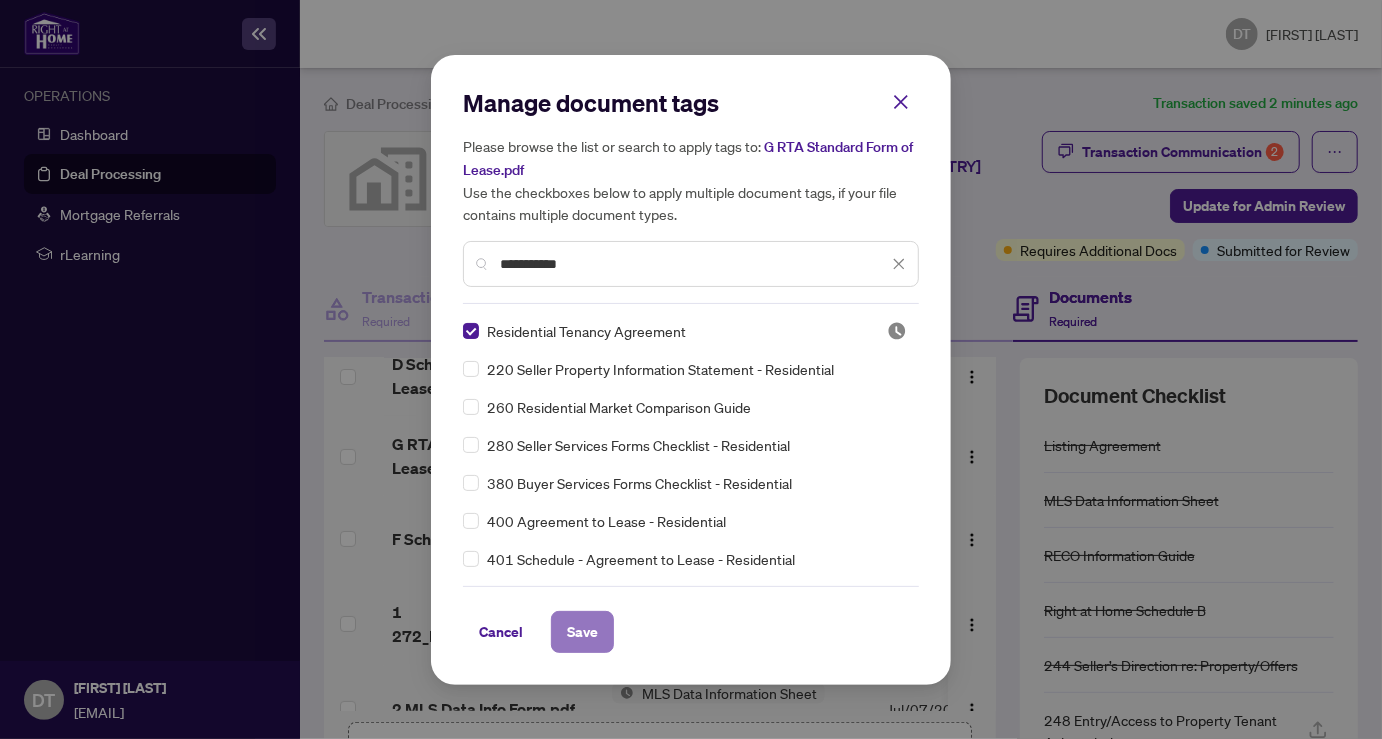 click on "Save" at bounding box center (0, 0) 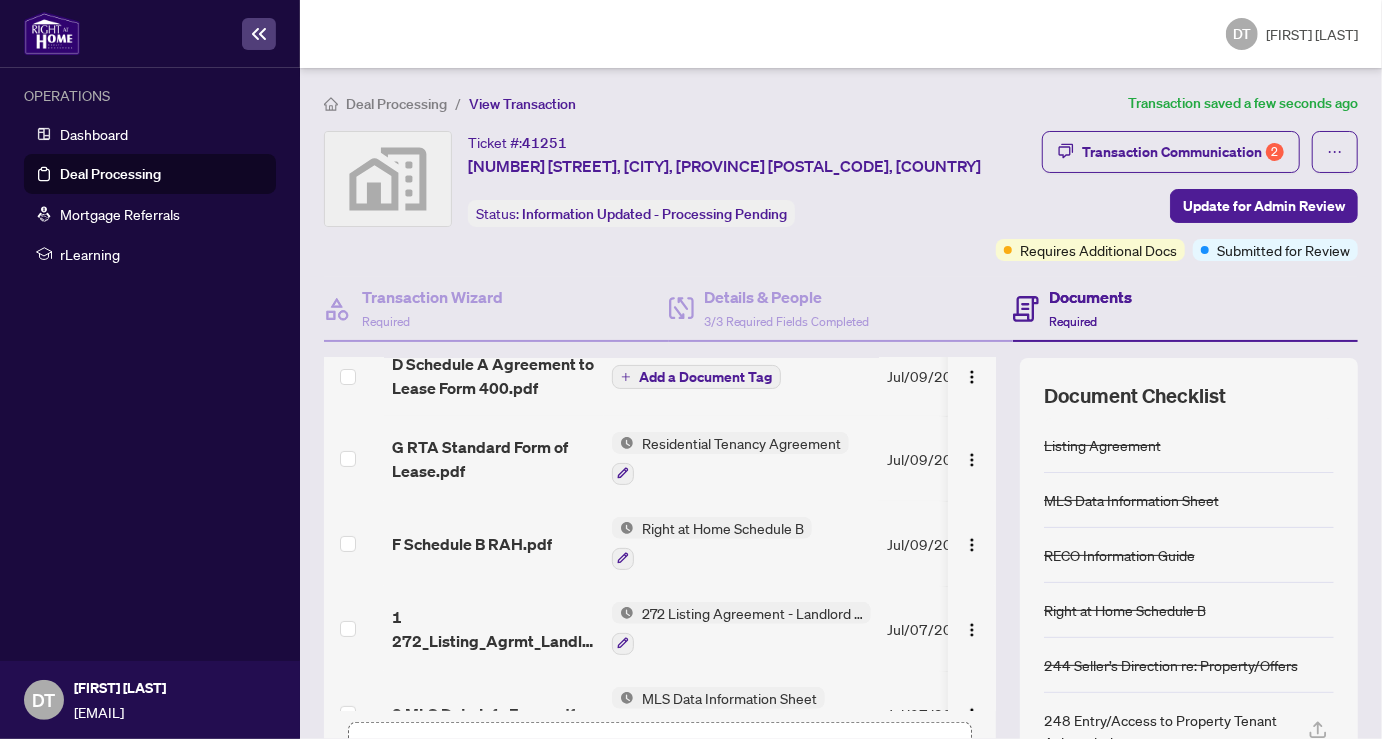 scroll, scrollTop: 222, scrollLeft: 0, axis: vertical 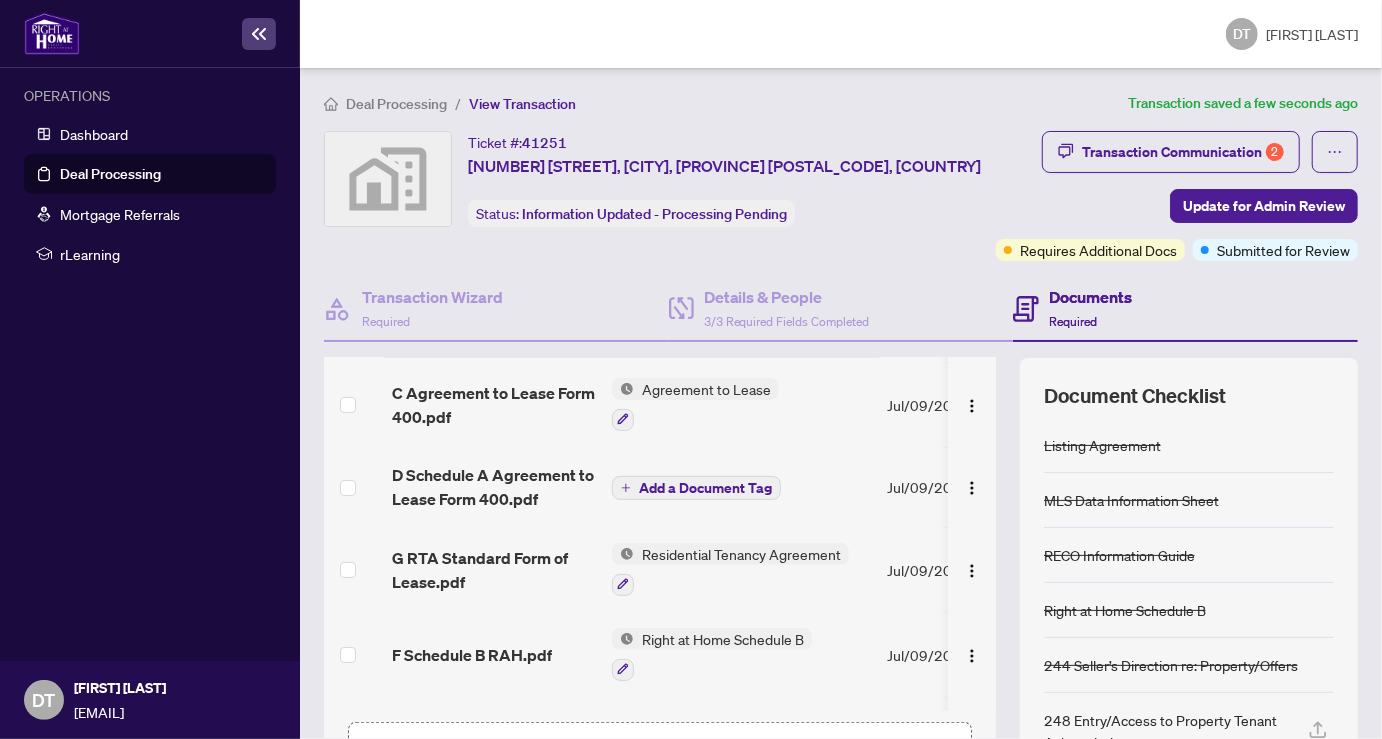 click on "Add a Document Tag" at bounding box center [705, 488] 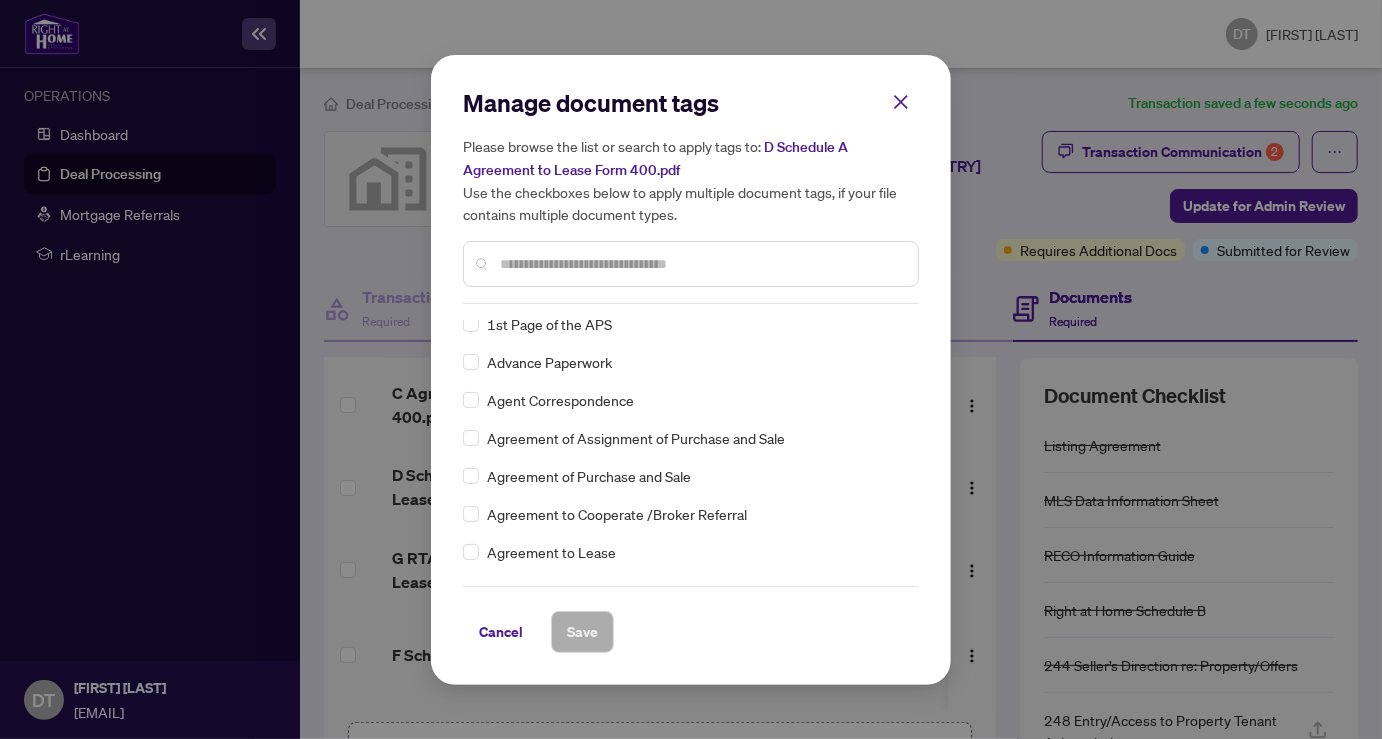scroll, scrollTop: 0, scrollLeft: 0, axis: both 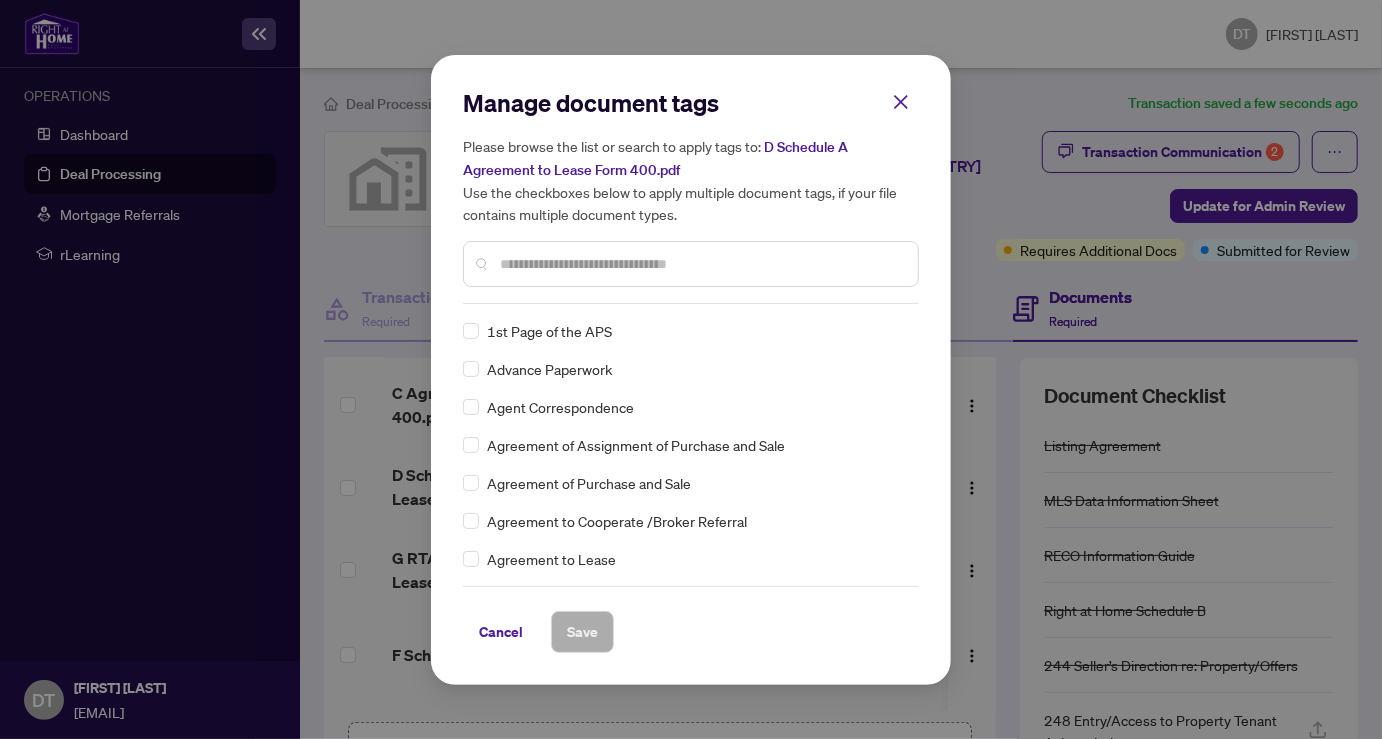 click at bounding box center [0, 0] 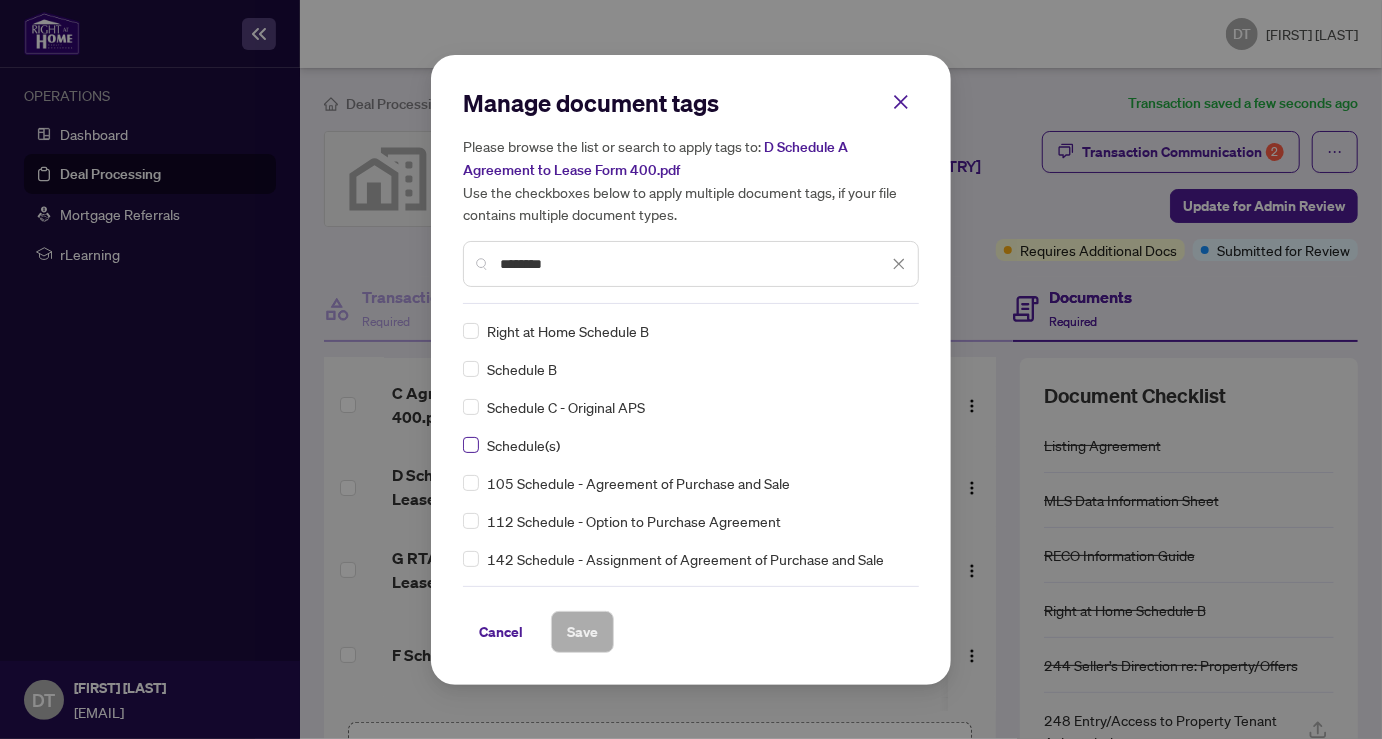 type on "********" 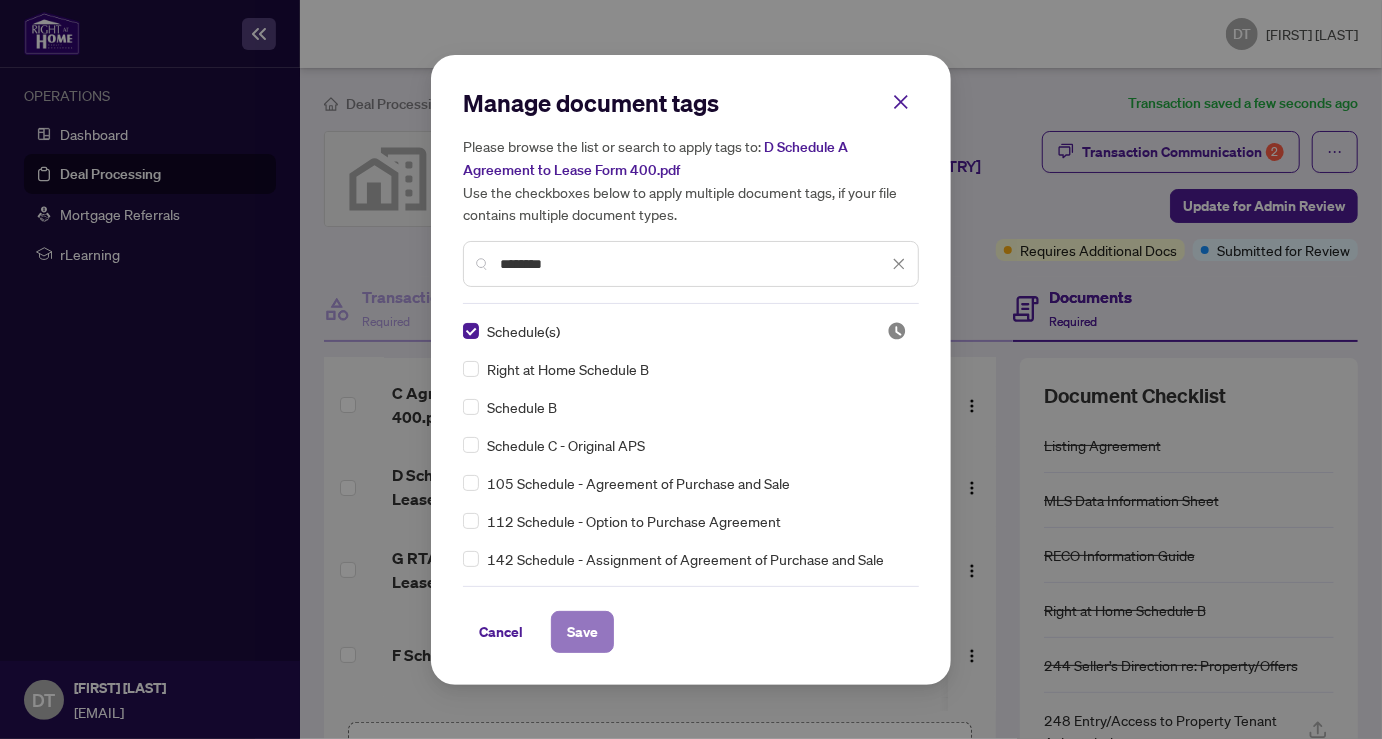 click on "Save" at bounding box center [0, 0] 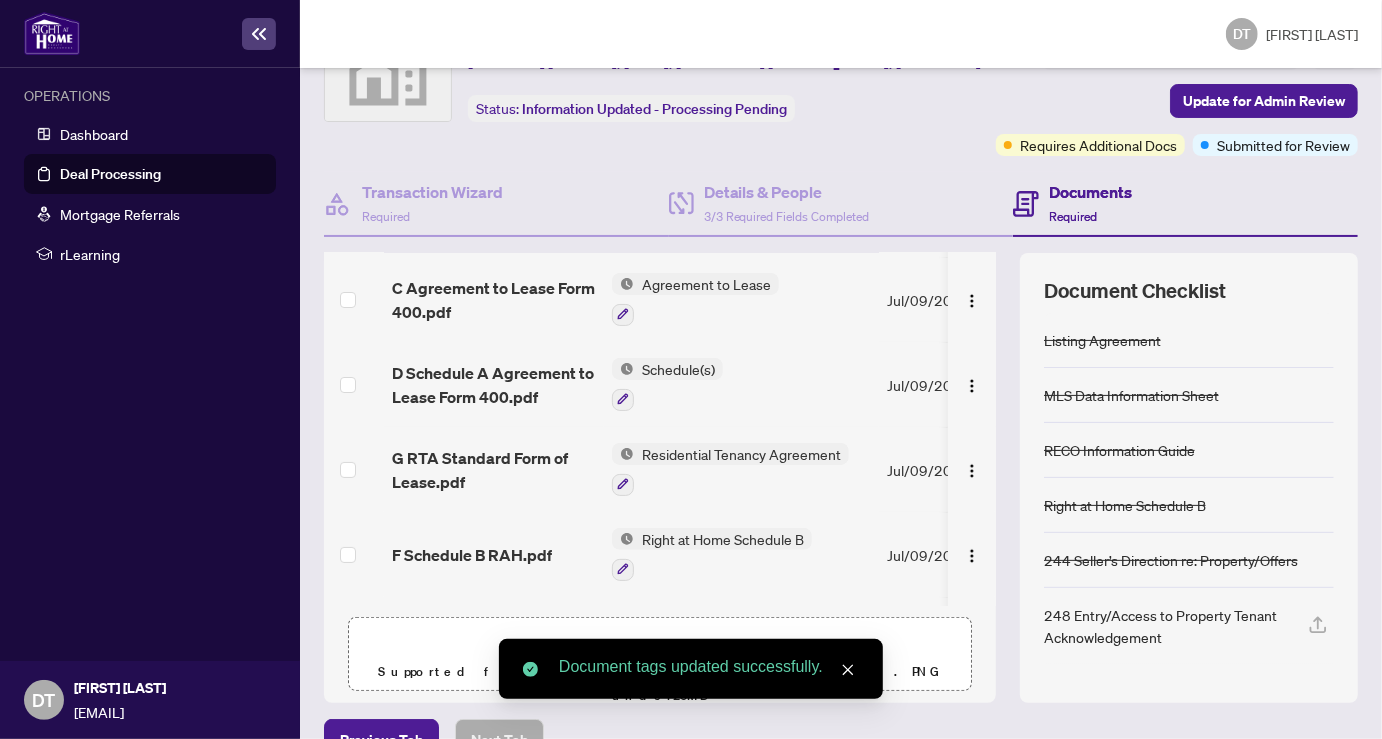 scroll, scrollTop: 146, scrollLeft: 0, axis: vertical 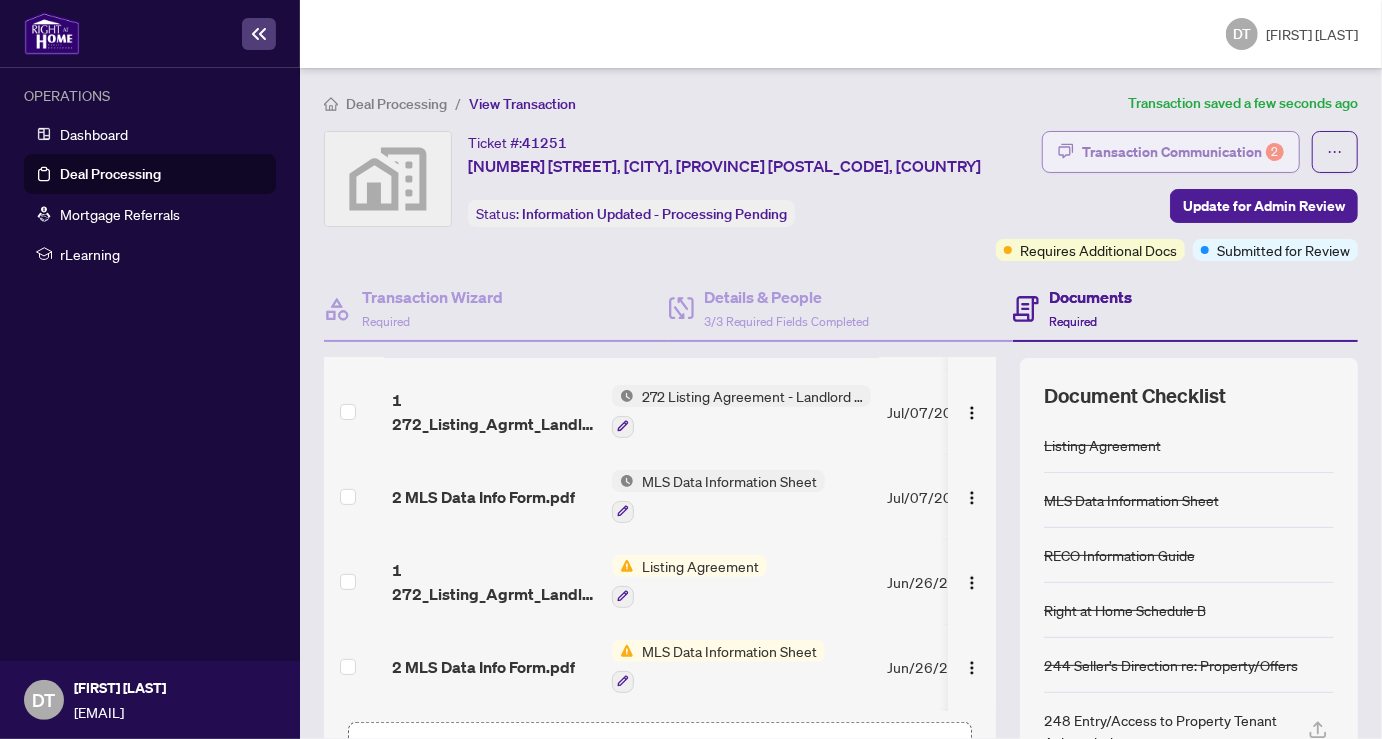 click on "Transaction Communication 2" at bounding box center [1183, 152] 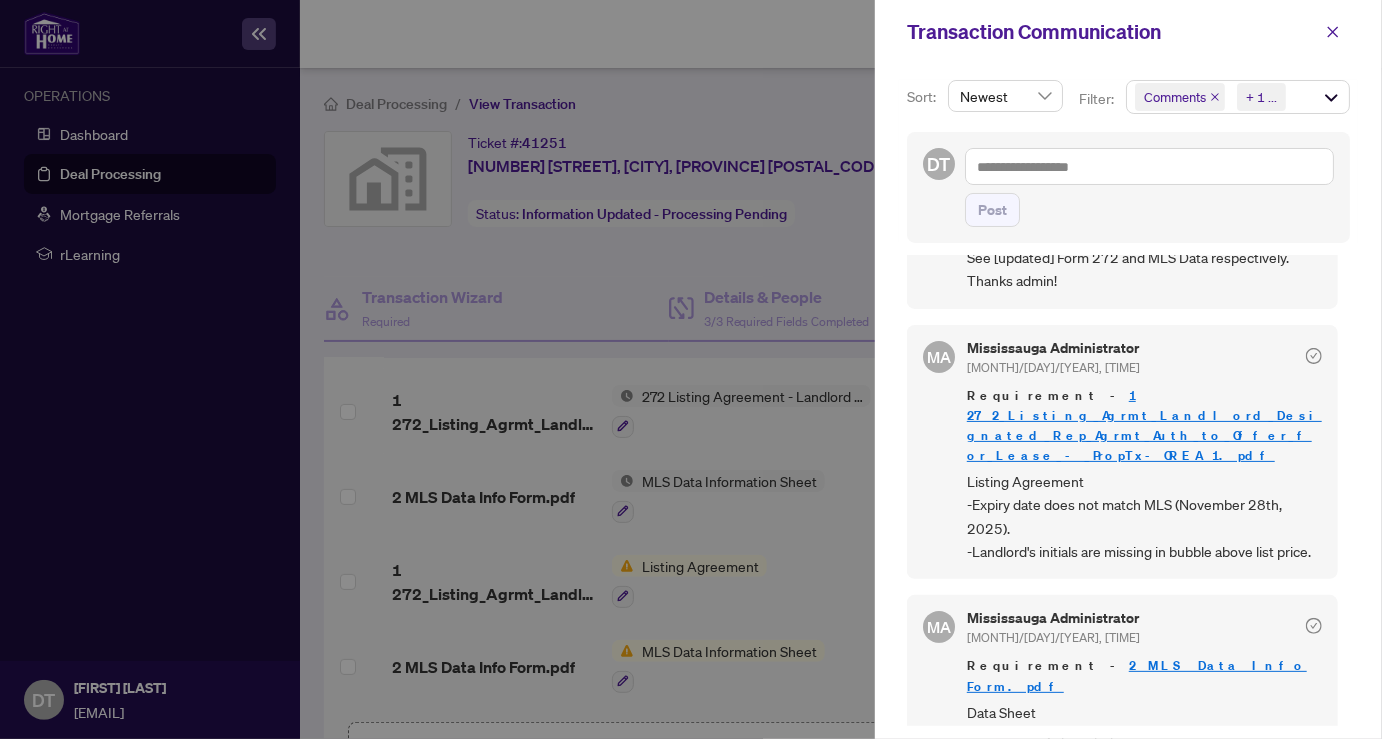 scroll, scrollTop: 100, scrollLeft: 0, axis: vertical 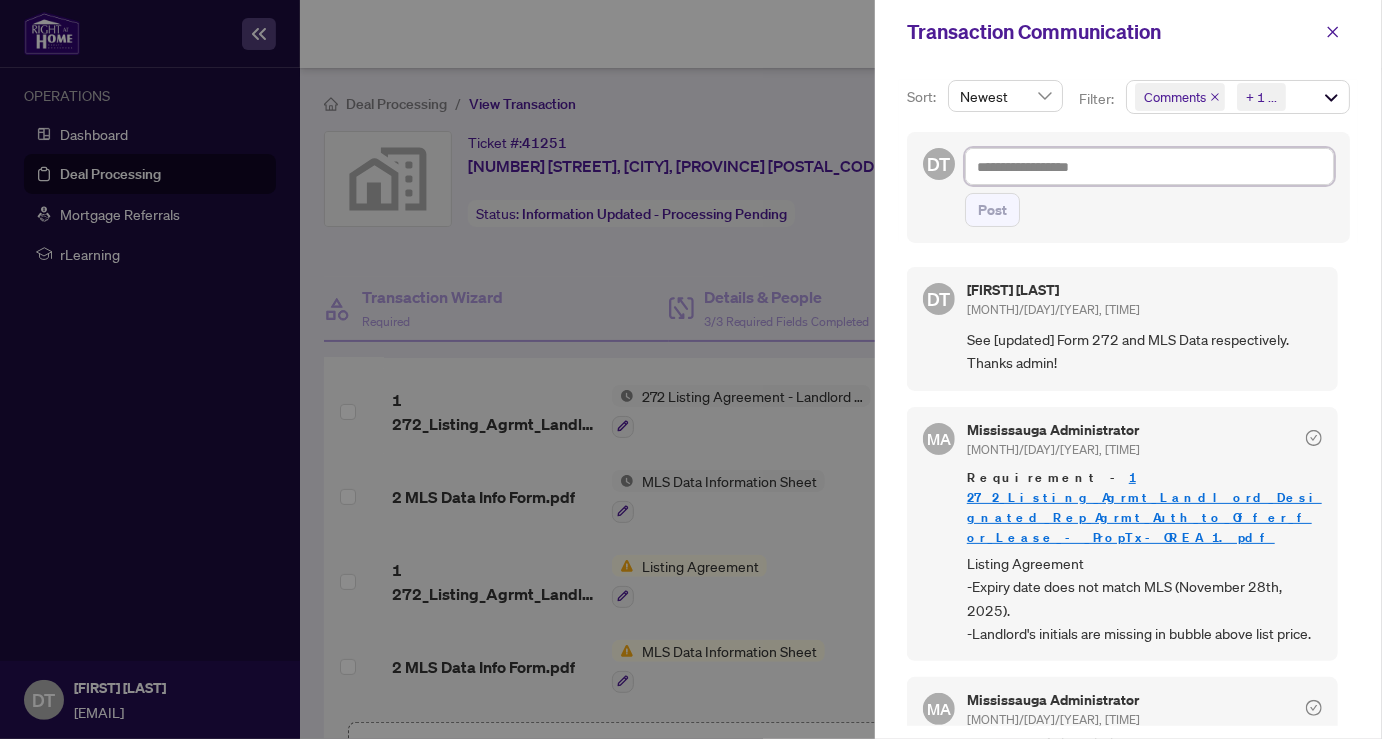 click at bounding box center (1149, 166) 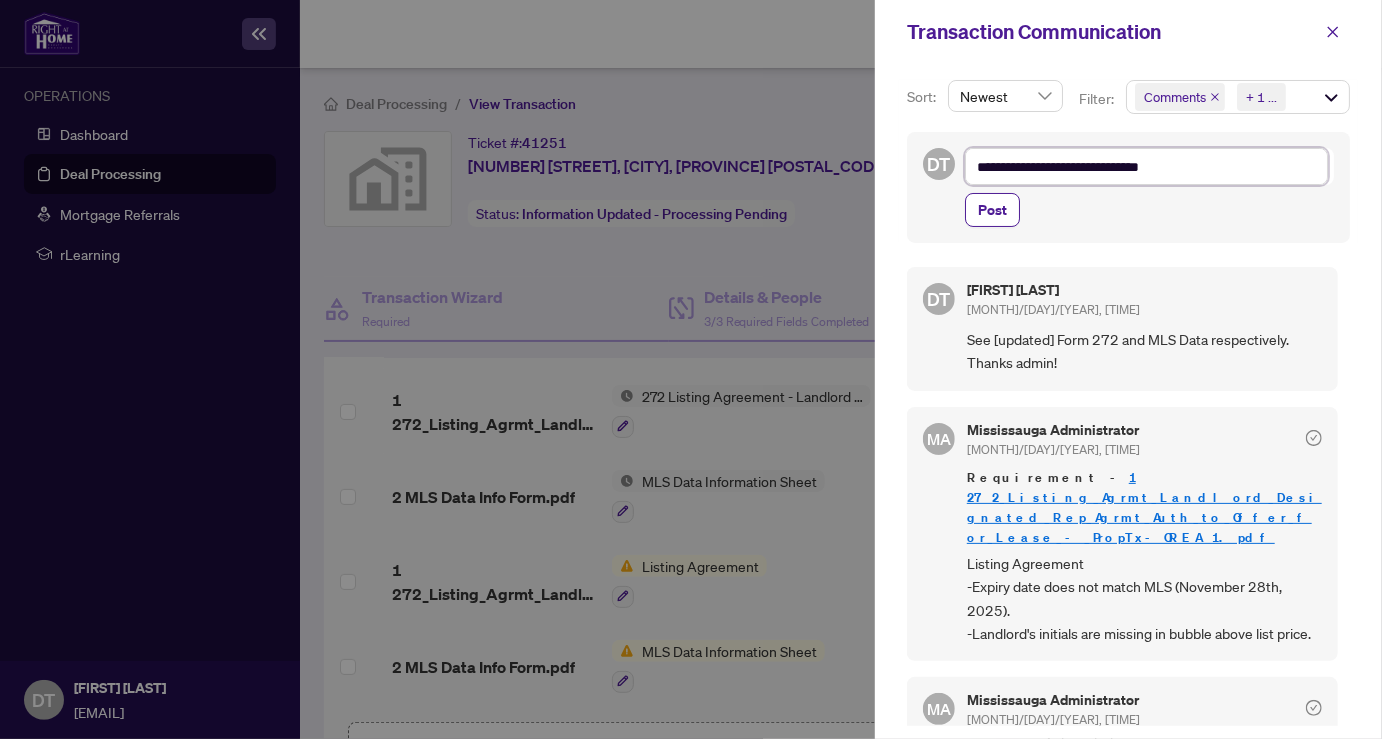 click on "**********" at bounding box center (1146, 166) 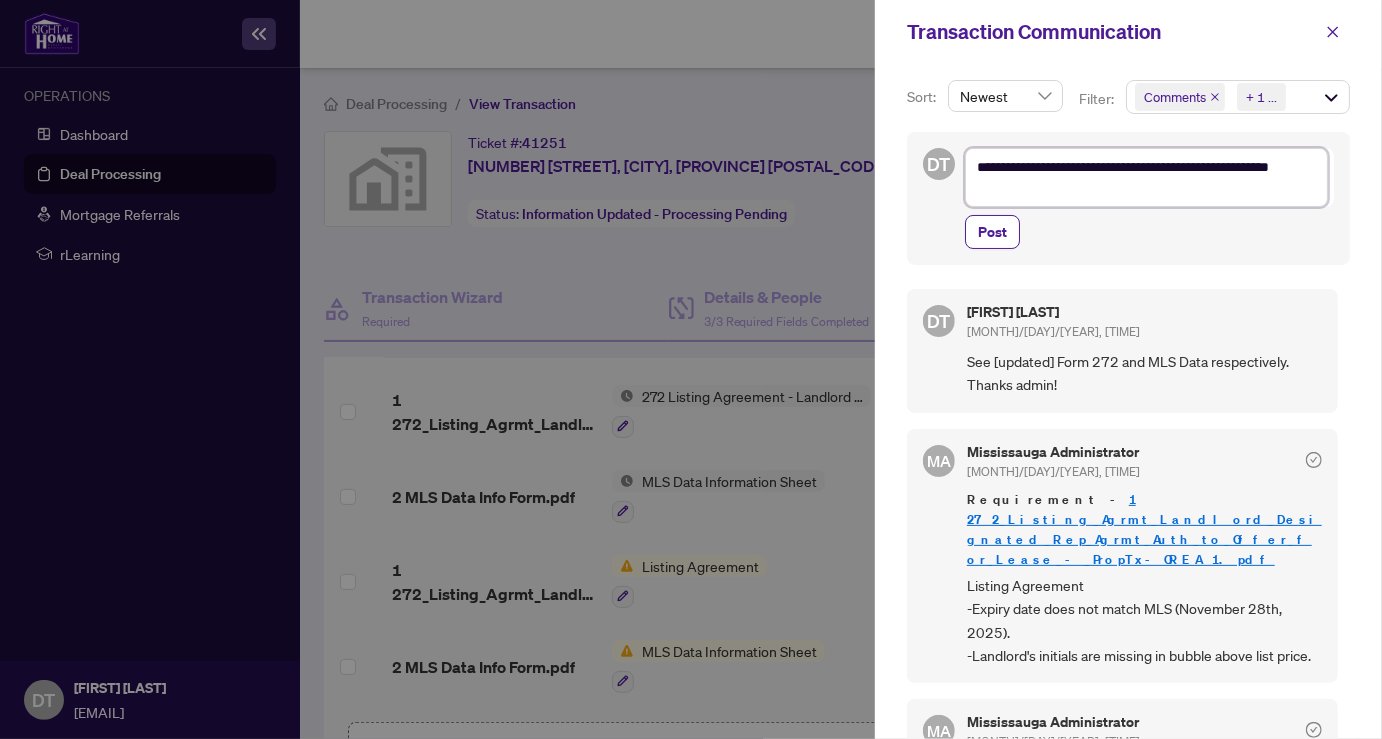 click on "**********" at bounding box center [1146, 177] 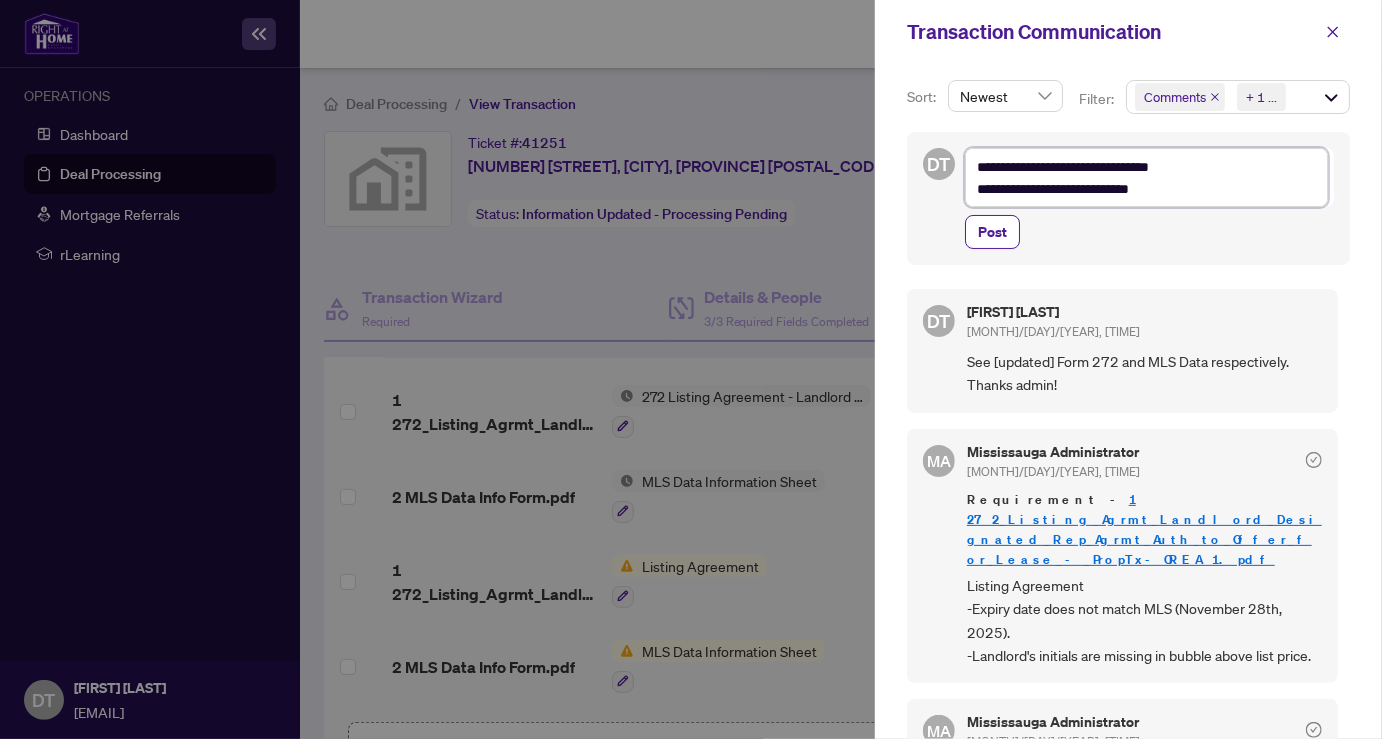 click on "**********" at bounding box center [1146, 177] 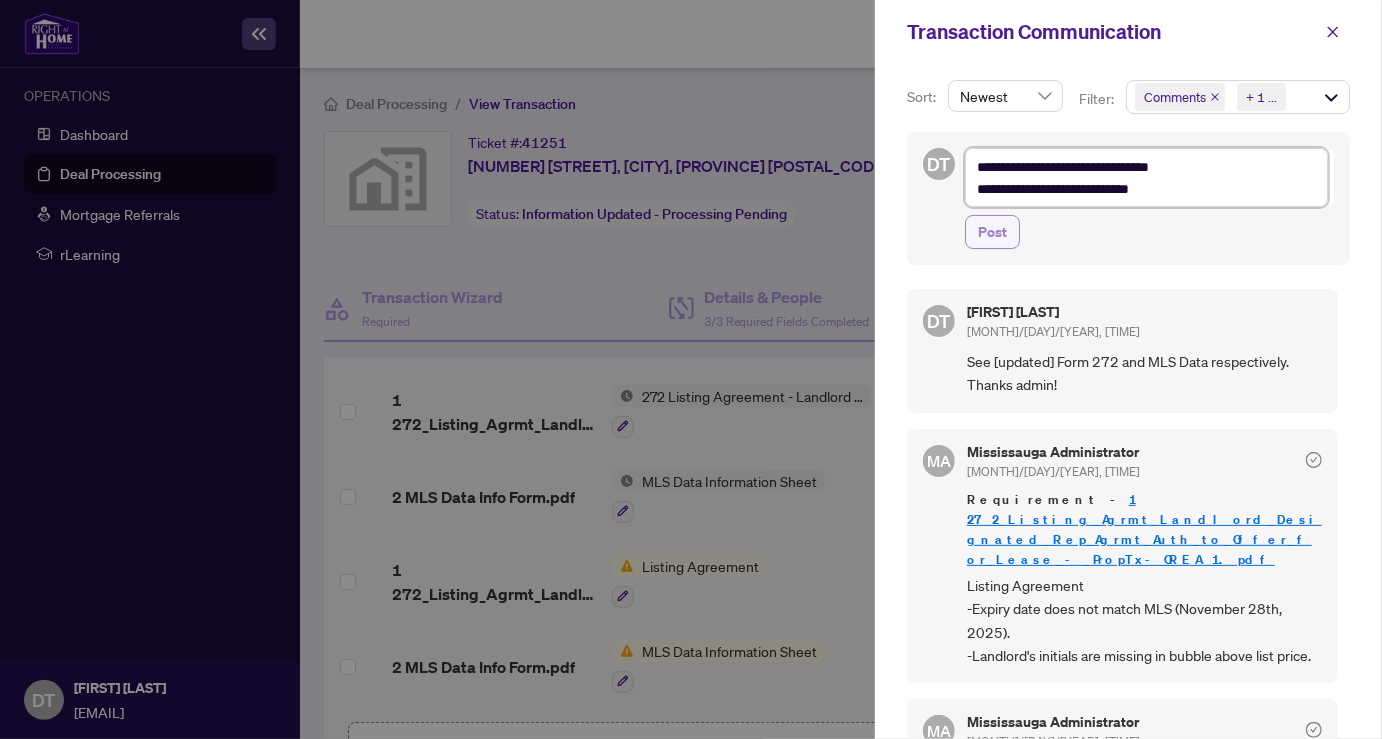 type on "**********" 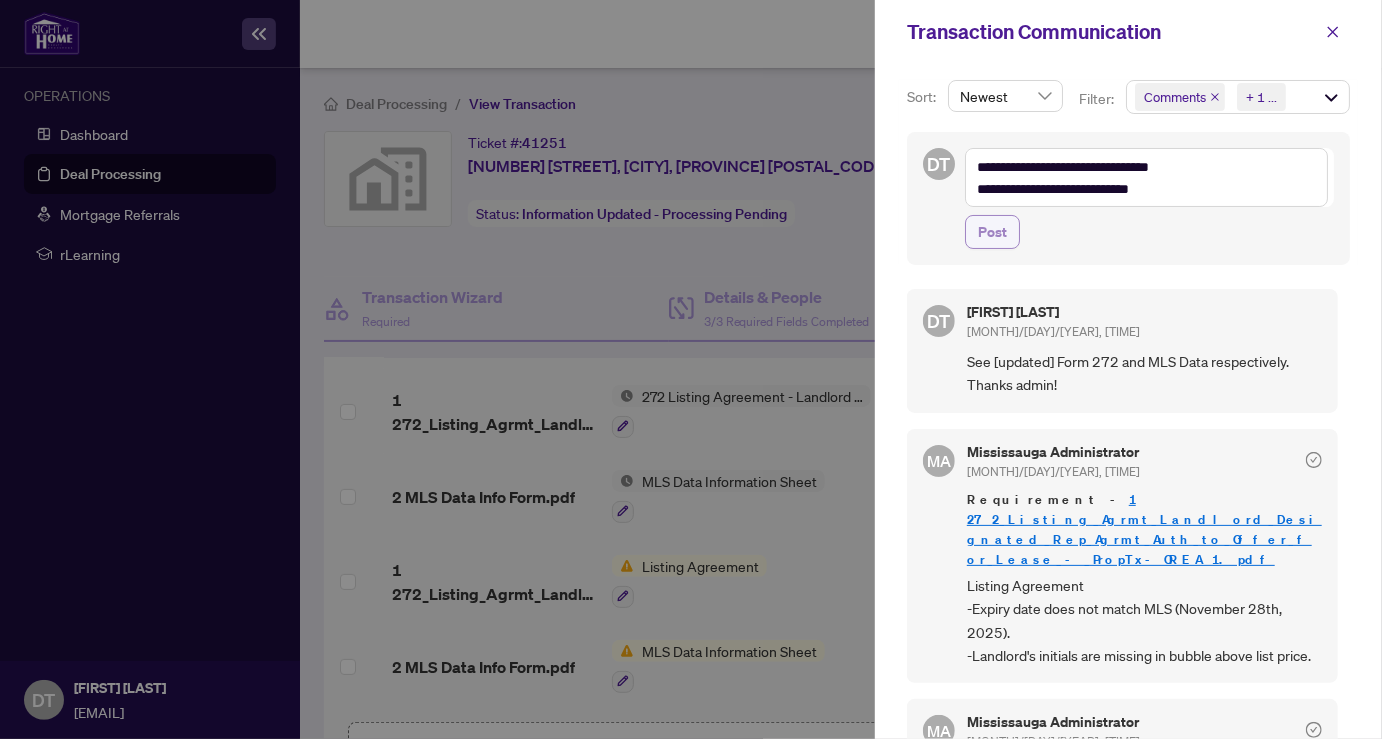 click on "Post" at bounding box center (992, 232) 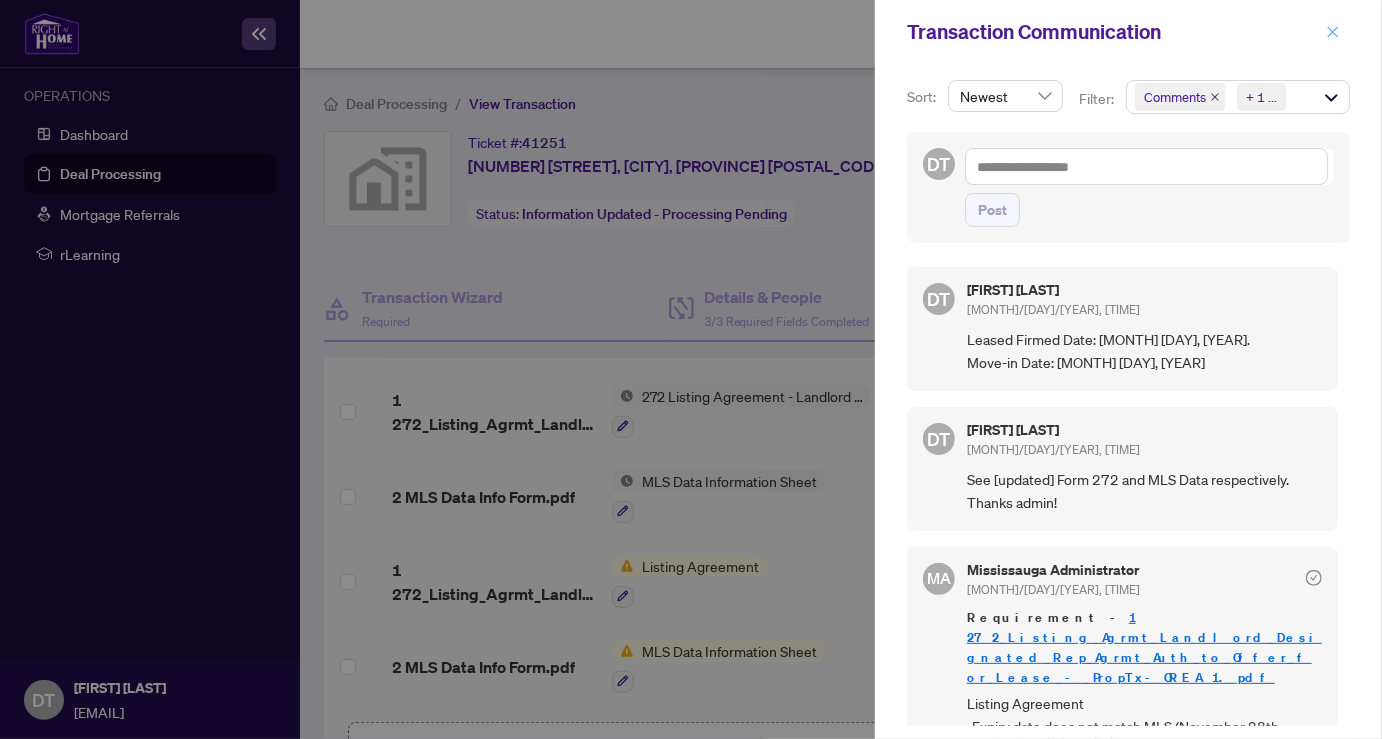 click at bounding box center (1333, 32) 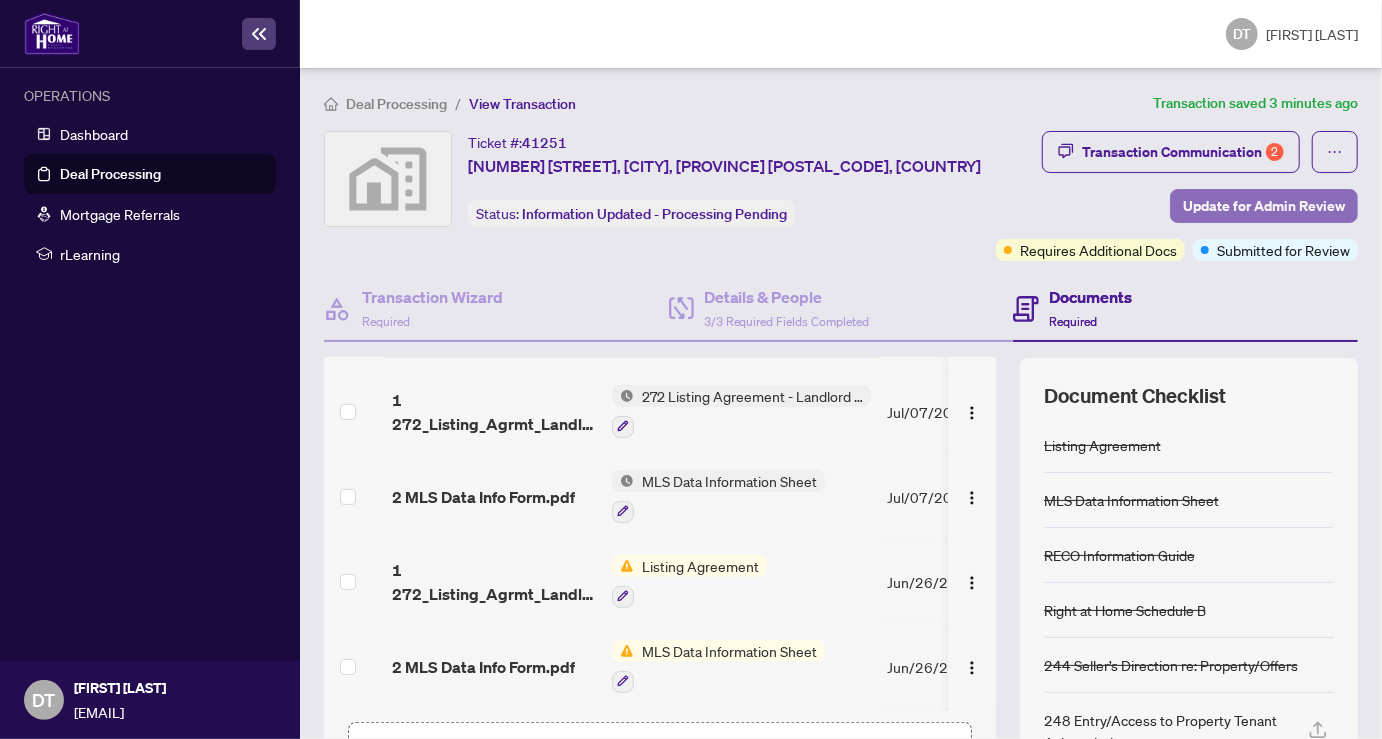 click on "Update for Admin Review" at bounding box center [1264, 206] 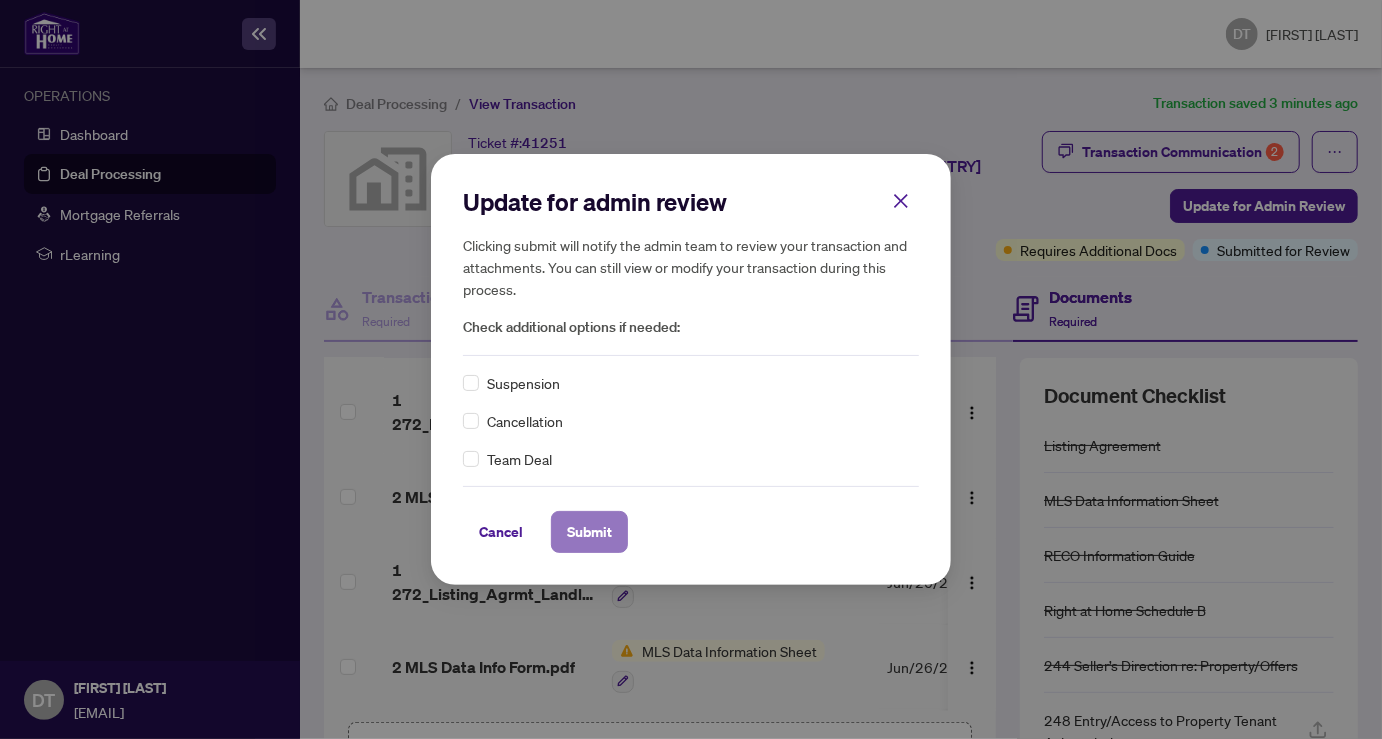 click on "Submit" at bounding box center (589, 532) 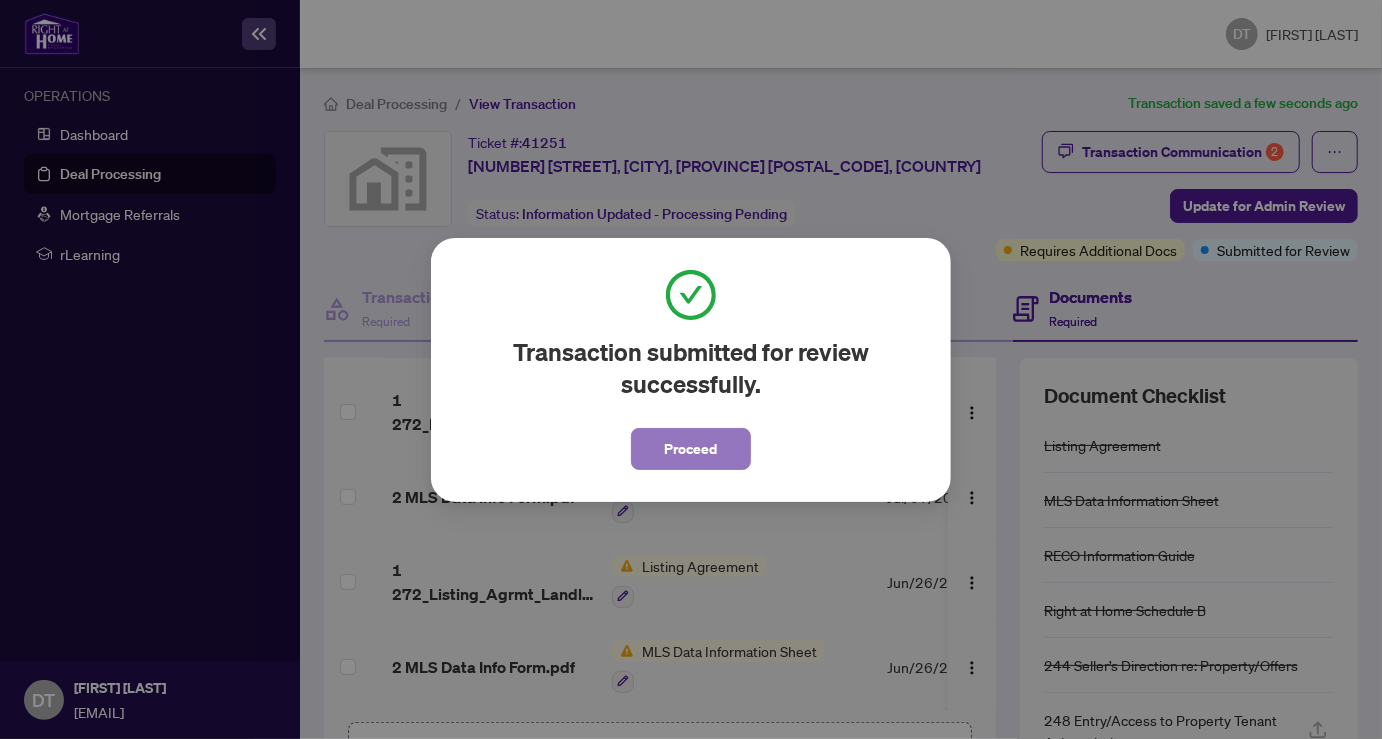 click on "Proceed" at bounding box center (691, 449) 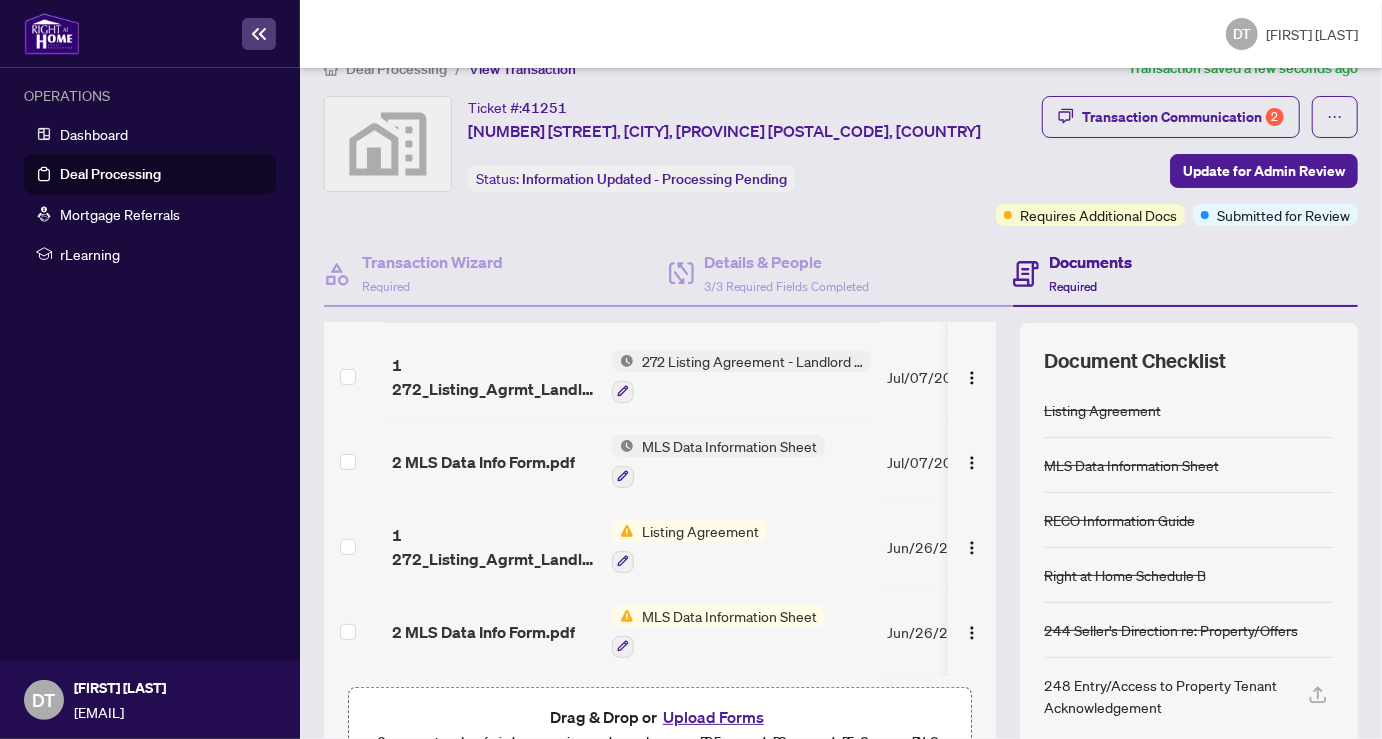scroll, scrollTop: 0, scrollLeft: 0, axis: both 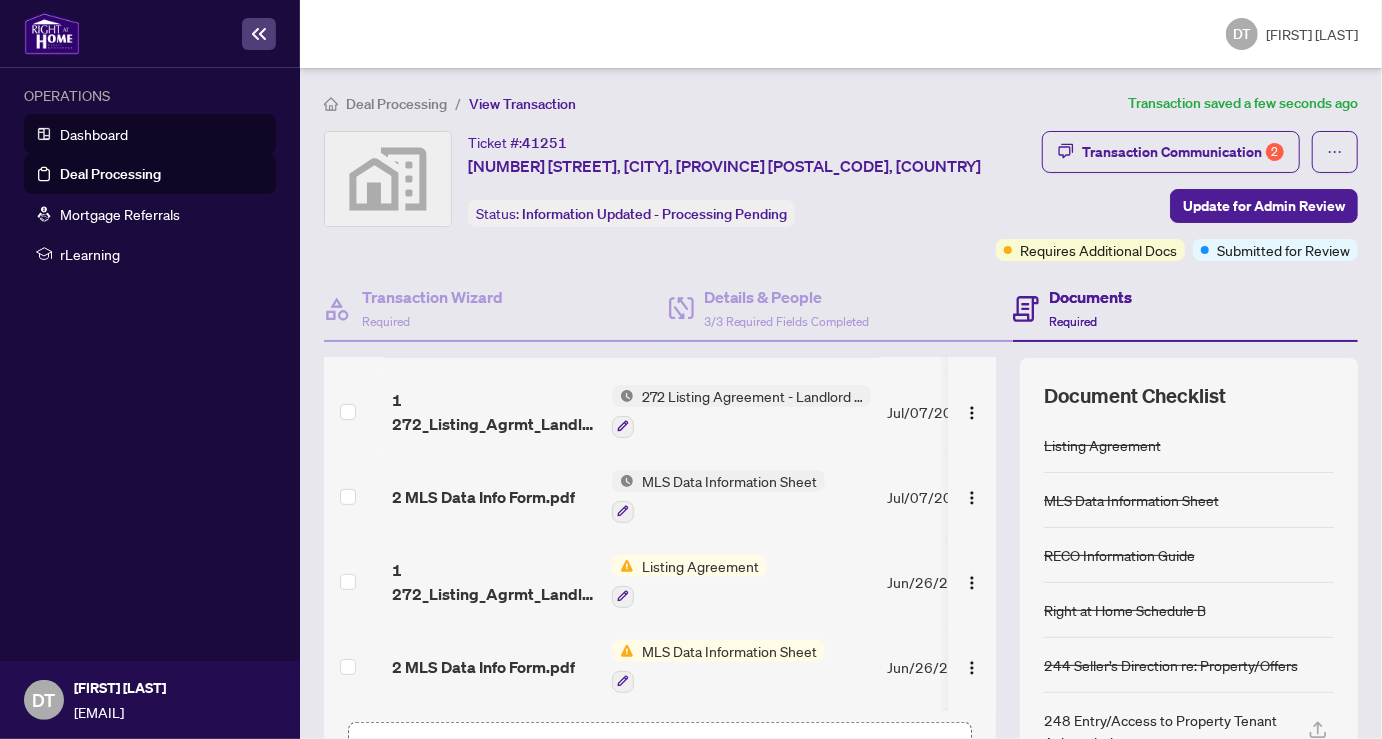 click on "Dashboard" at bounding box center [94, 134] 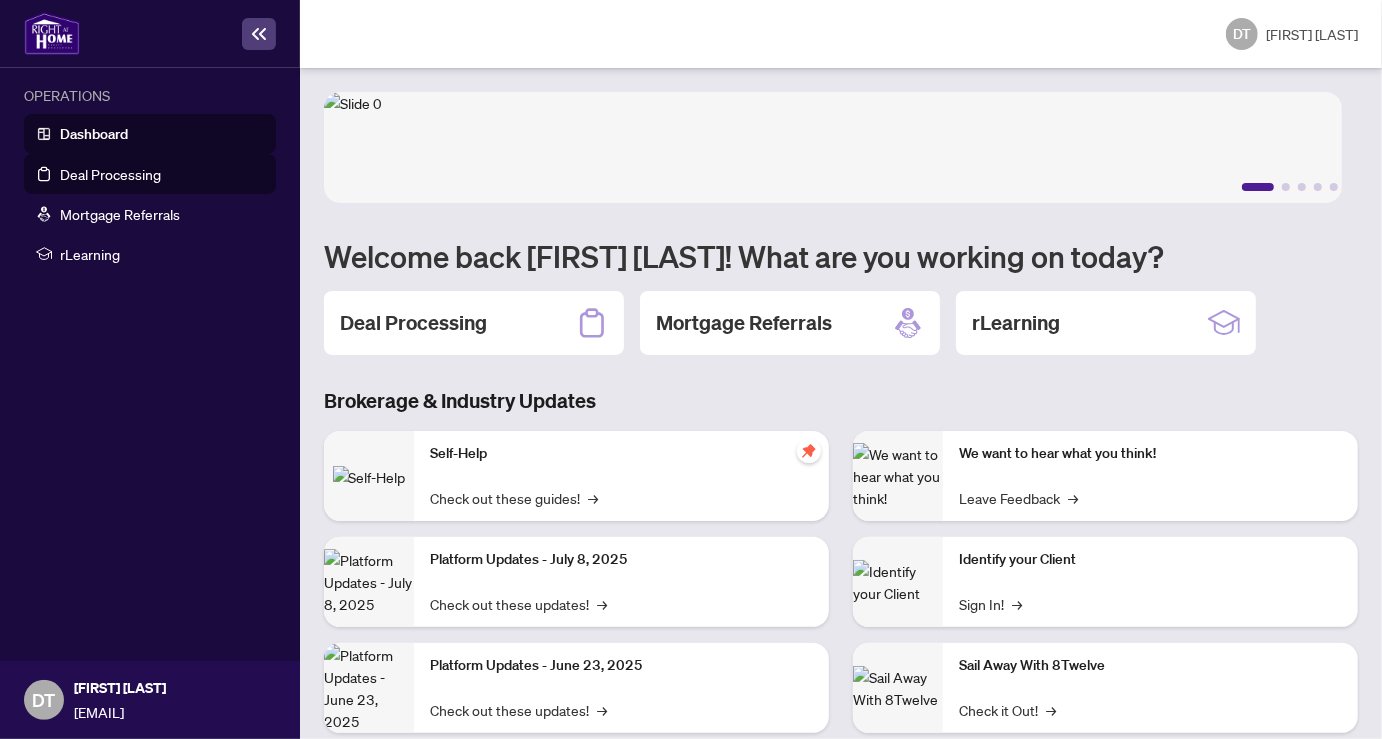 click on "Deal Processing" at bounding box center [110, 174] 